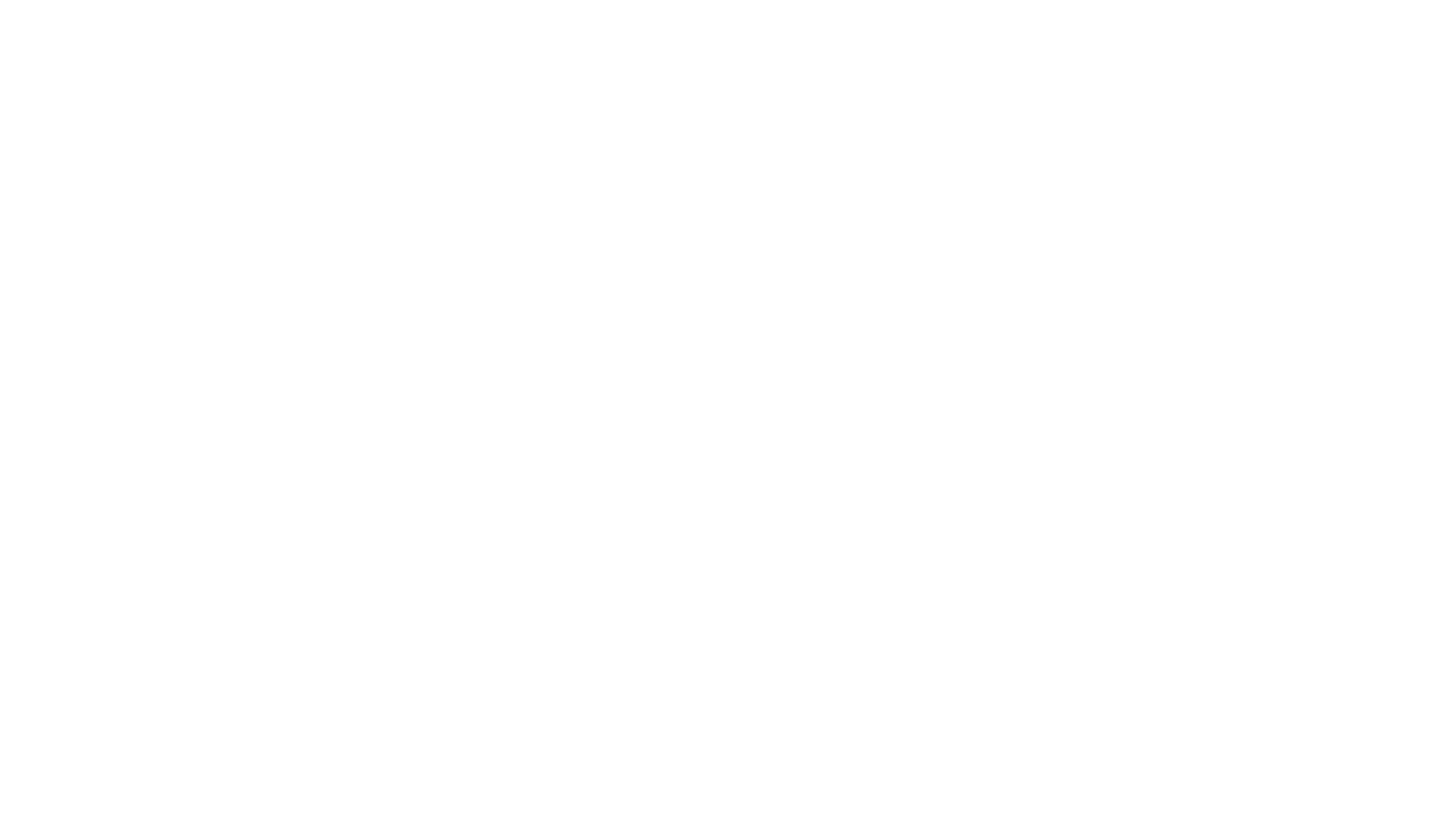 scroll, scrollTop: 0, scrollLeft: 0, axis: both 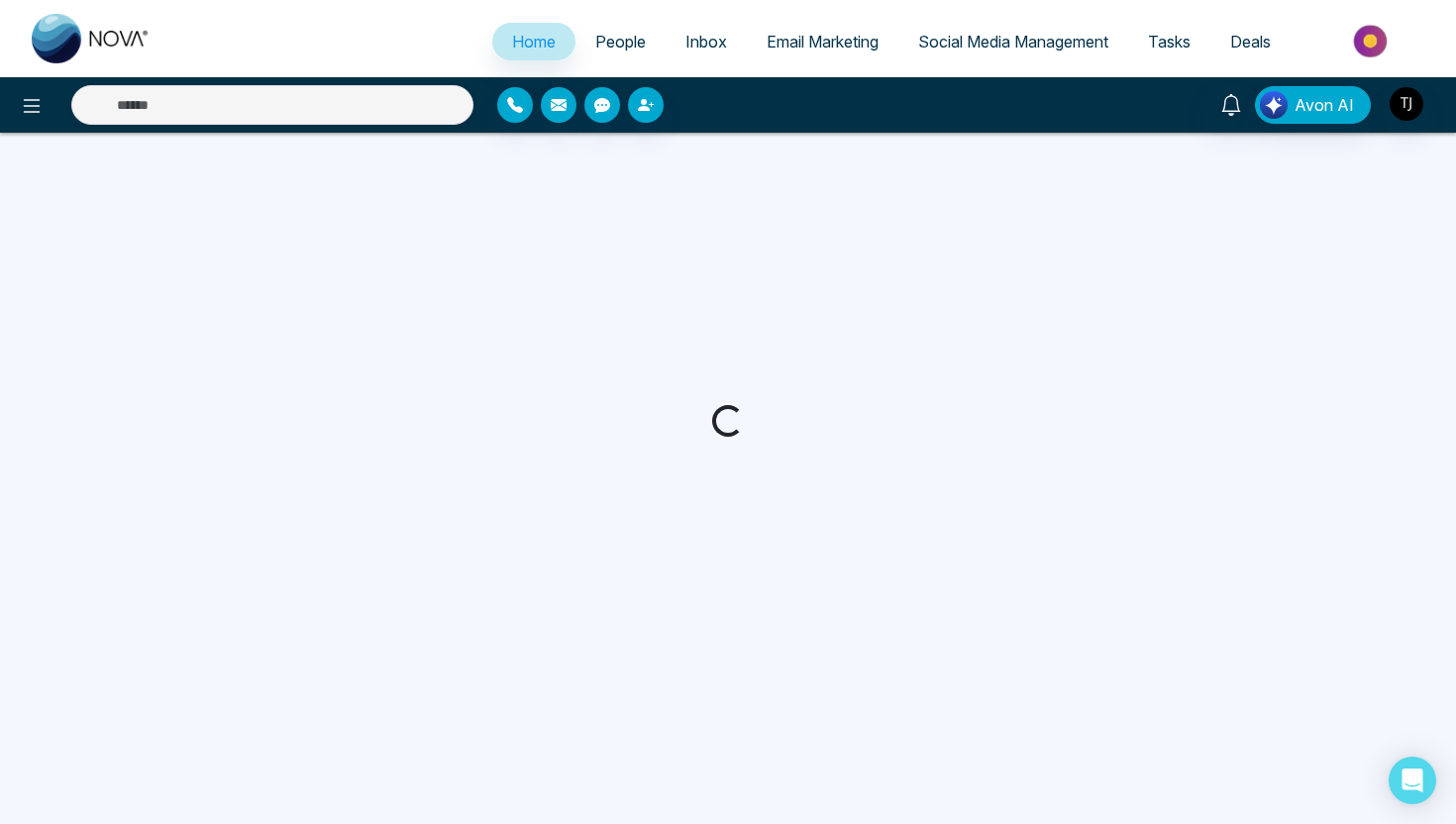 select on "*" 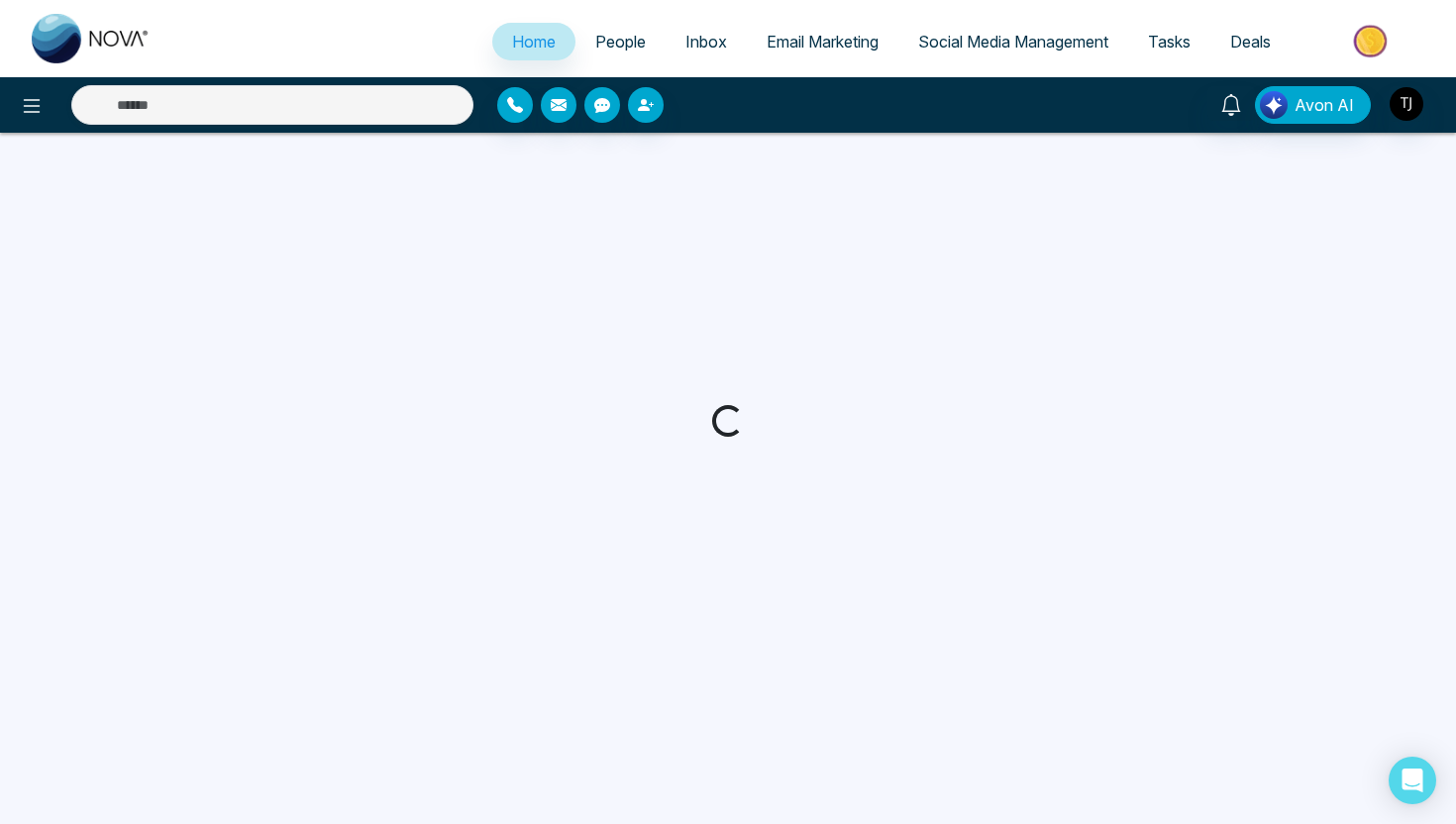 select on "*" 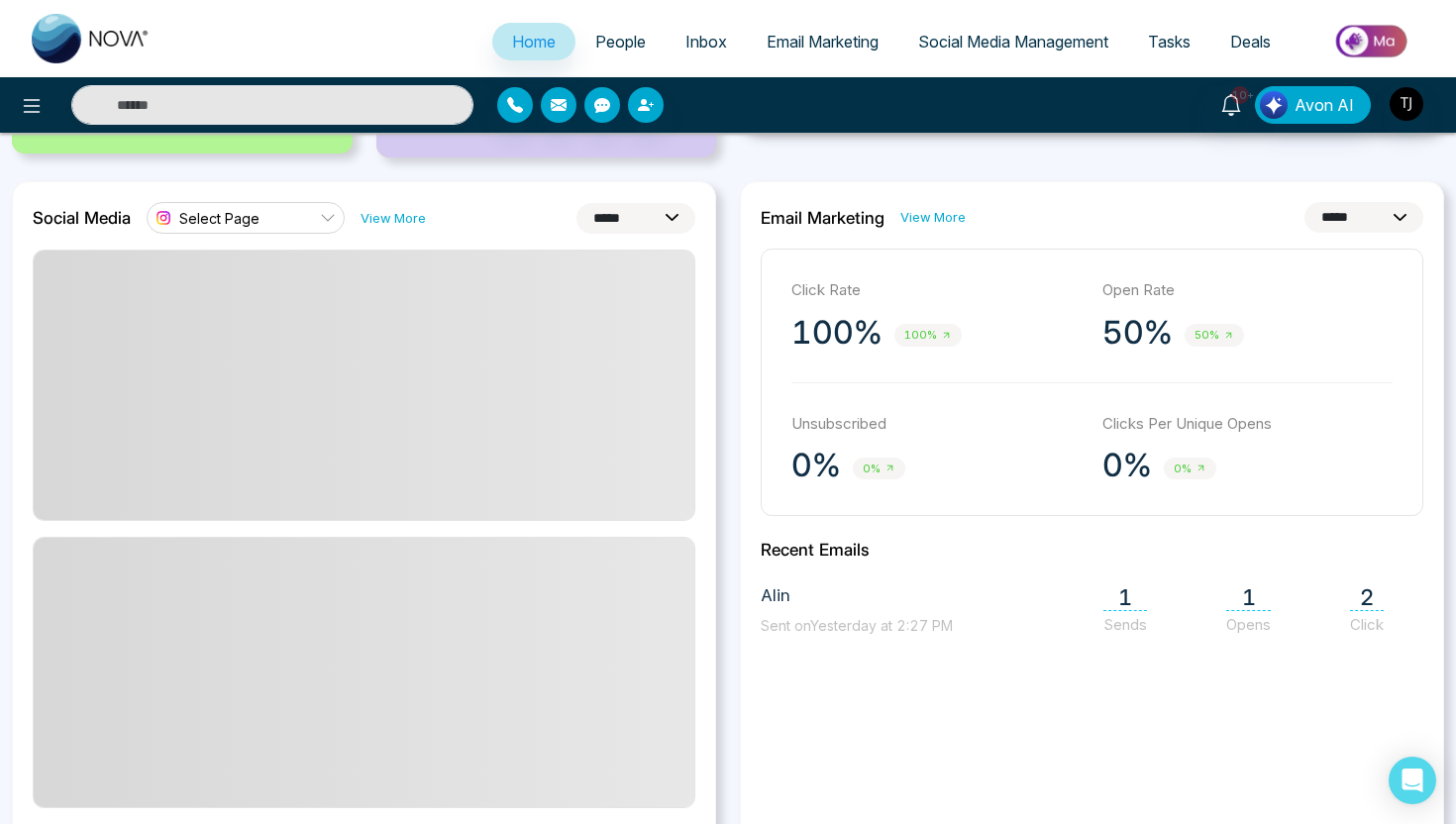 scroll, scrollTop: 492, scrollLeft: 0, axis: vertical 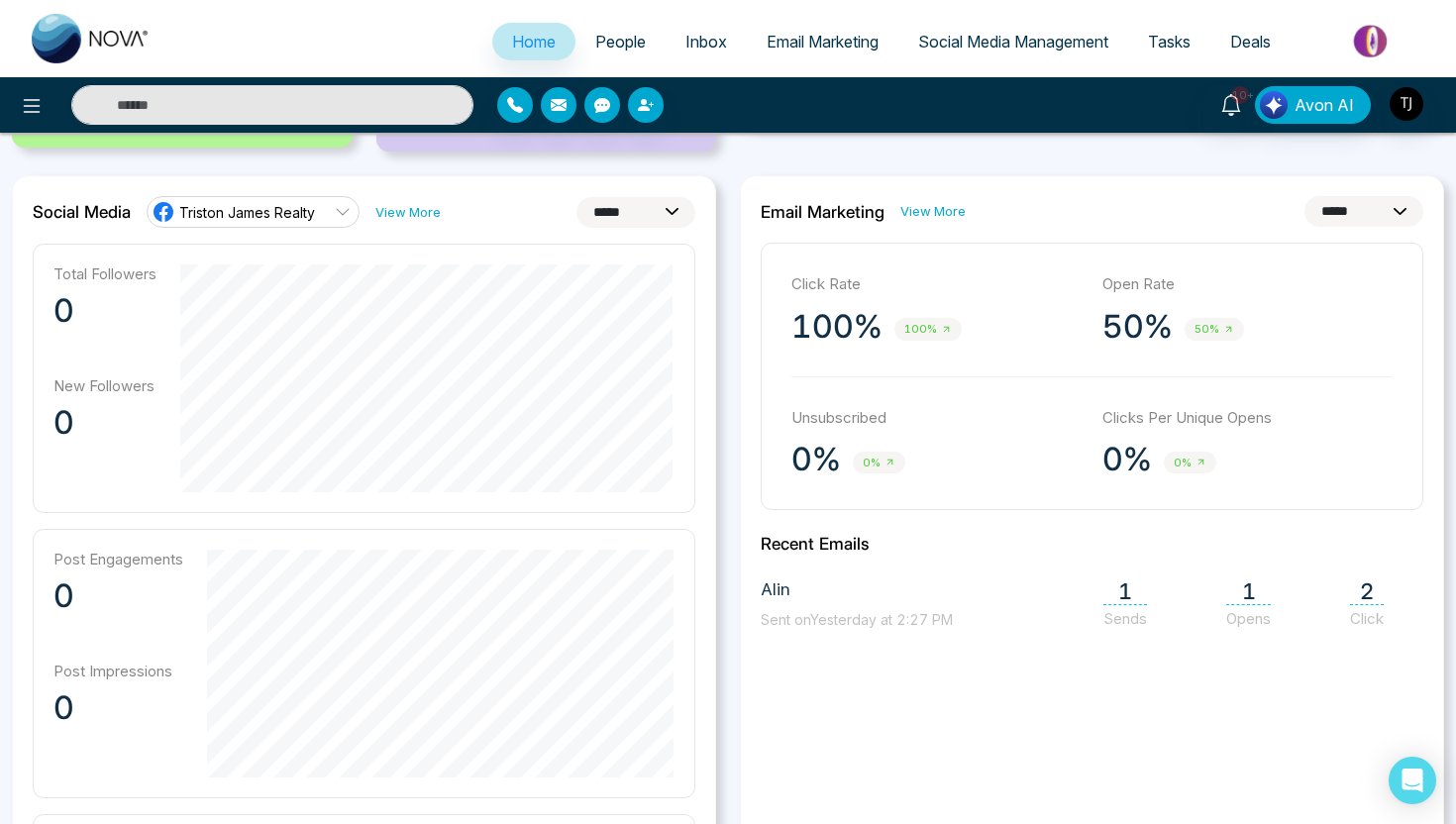 click on "**********" at bounding box center [636, 212] 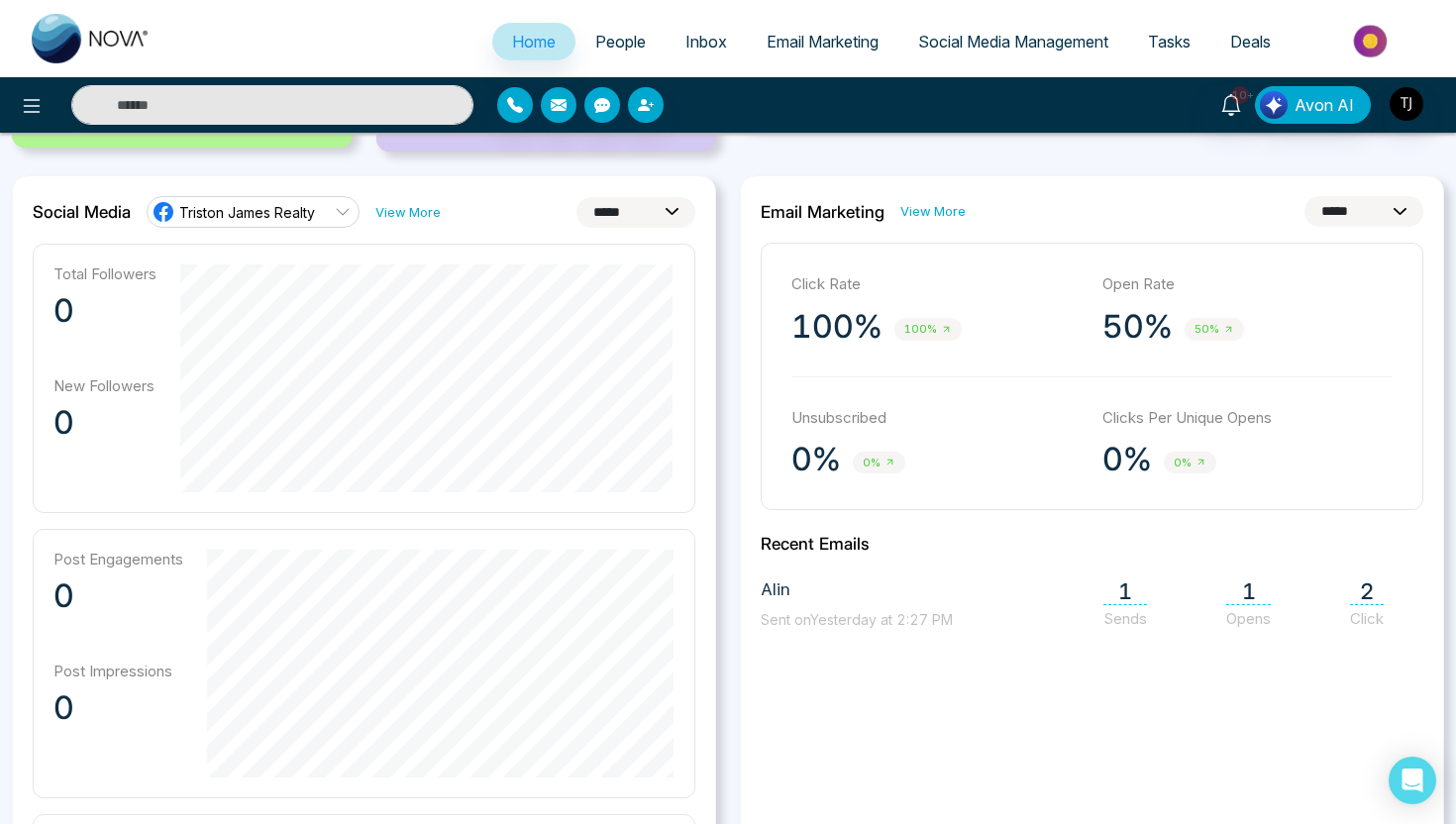 select on "**" 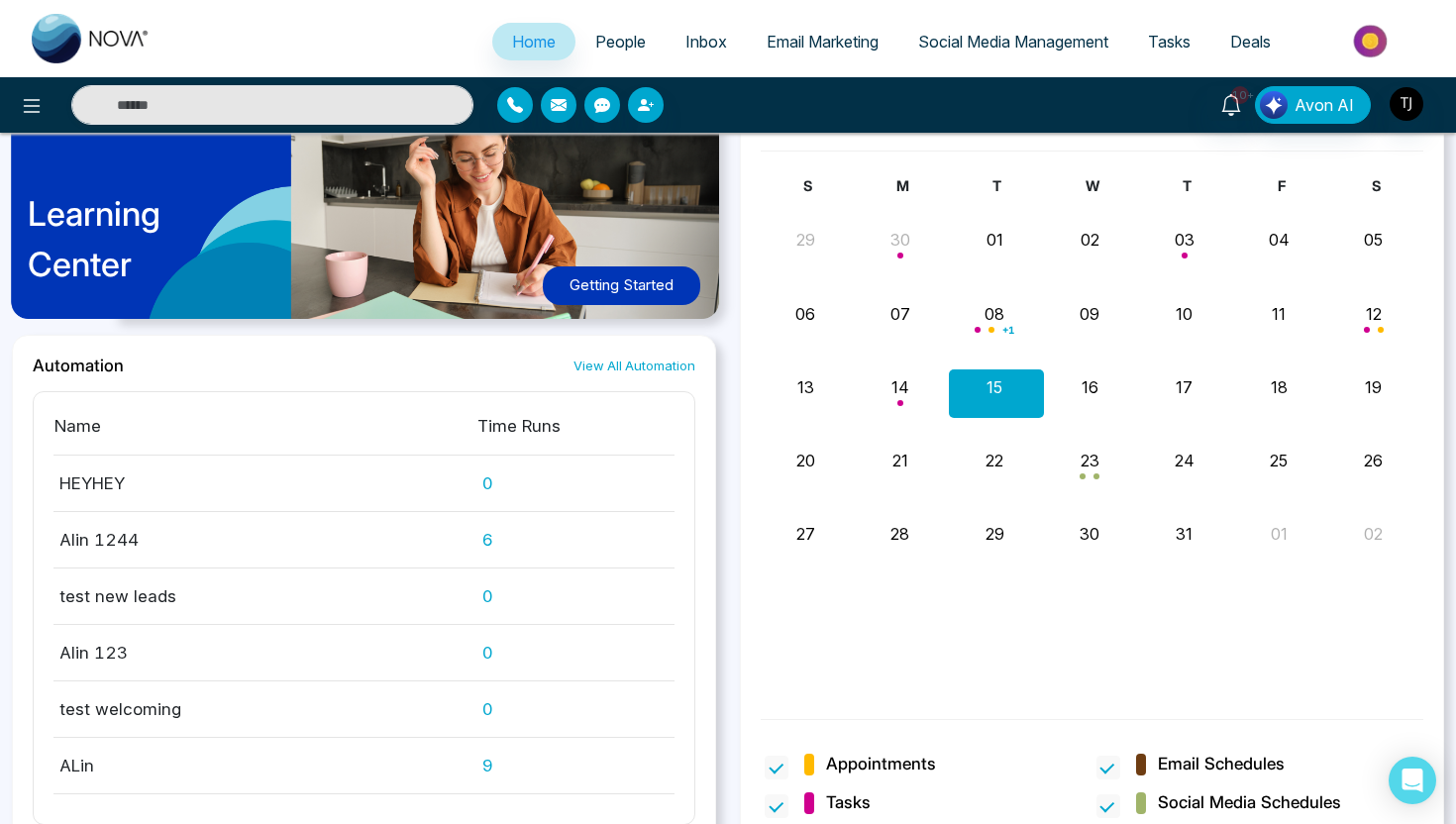 scroll, scrollTop: 2100, scrollLeft: 0, axis: vertical 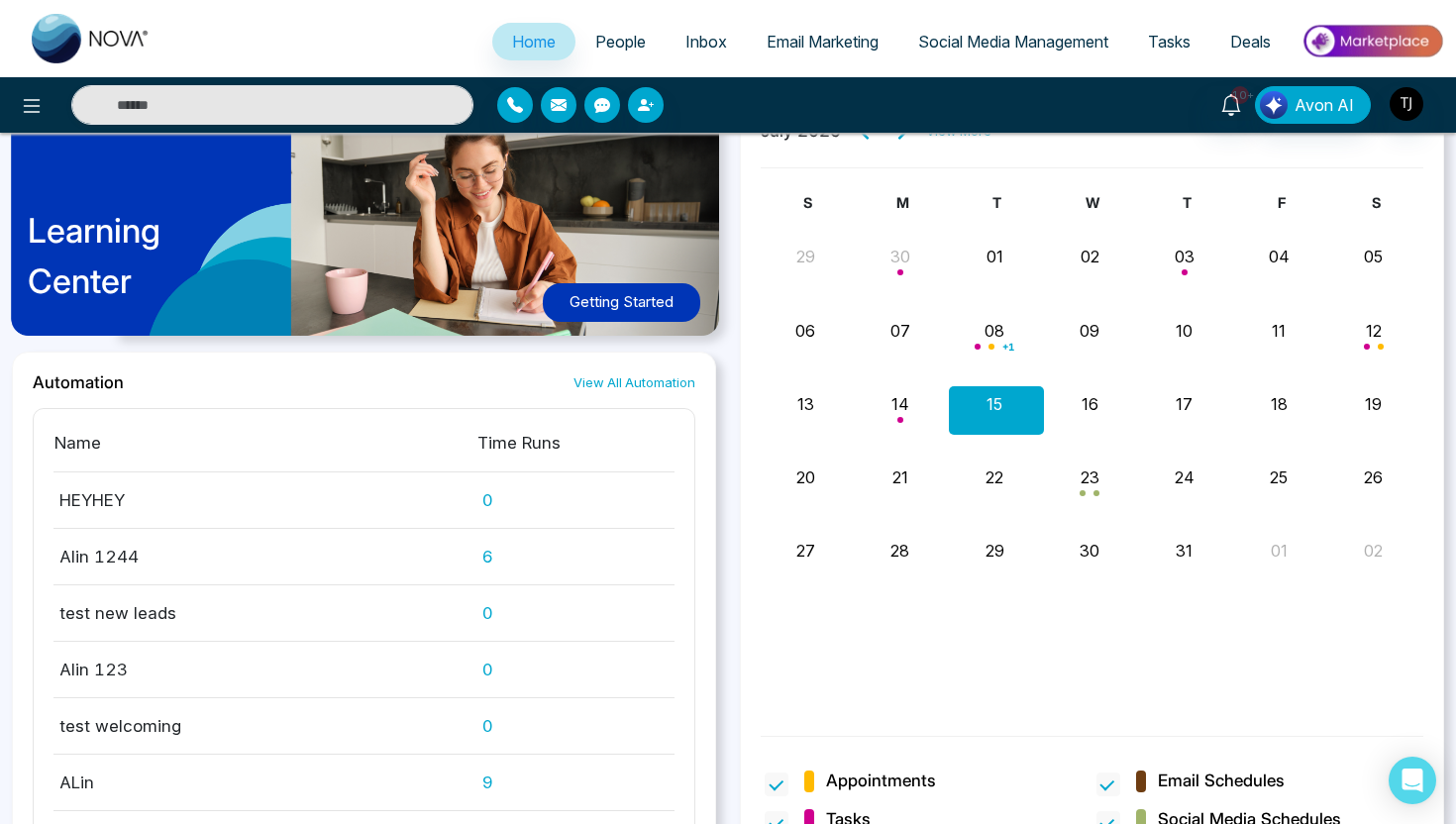 click on "View All Automation" at bounding box center (634, 382) 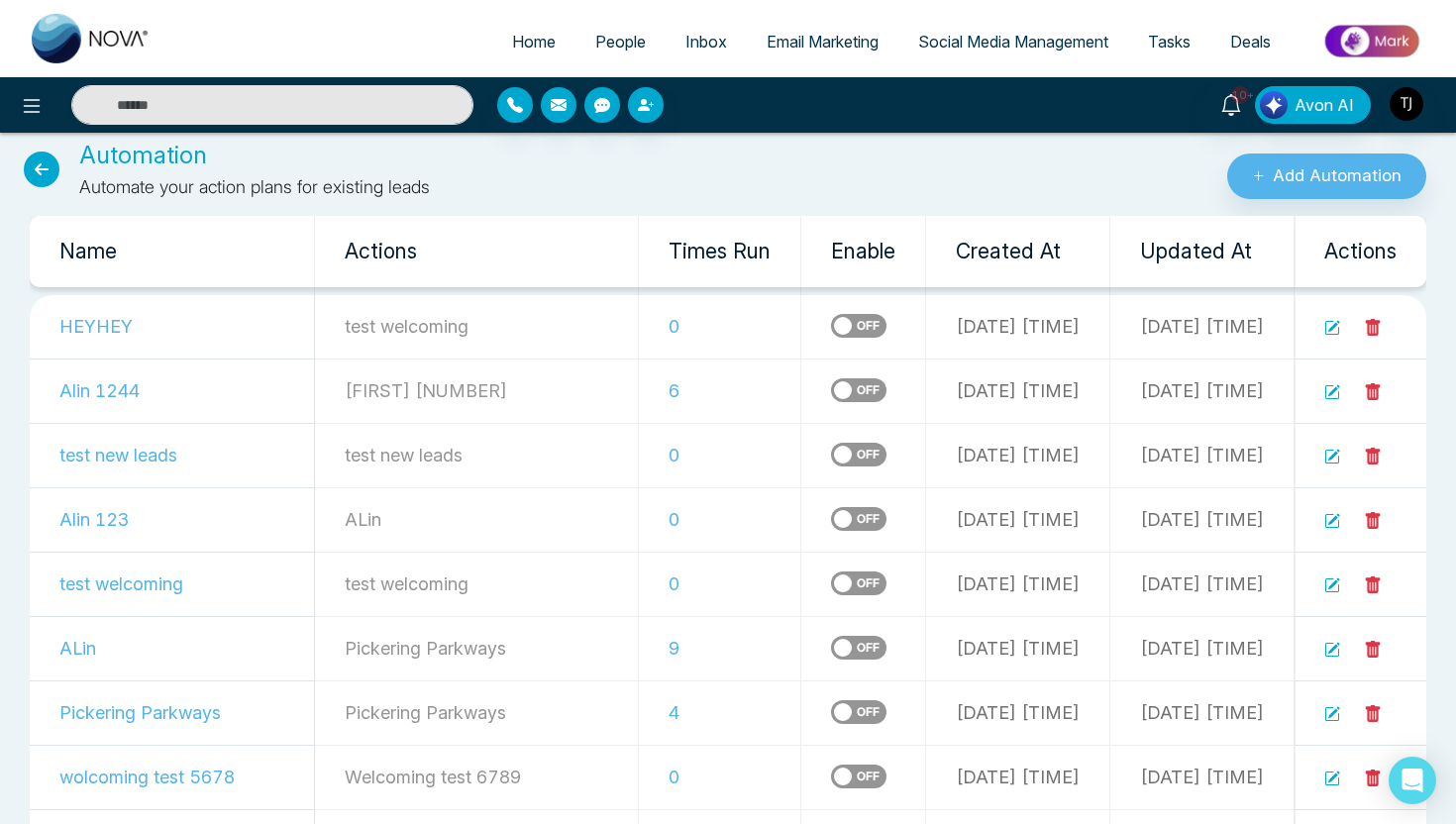 scroll, scrollTop: 39, scrollLeft: 0, axis: vertical 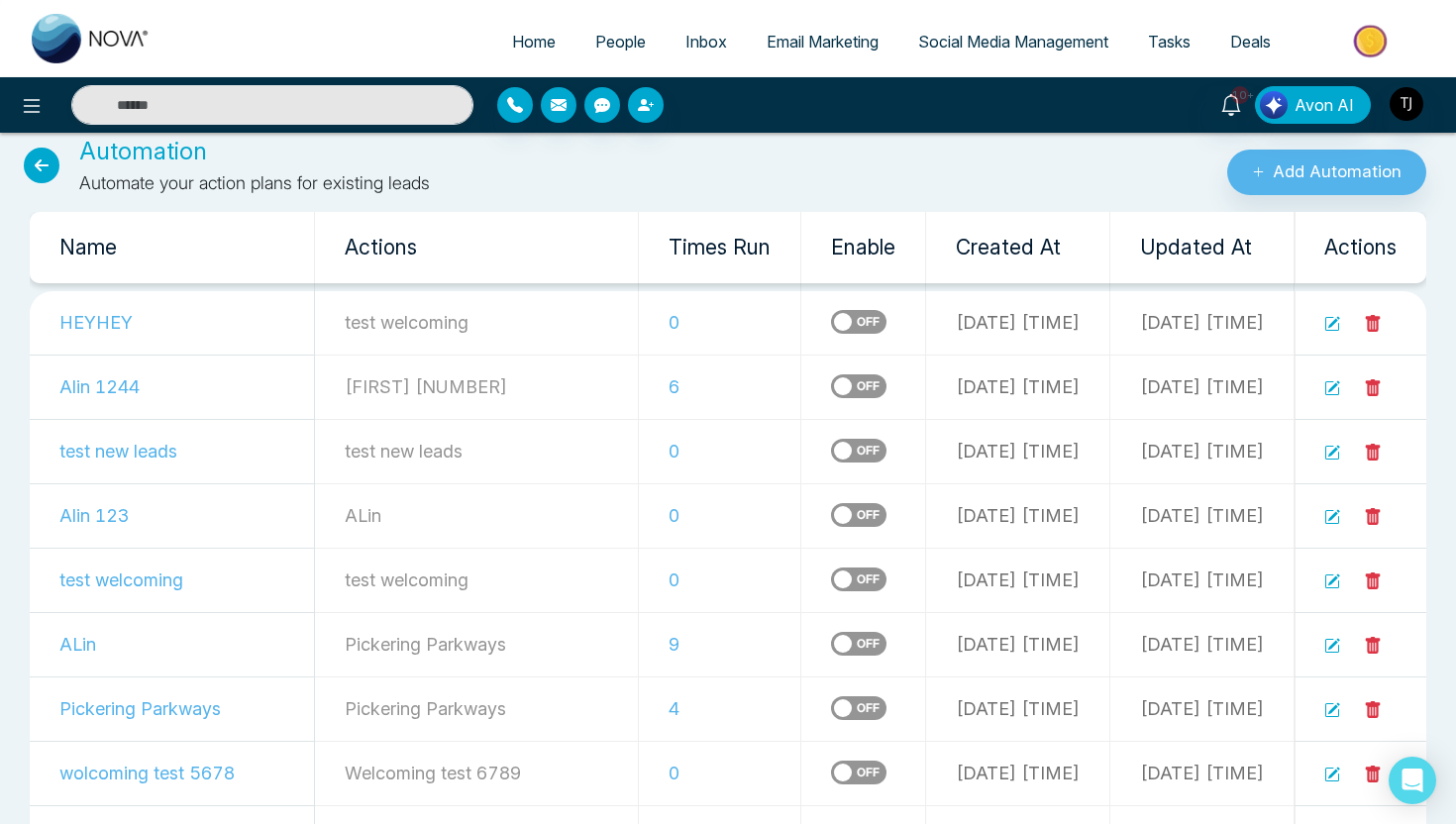click on "HEYHEY" at bounding box center (172, 323) 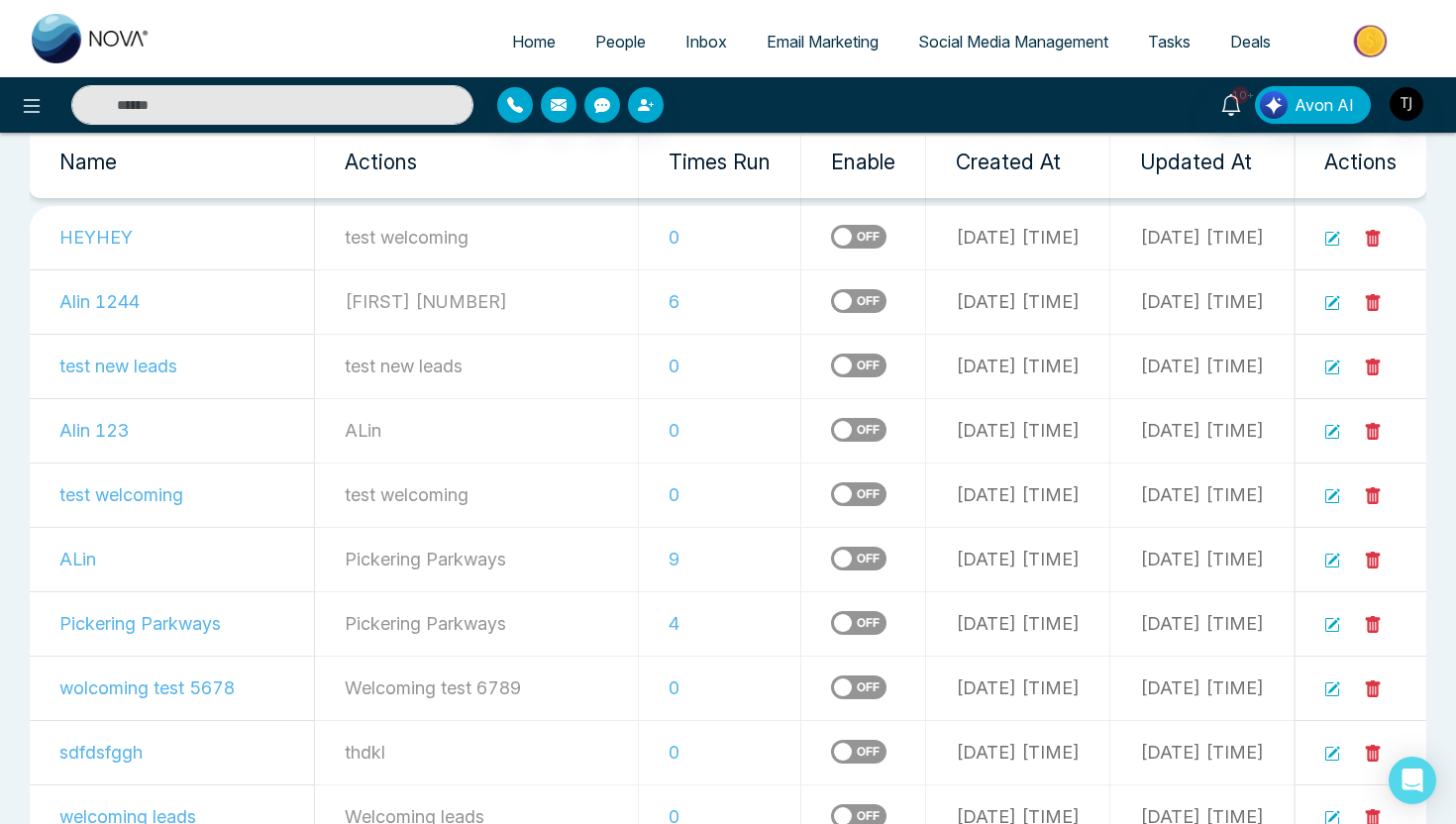 scroll, scrollTop: 135, scrollLeft: 0, axis: vertical 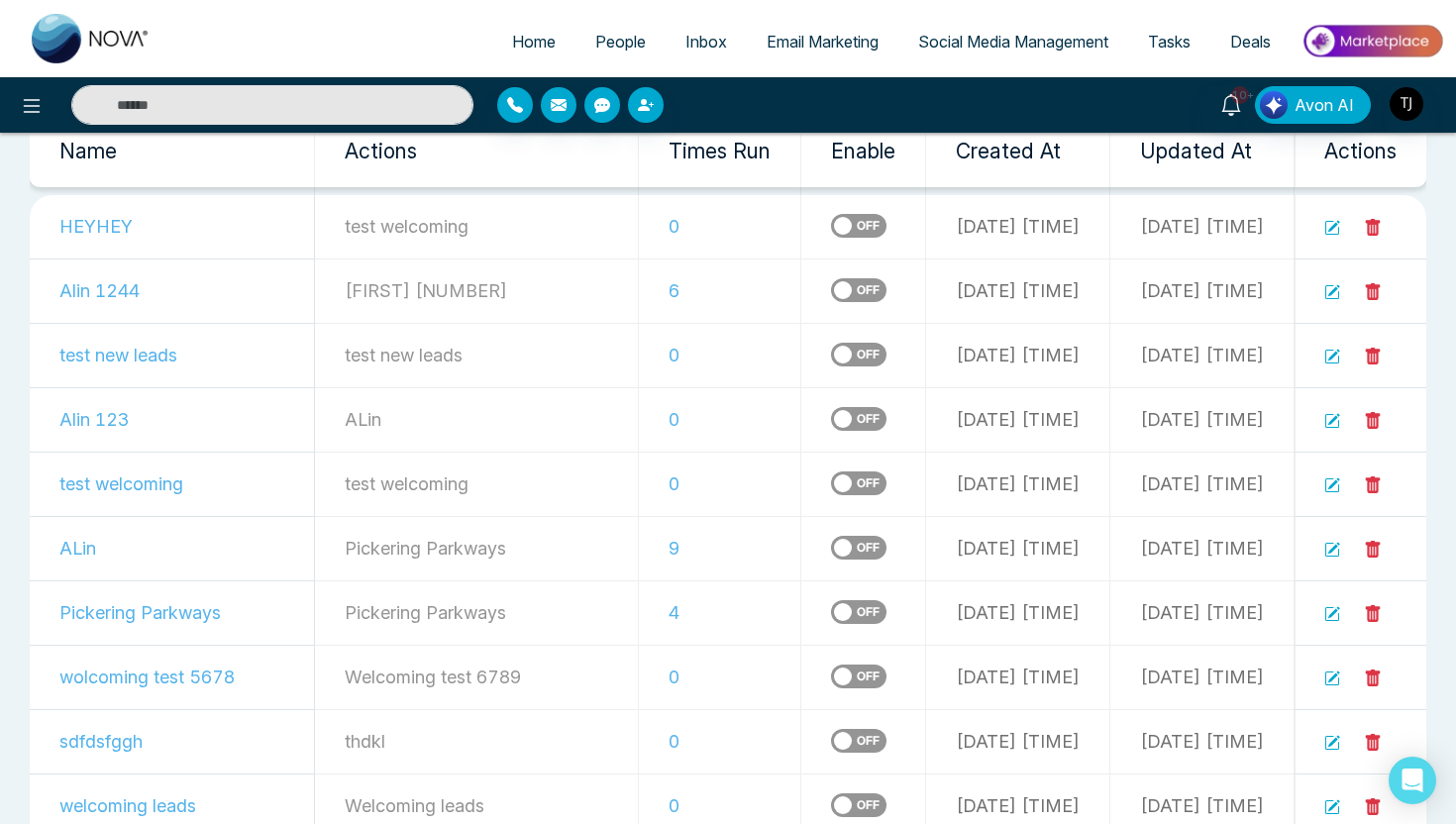 click 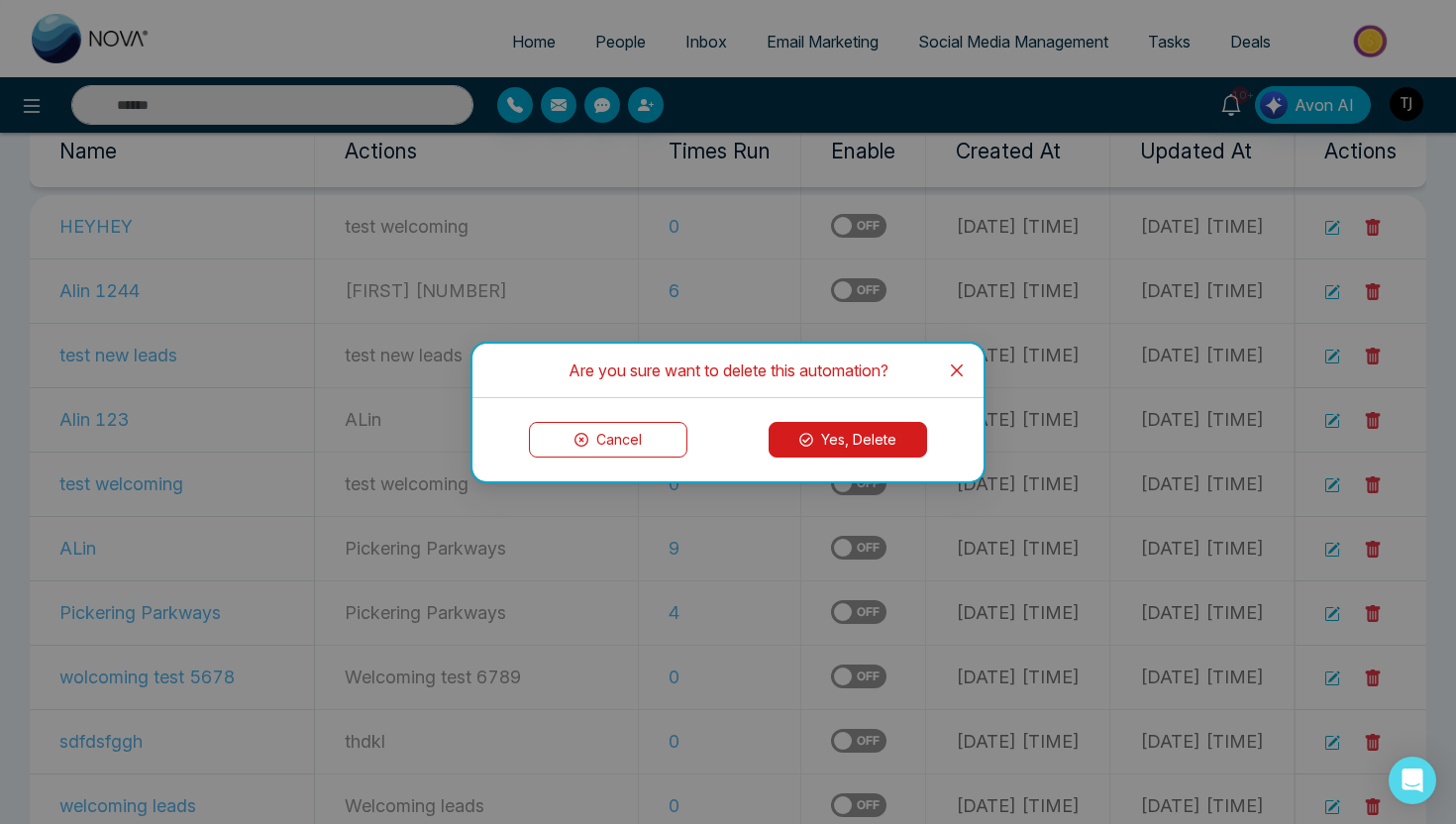 click on "Yes, Delete" at bounding box center (848, 440) 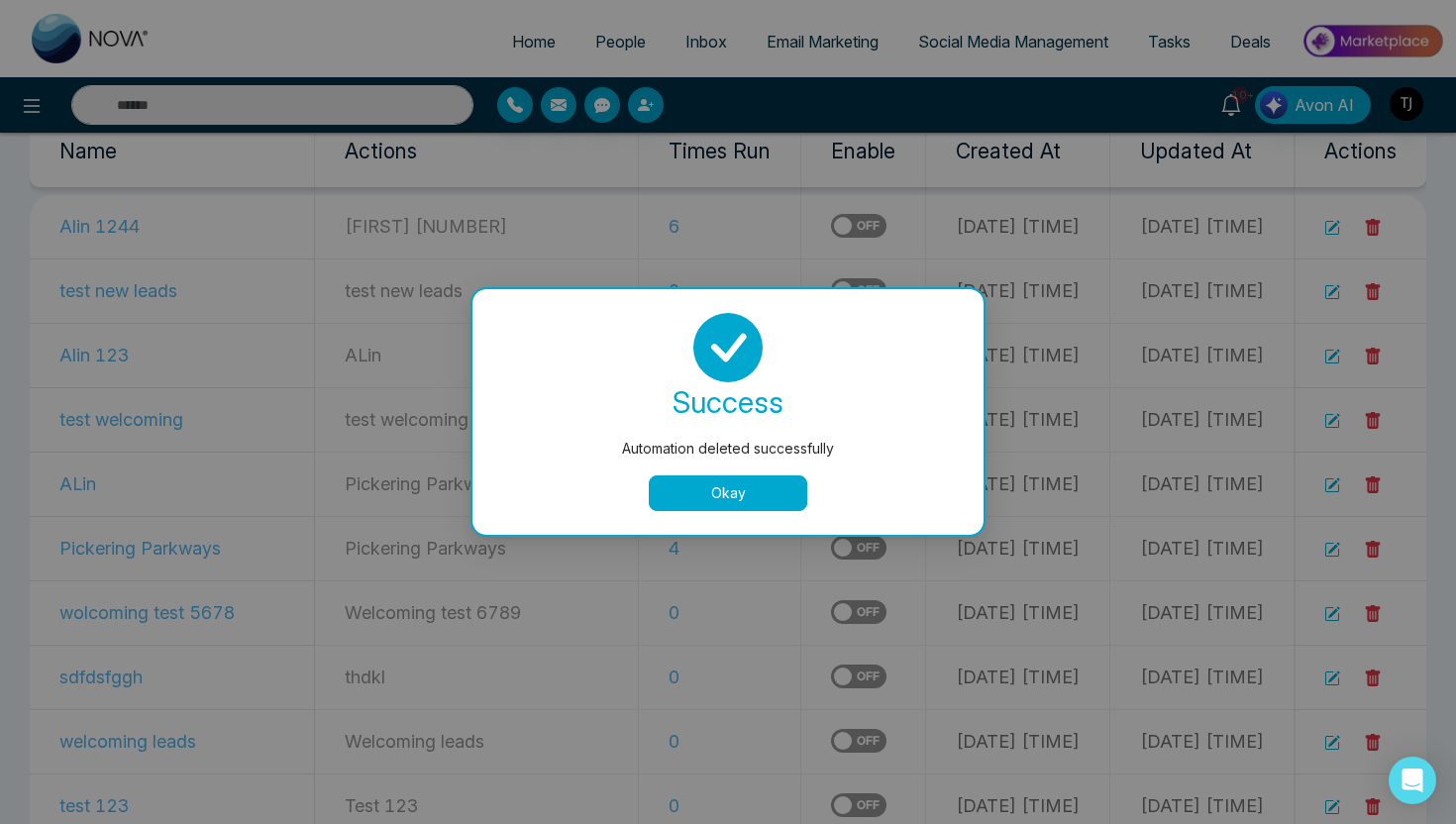 click on "Okay" at bounding box center [728, 493] 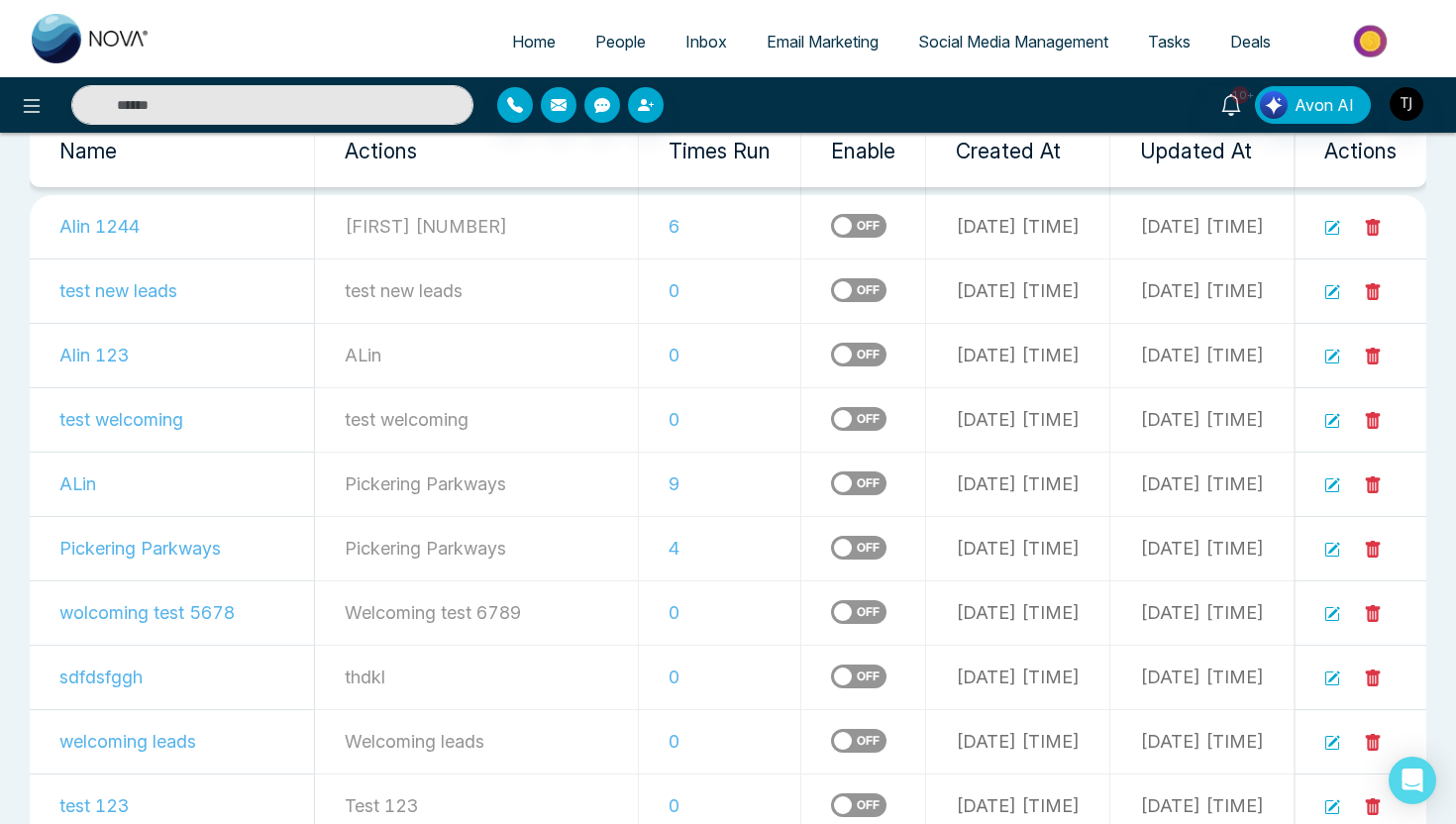 click 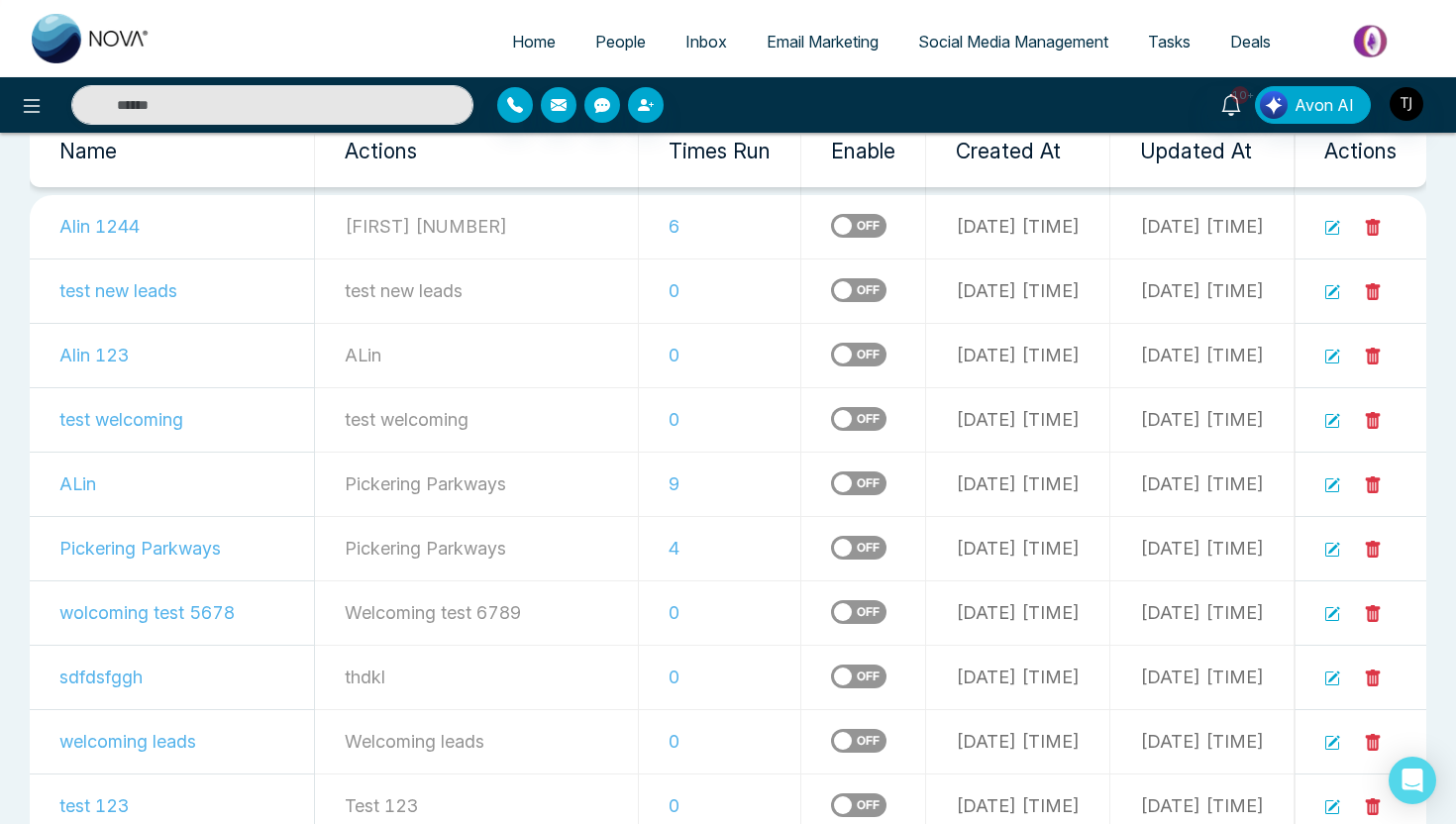scroll, scrollTop: 0, scrollLeft: 0, axis: both 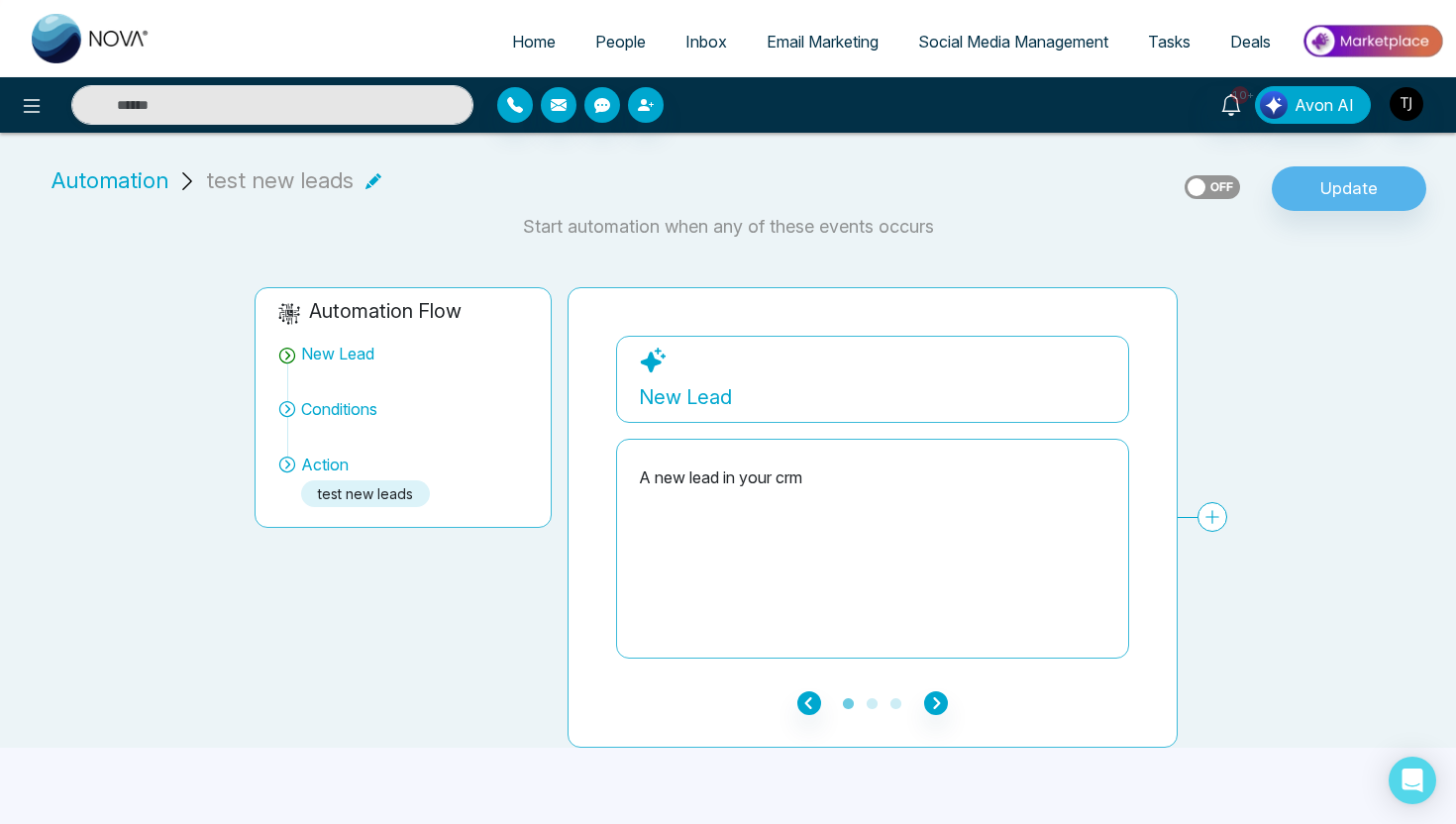 click on "Automation" at bounding box center (110, 180) 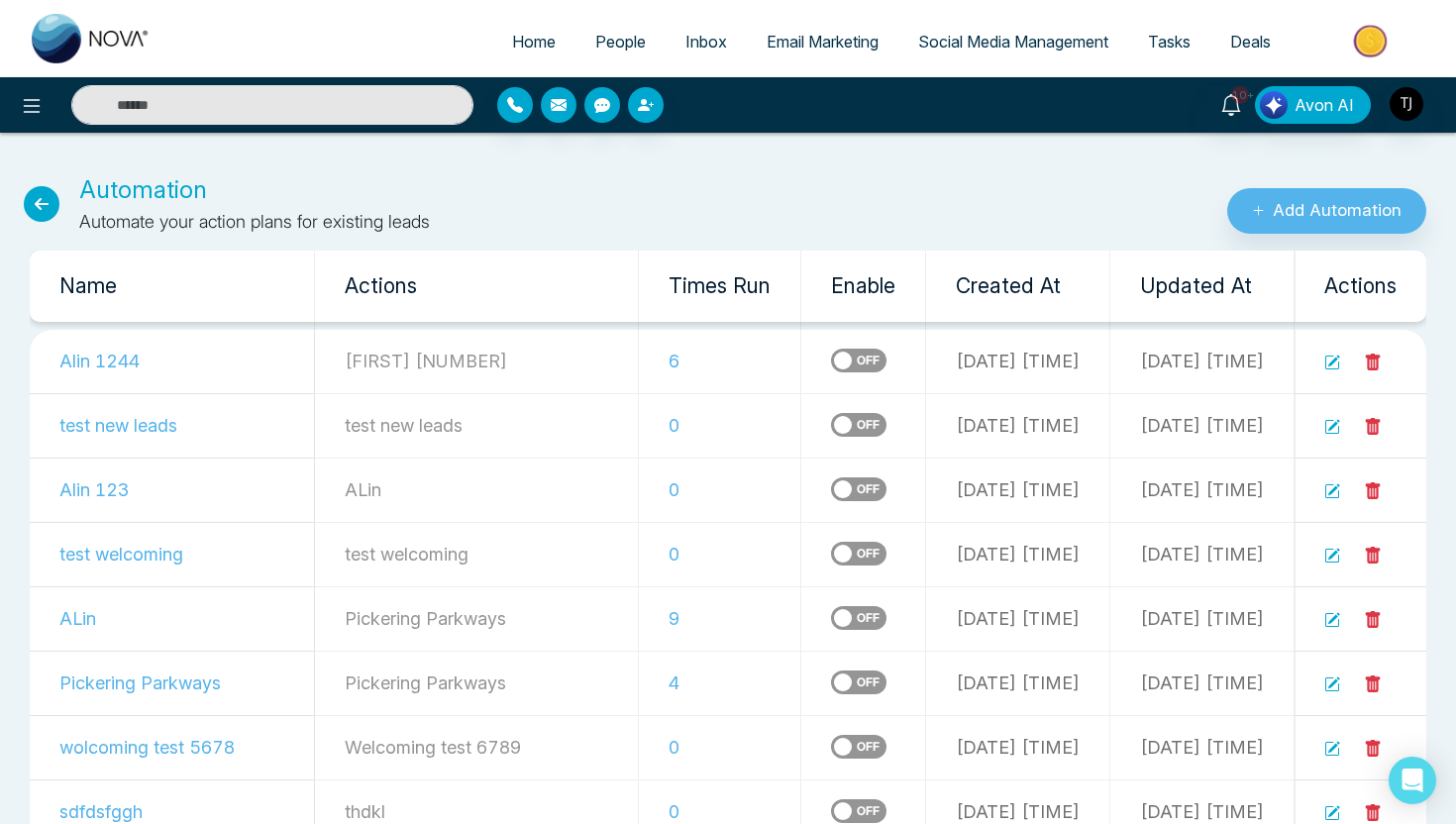 click 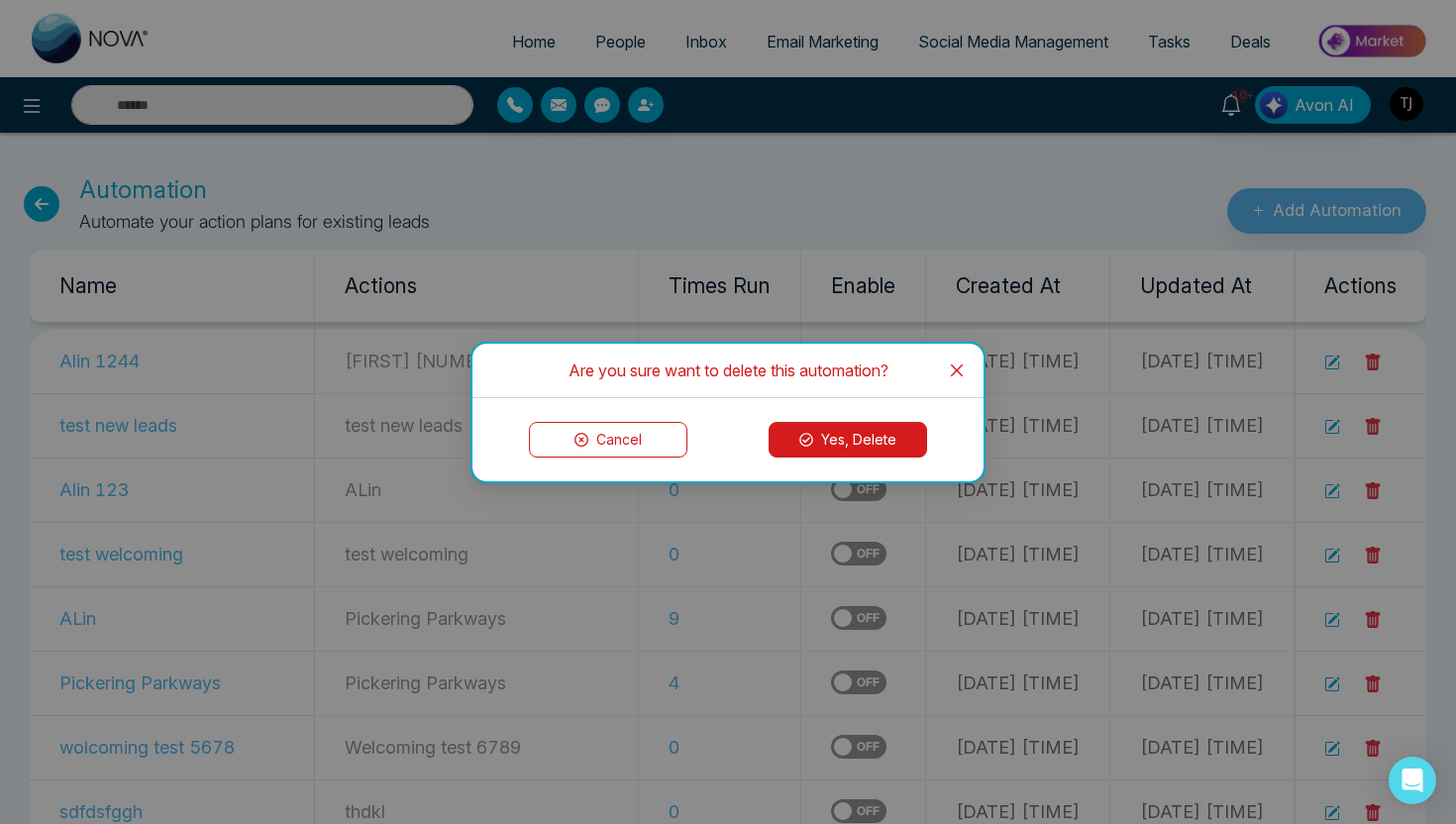 click 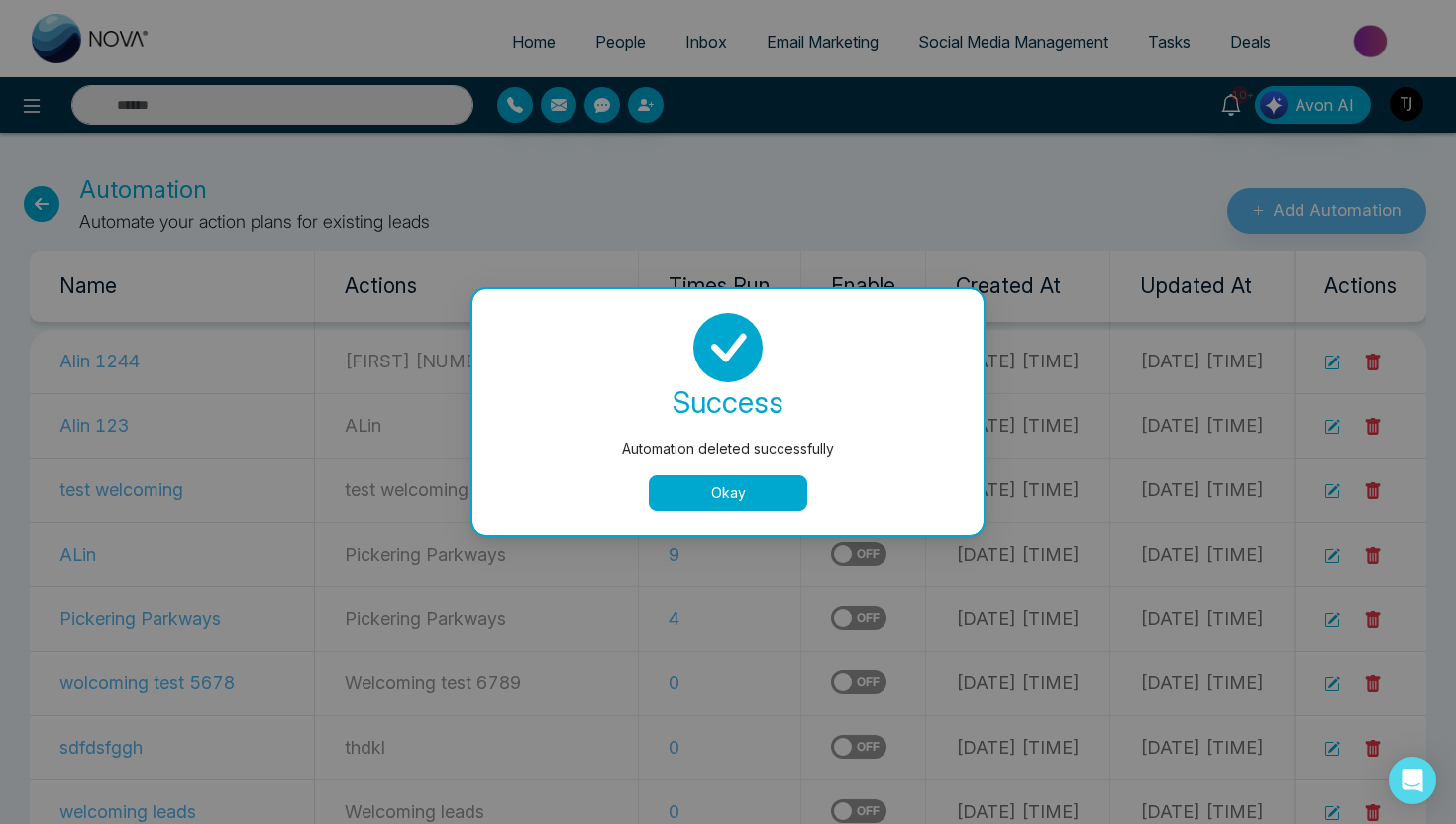click on "Okay" at bounding box center (728, 493) 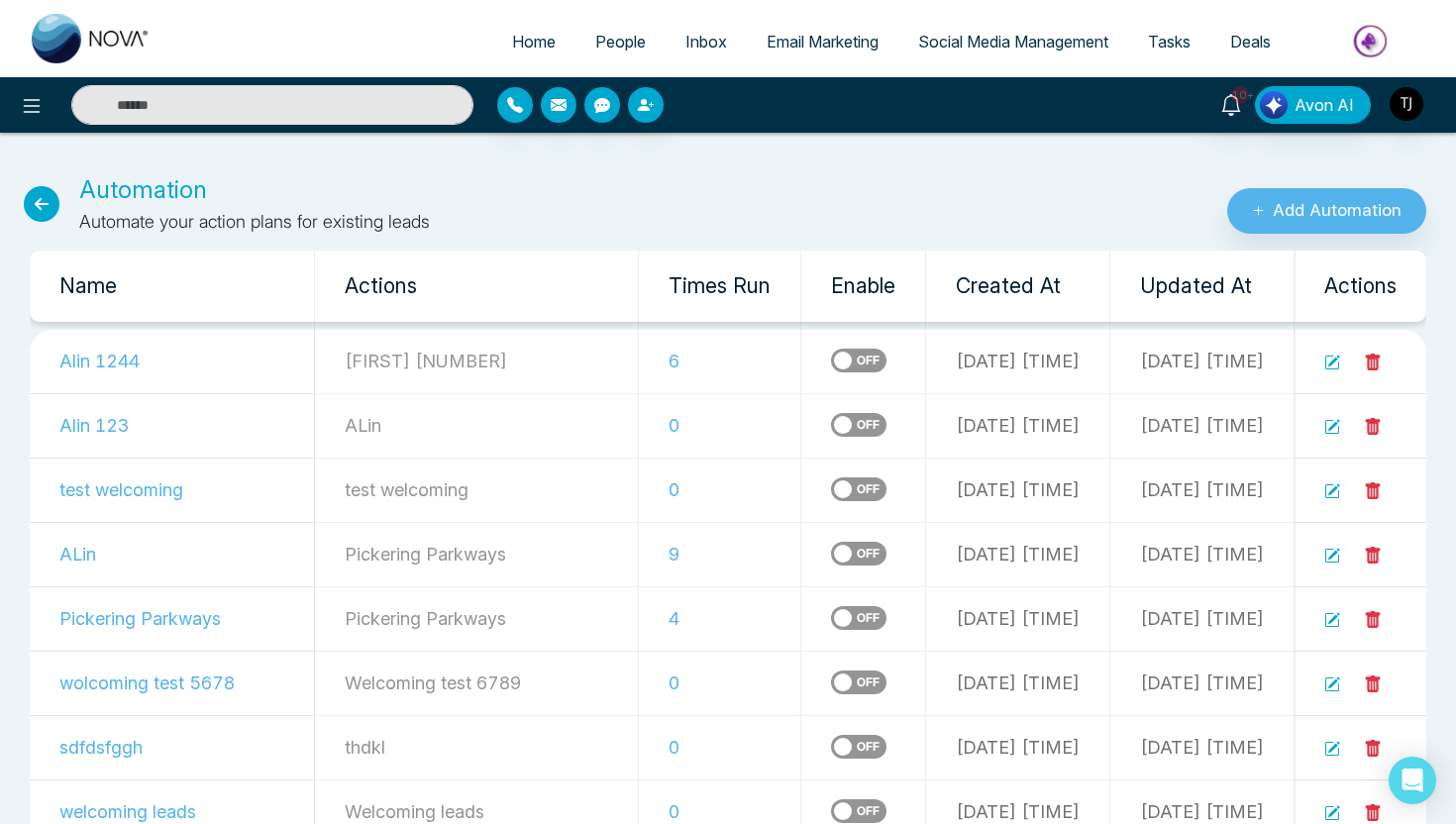 click 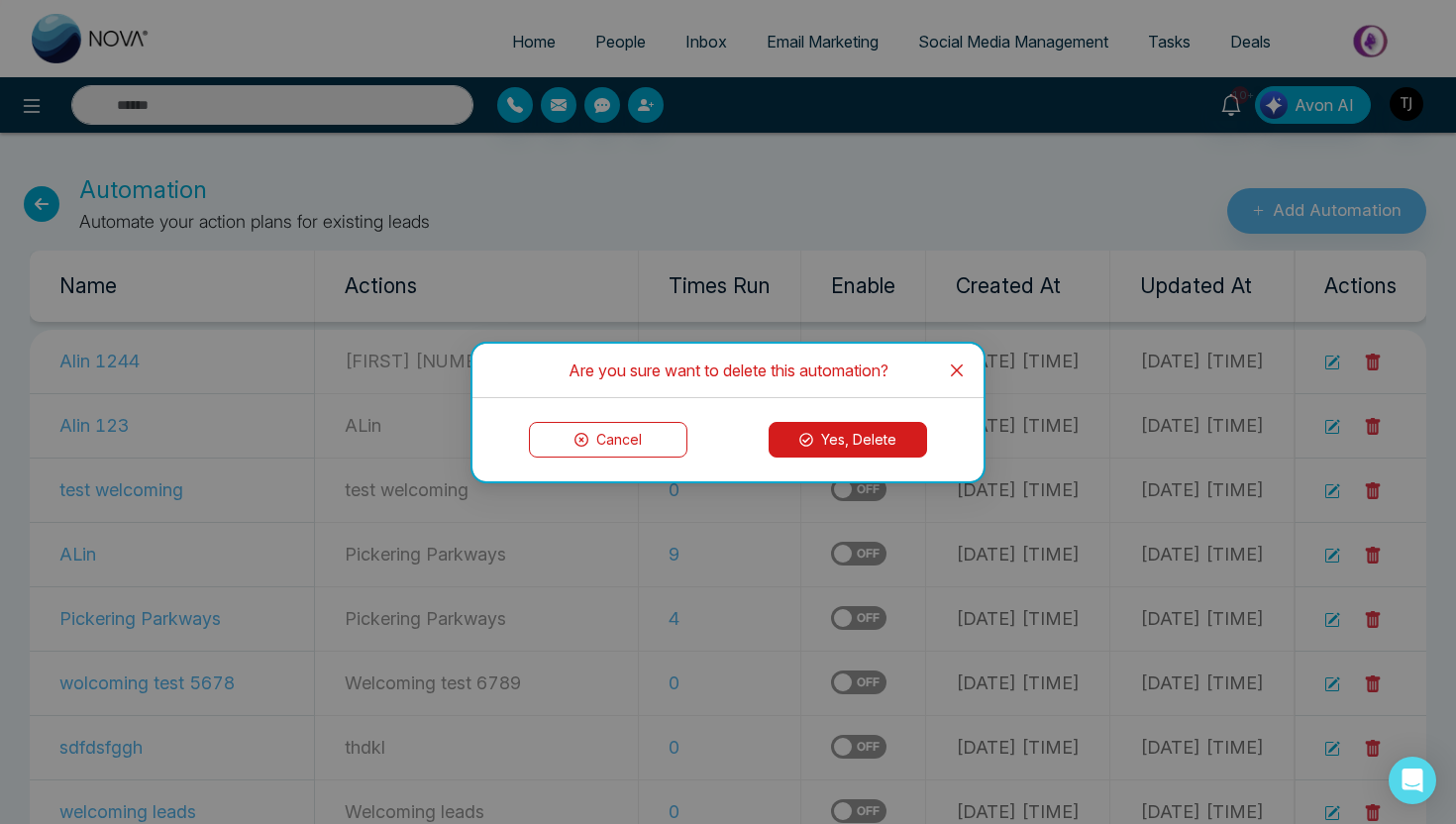 click on "Yes, Delete" at bounding box center (848, 440) 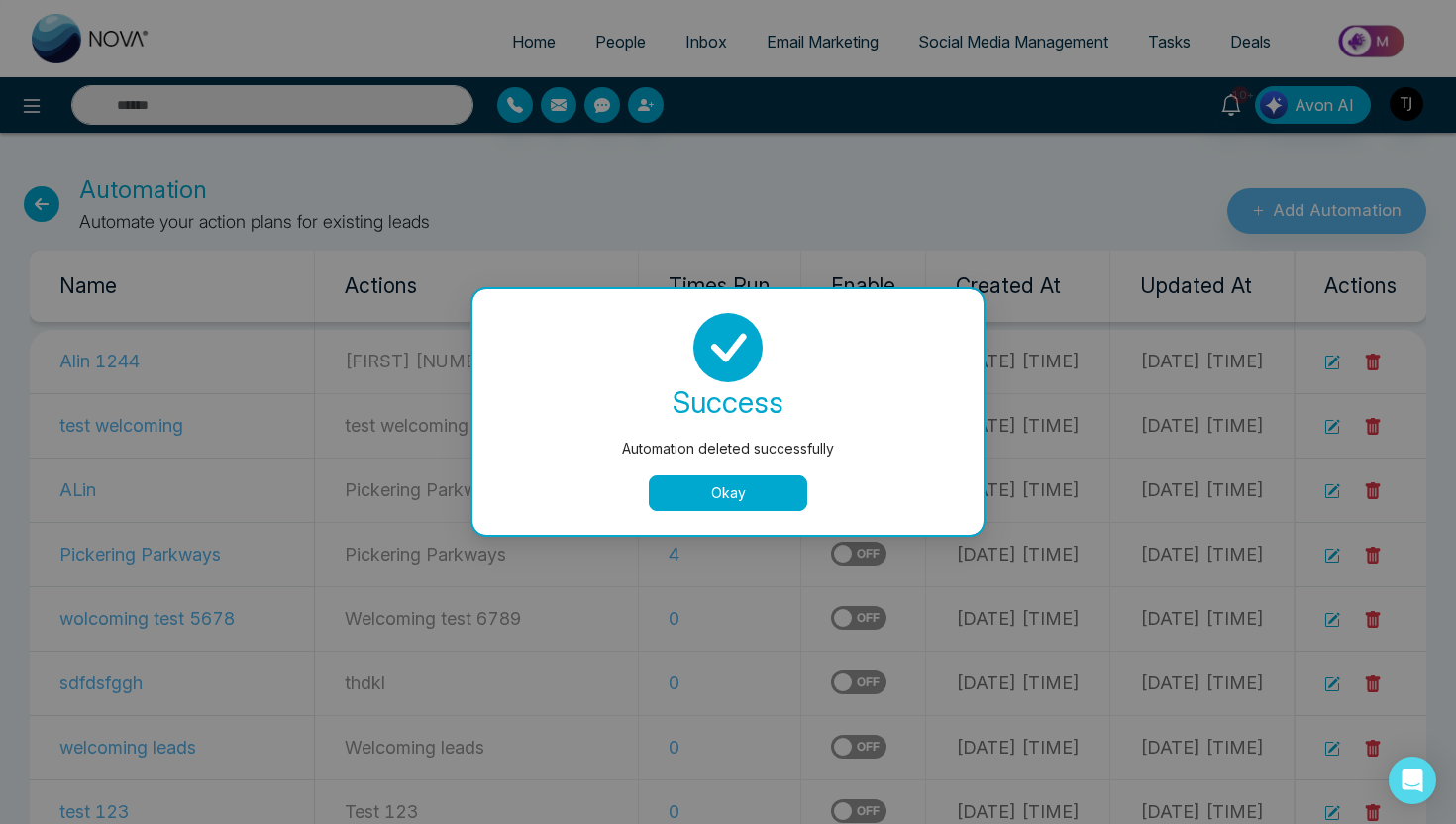 click on "Okay" at bounding box center [728, 493] 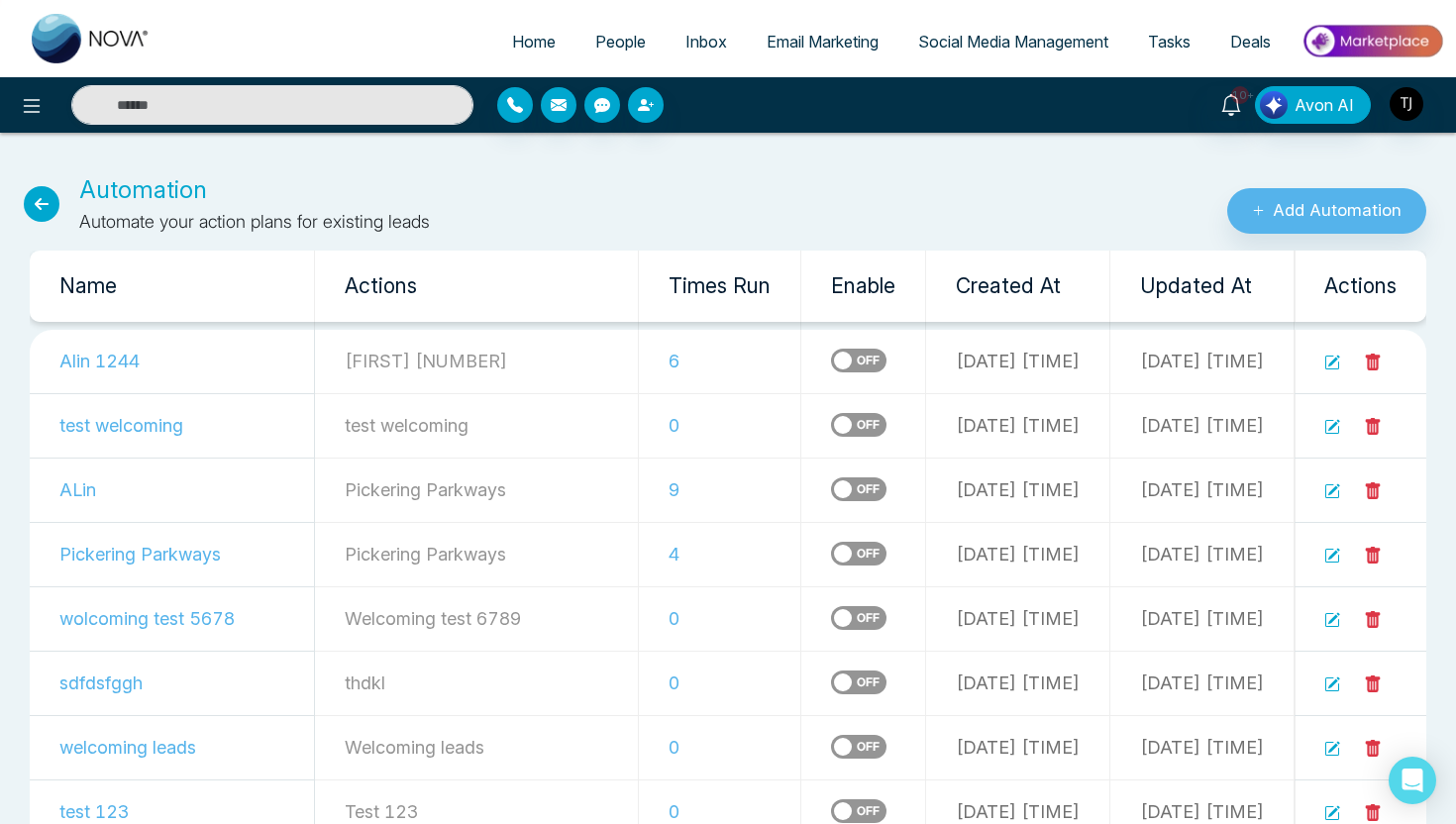 click 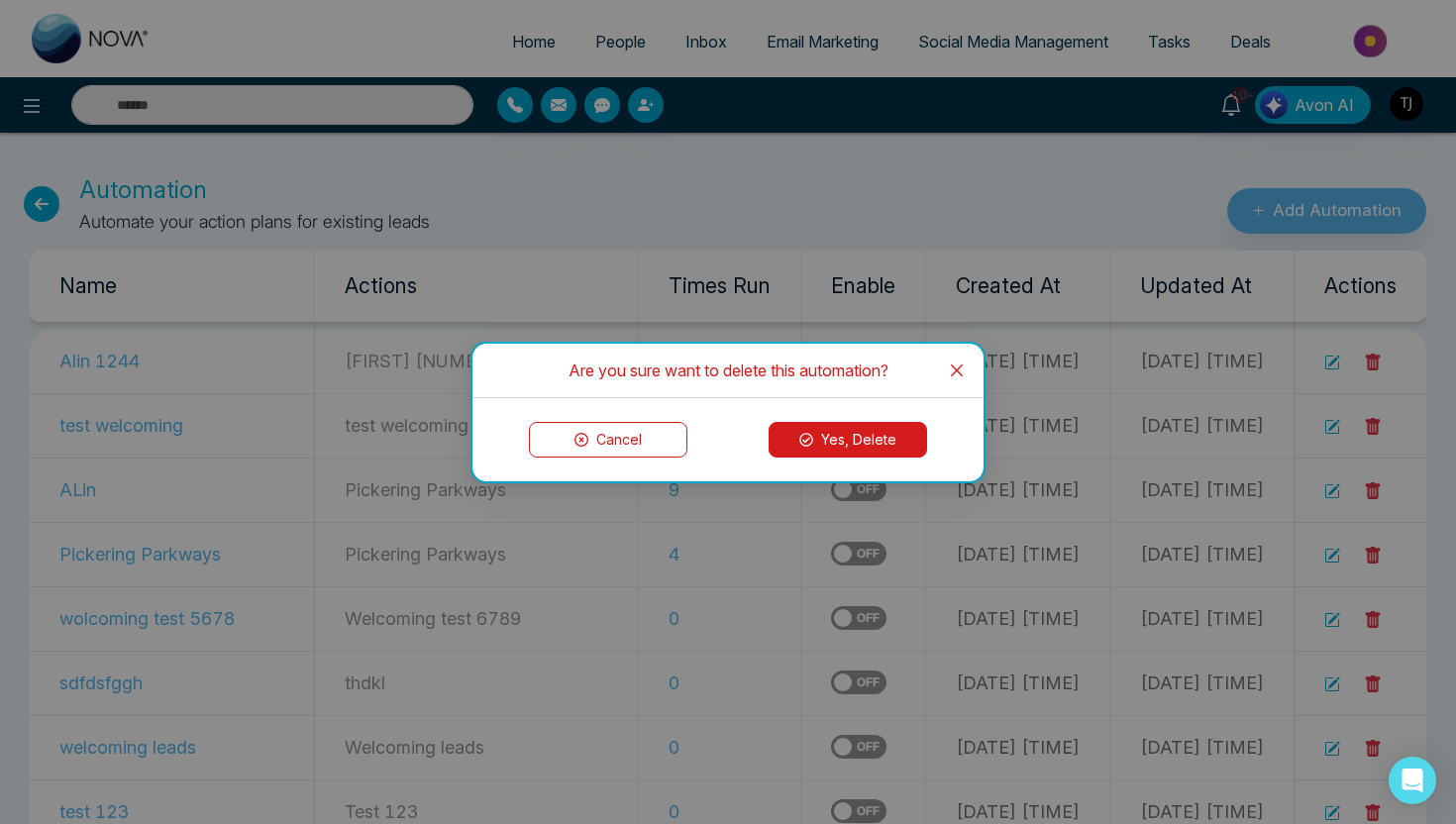 click on "Yes, Delete" at bounding box center (848, 440) 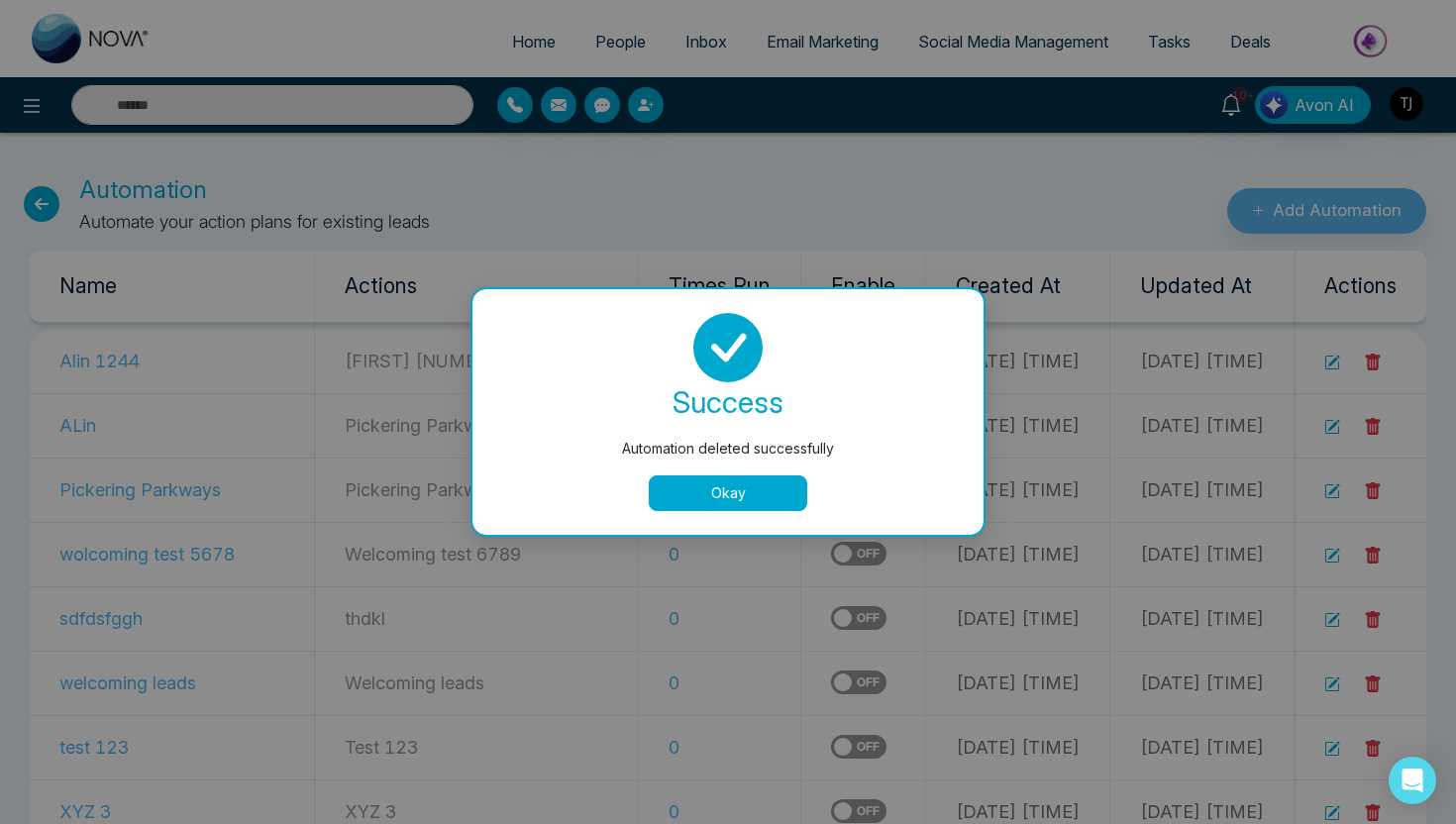 click on "Okay" at bounding box center (728, 493) 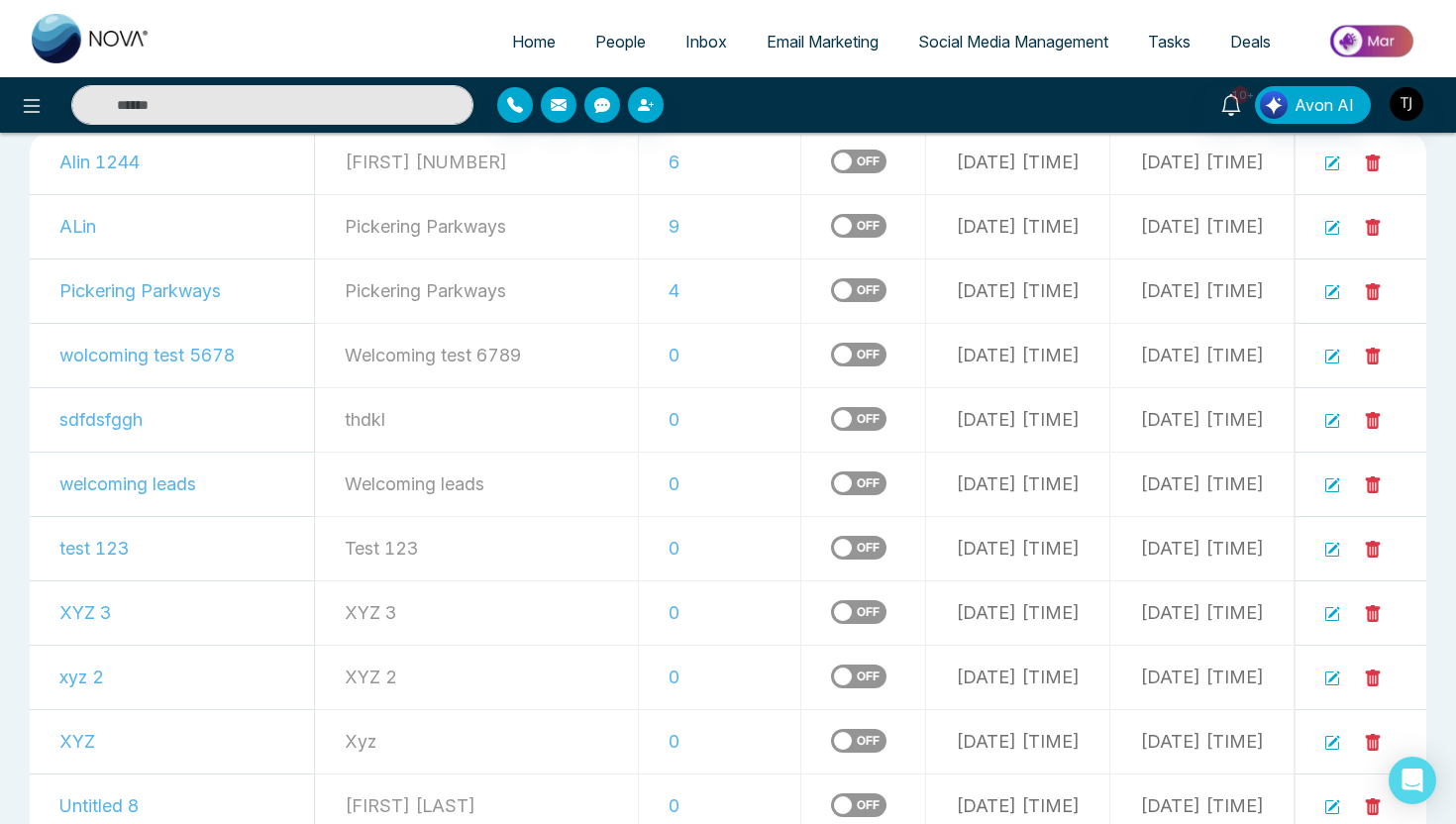 scroll, scrollTop: 208, scrollLeft: 0, axis: vertical 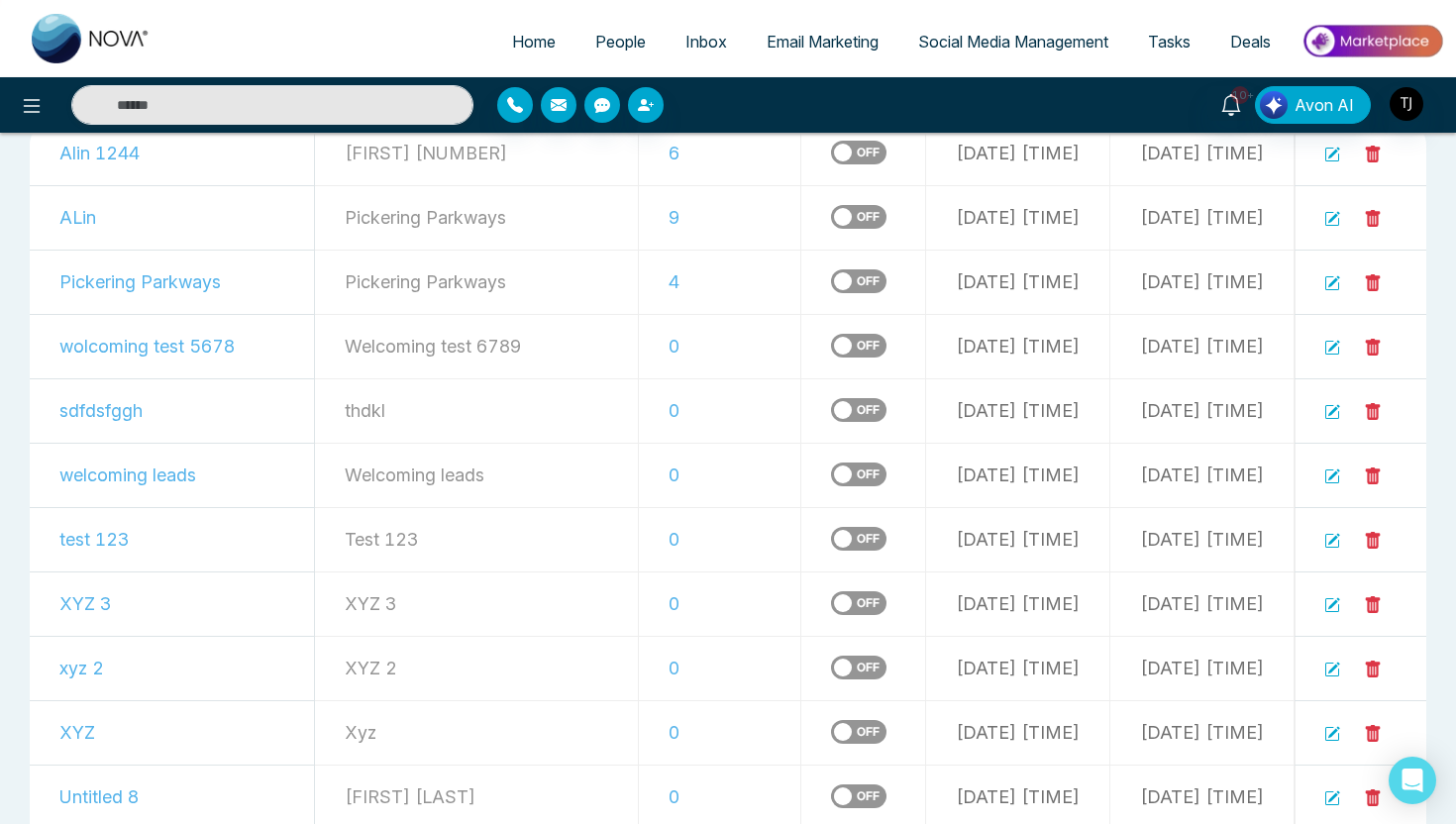 click 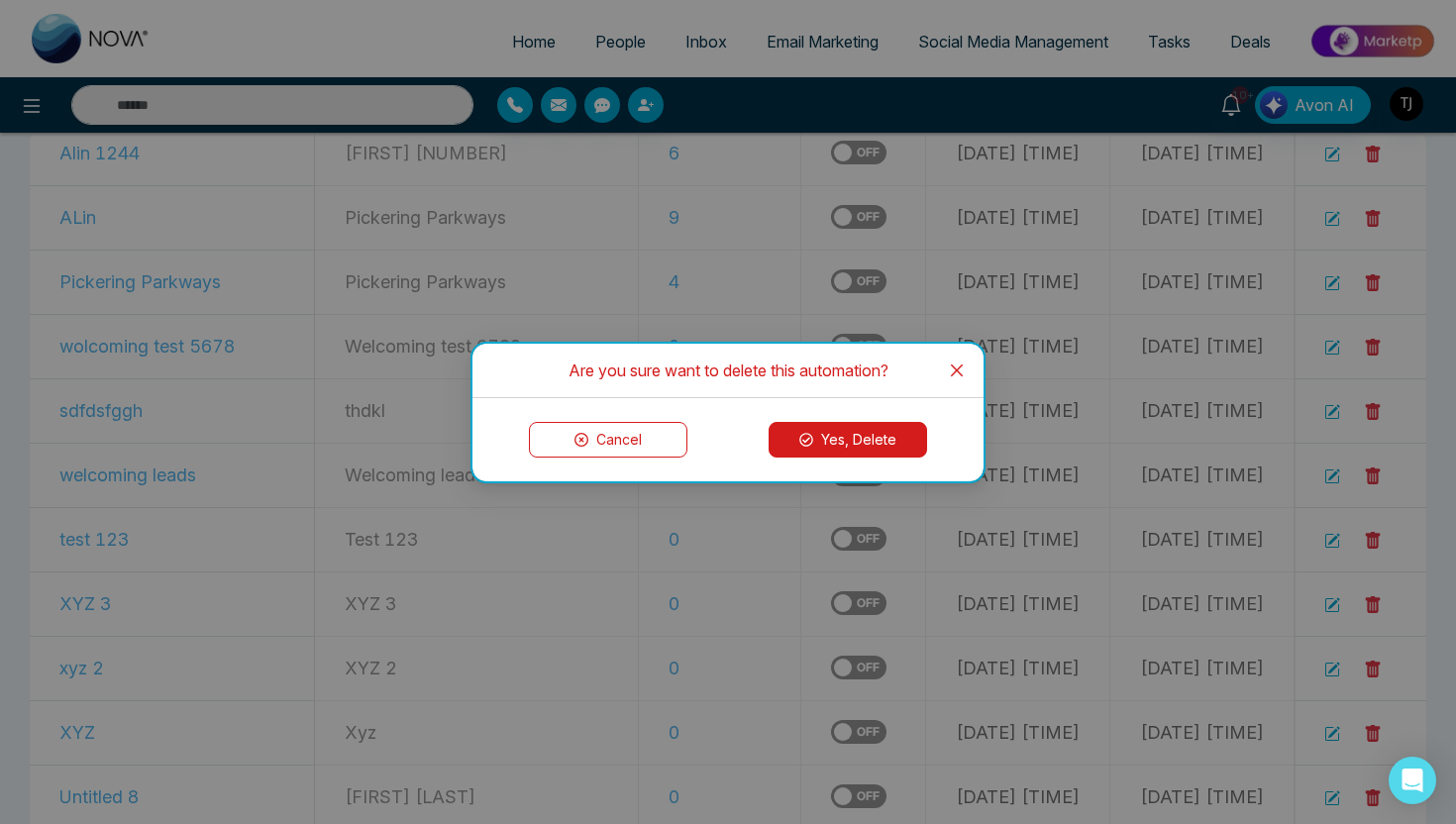 click on "Yes, Delete" at bounding box center [848, 440] 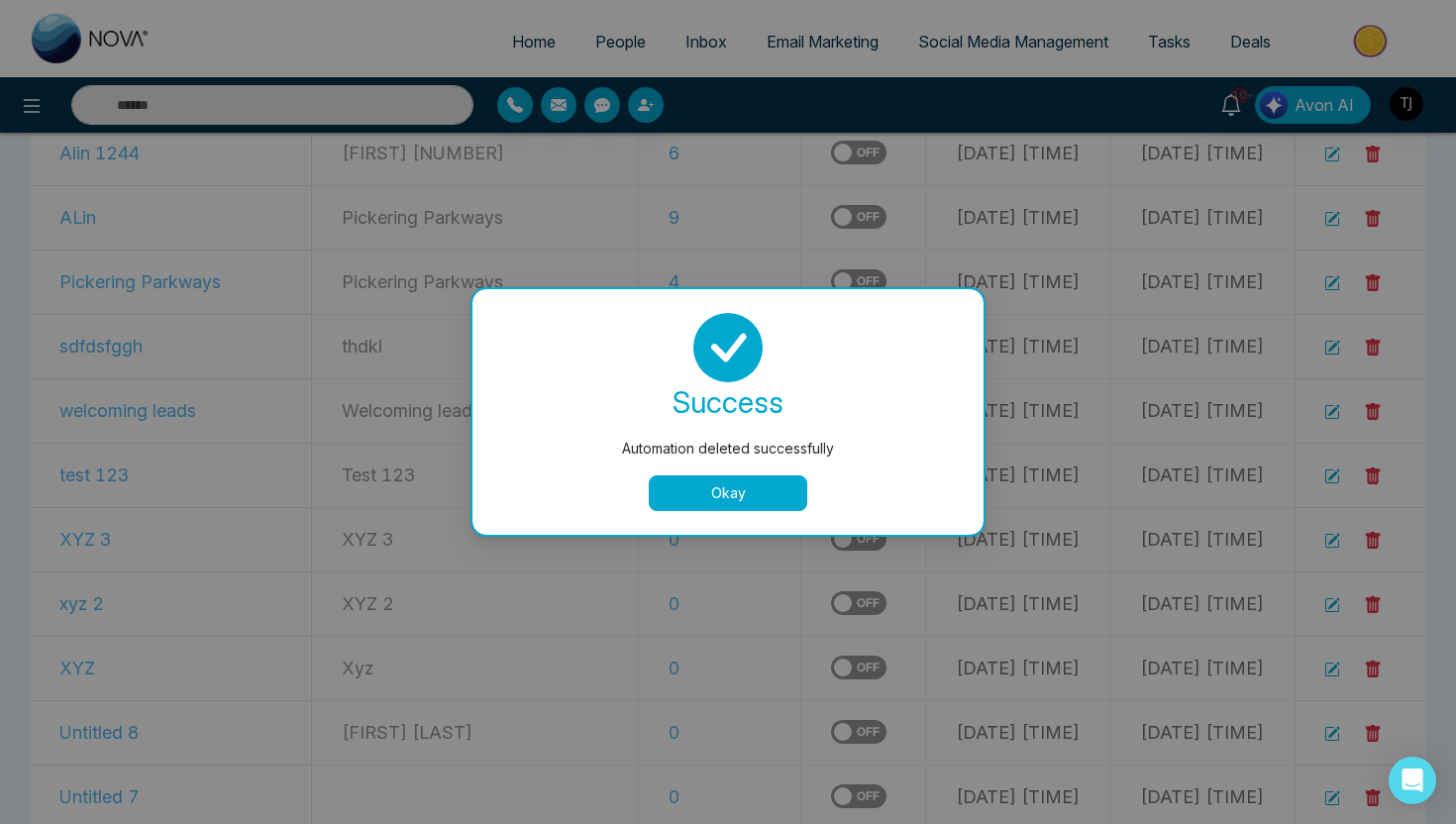 click on "Okay" at bounding box center (728, 493) 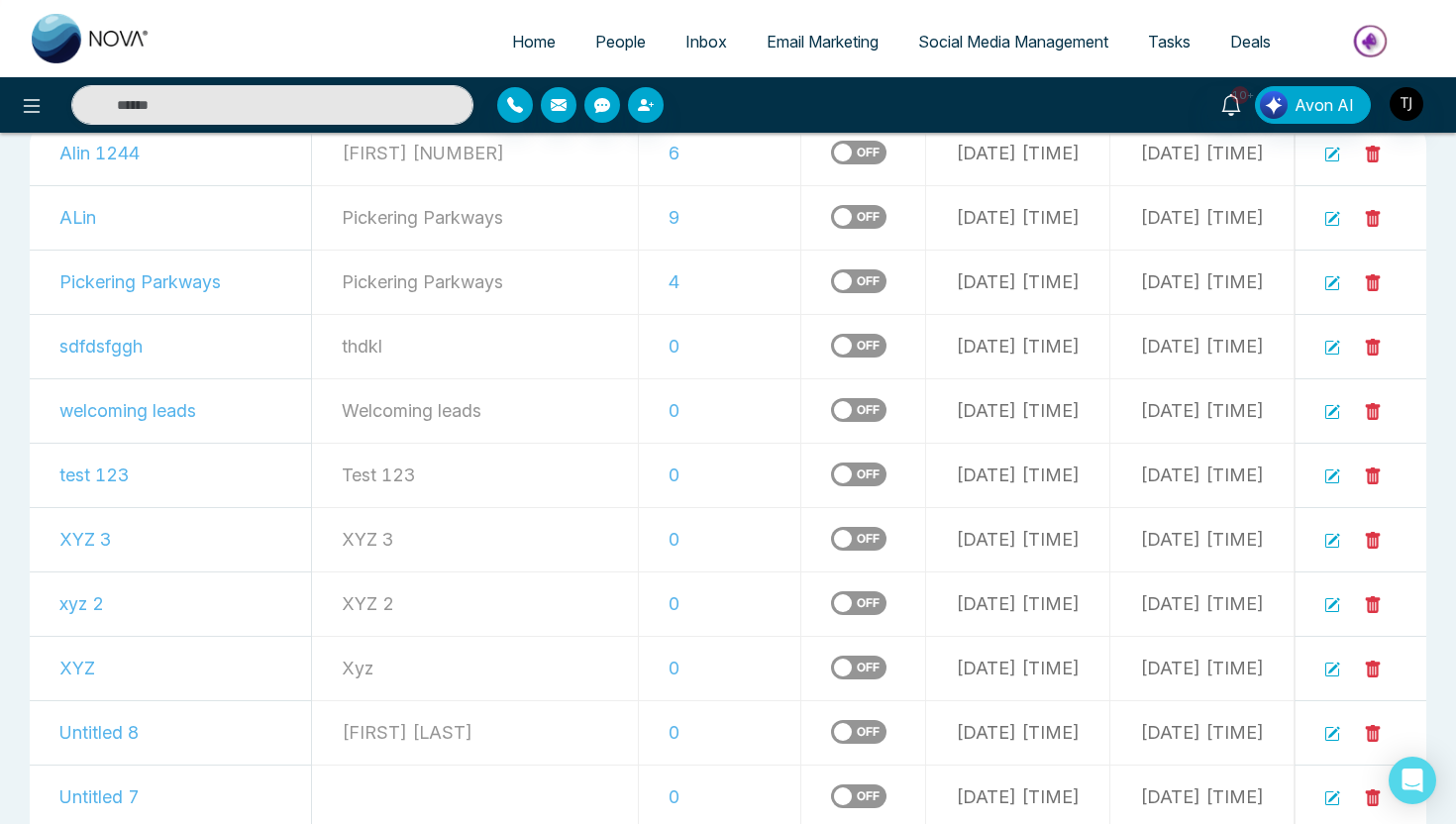 click at bounding box center [1361, 346] 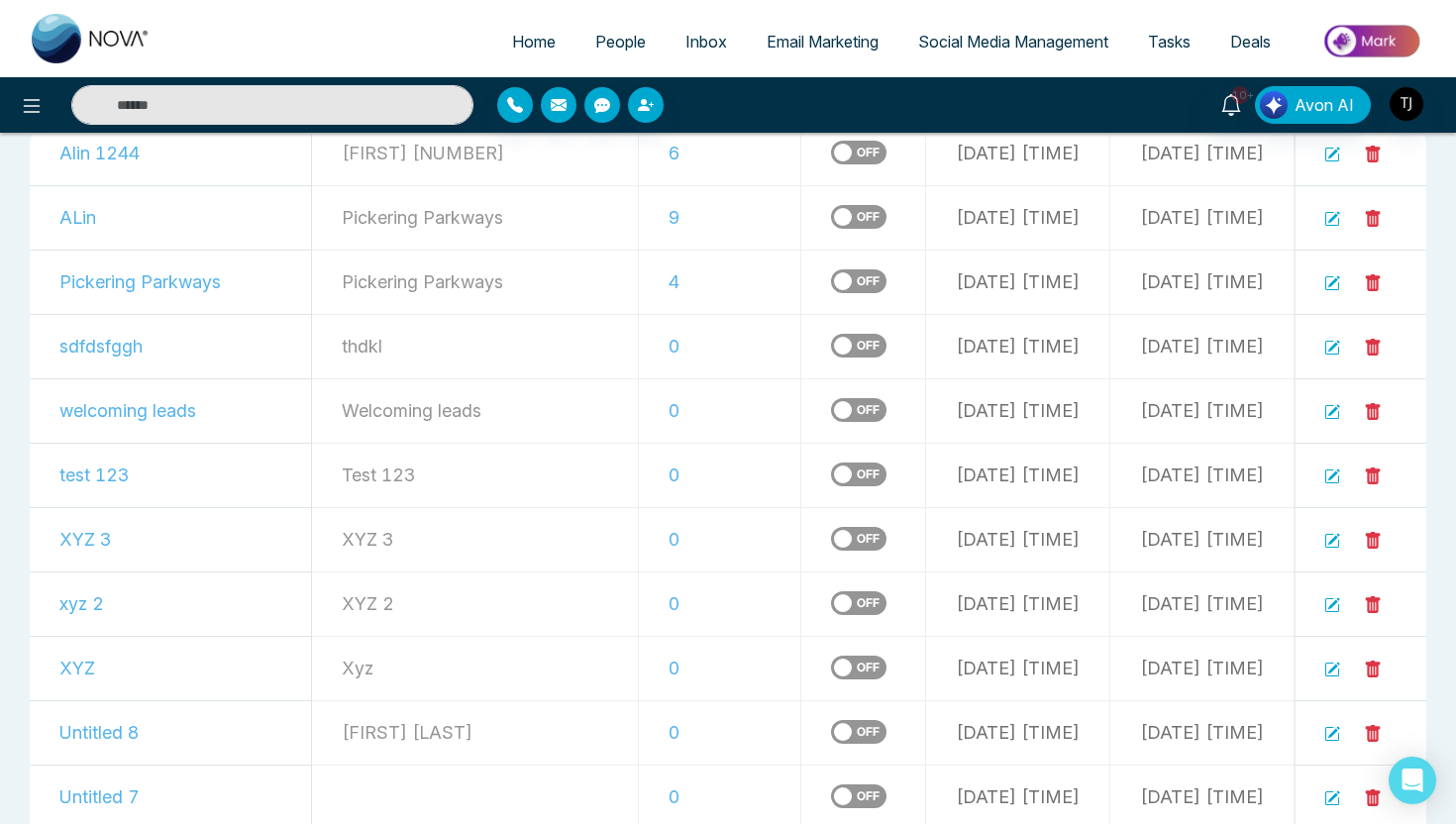 click at bounding box center (1361, 346) 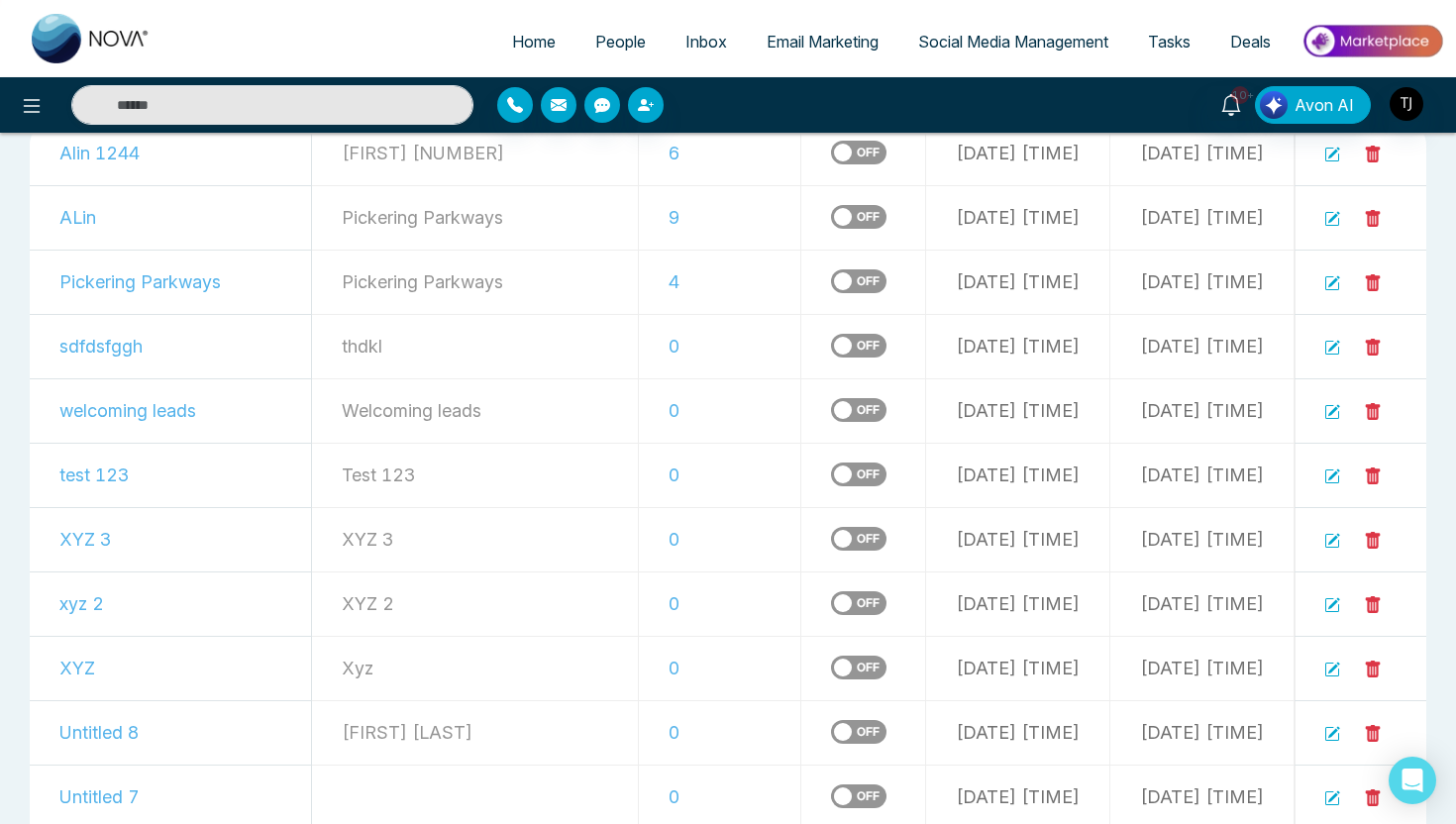 click 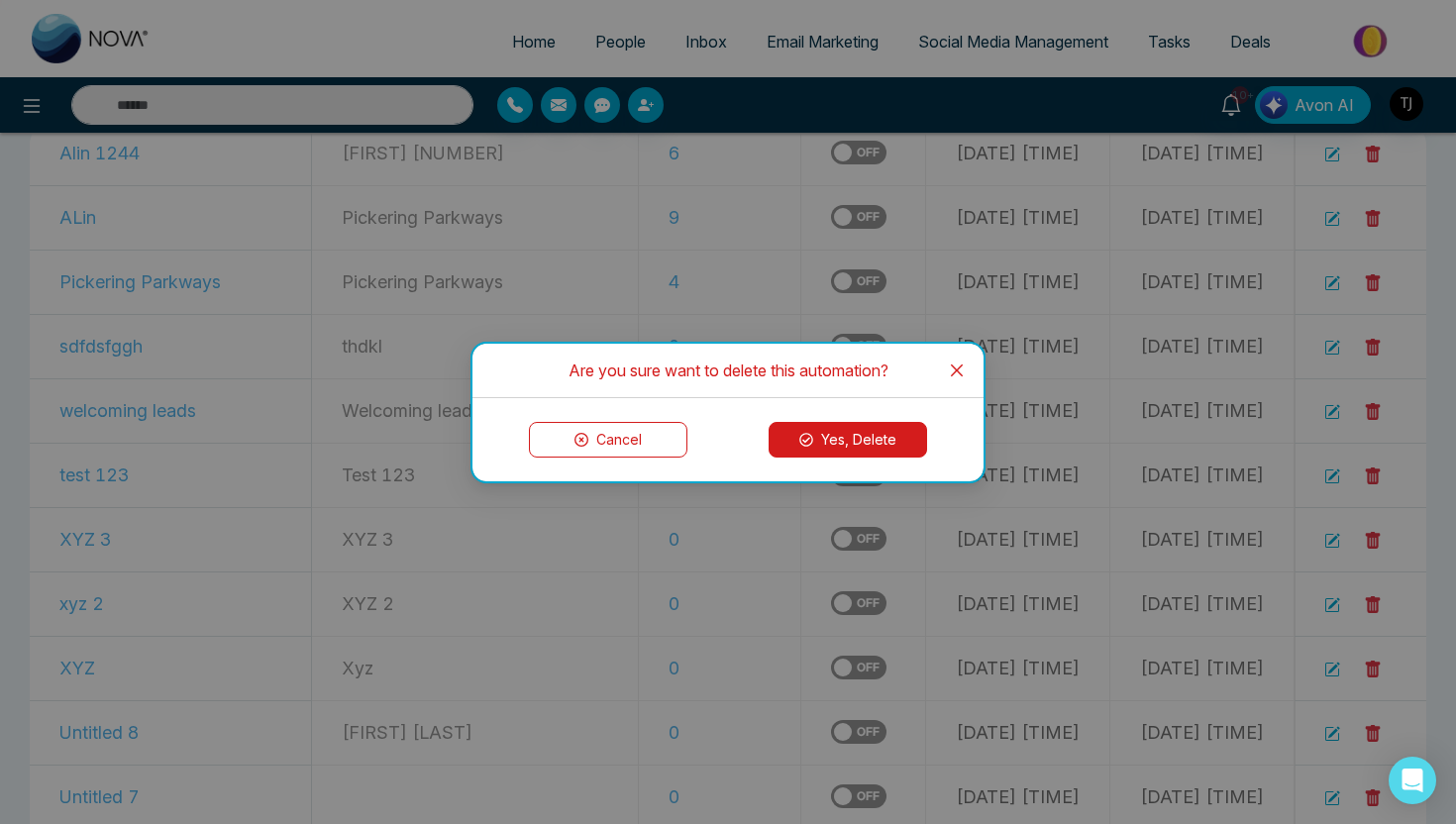 click on "Yes, Delete" at bounding box center [848, 440] 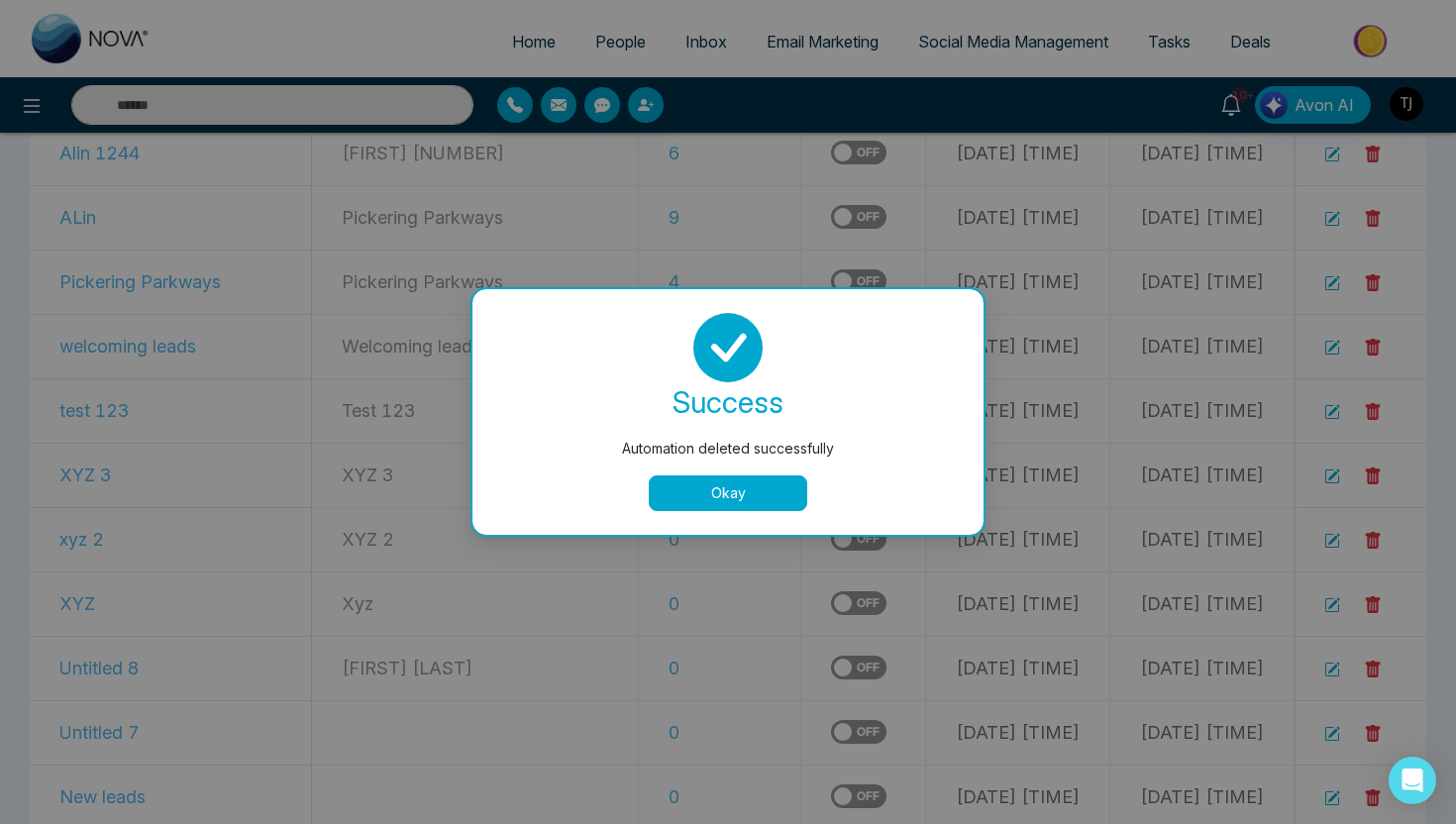click on "Okay" at bounding box center [728, 493] 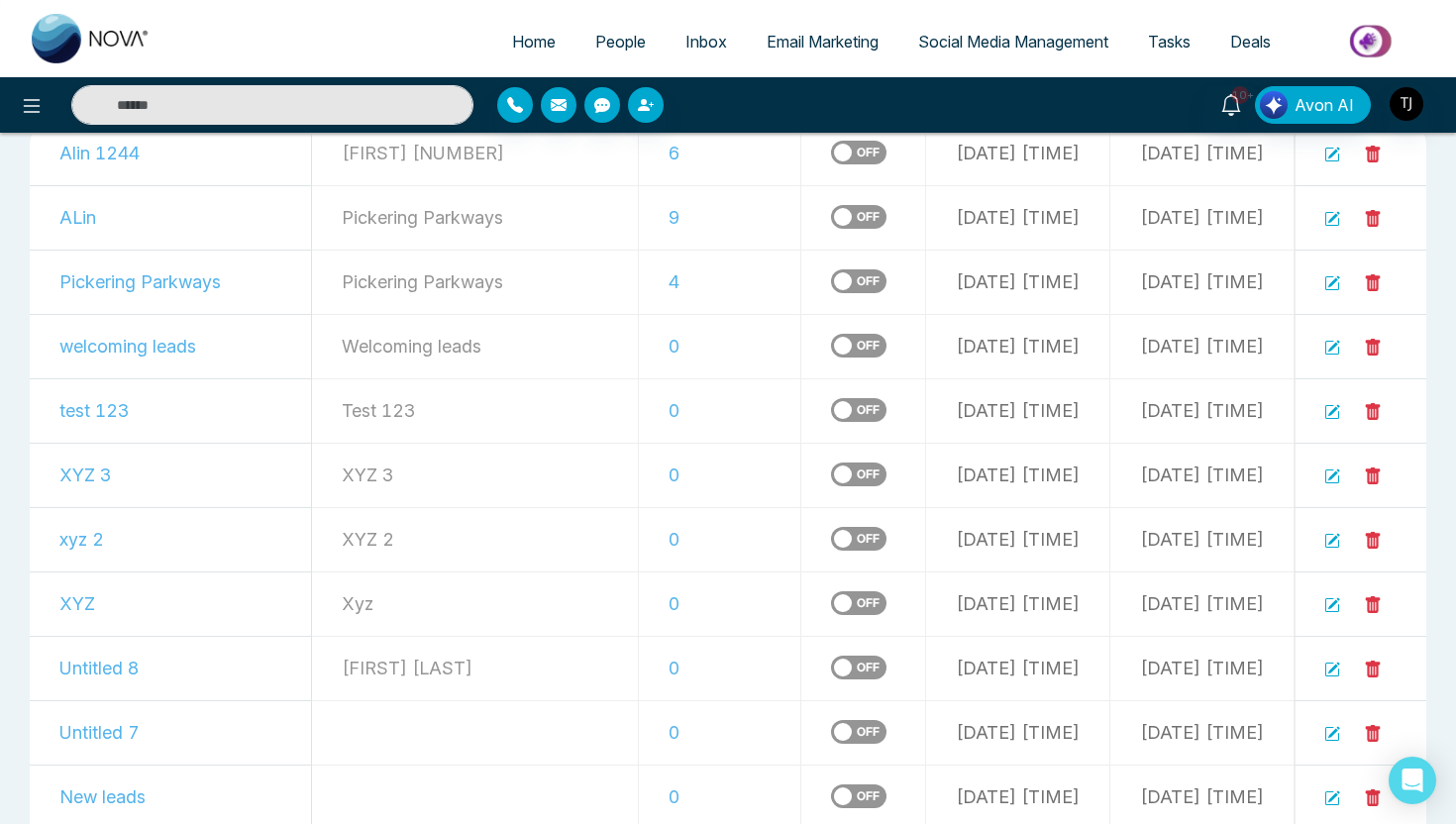 click 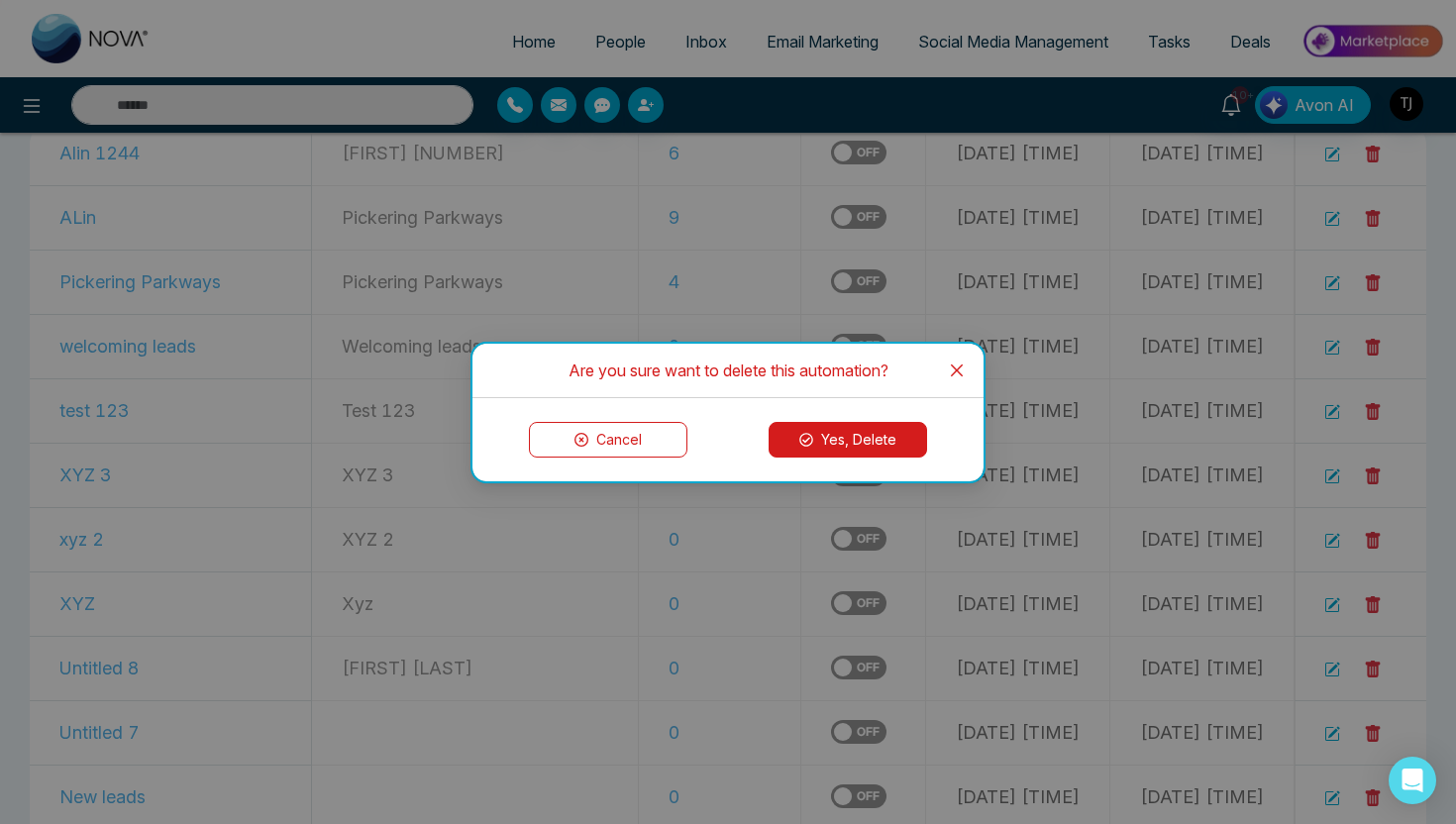 click on "Yes, Delete" at bounding box center [848, 440] 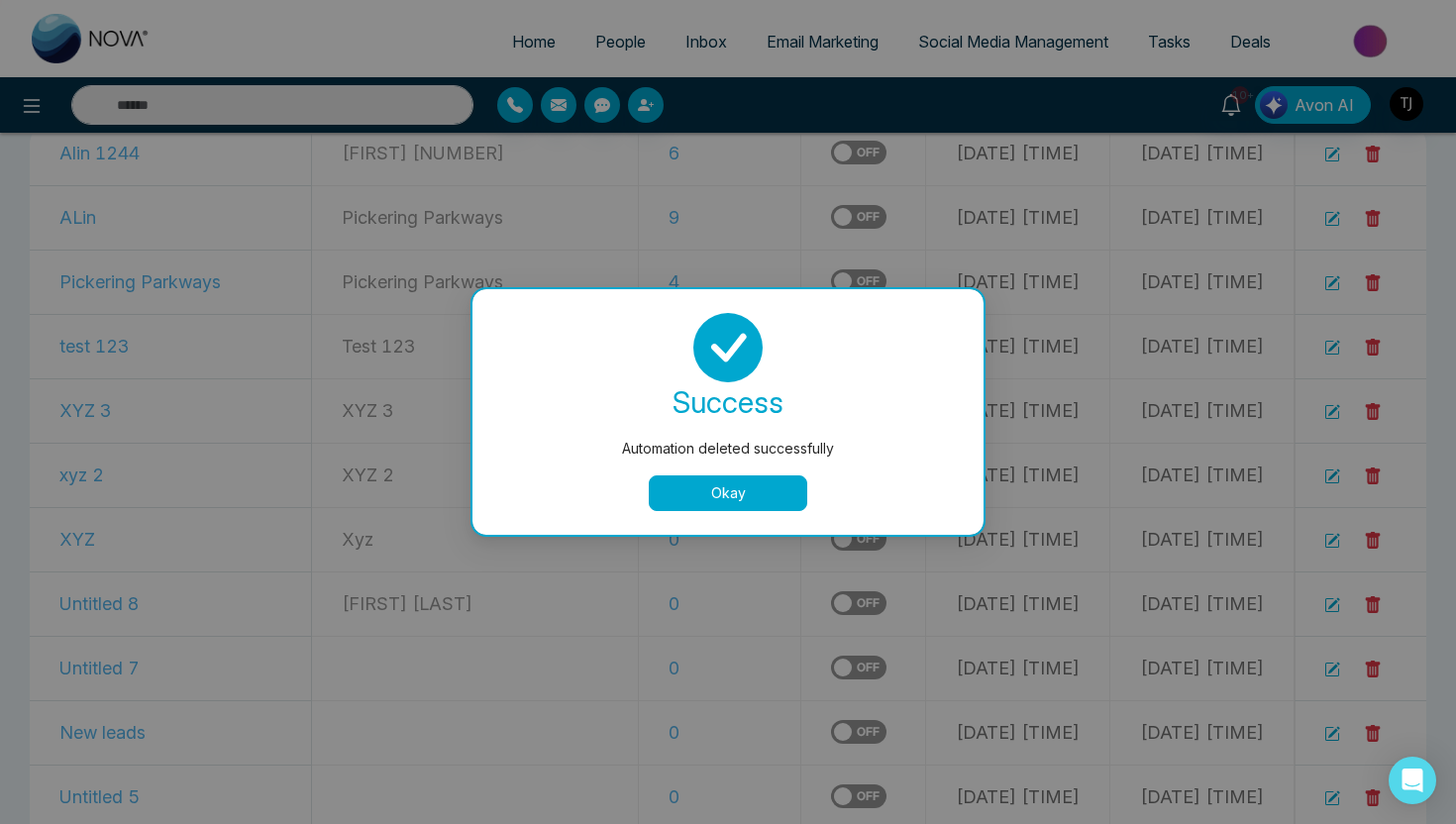 click on "Okay" at bounding box center [728, 493] 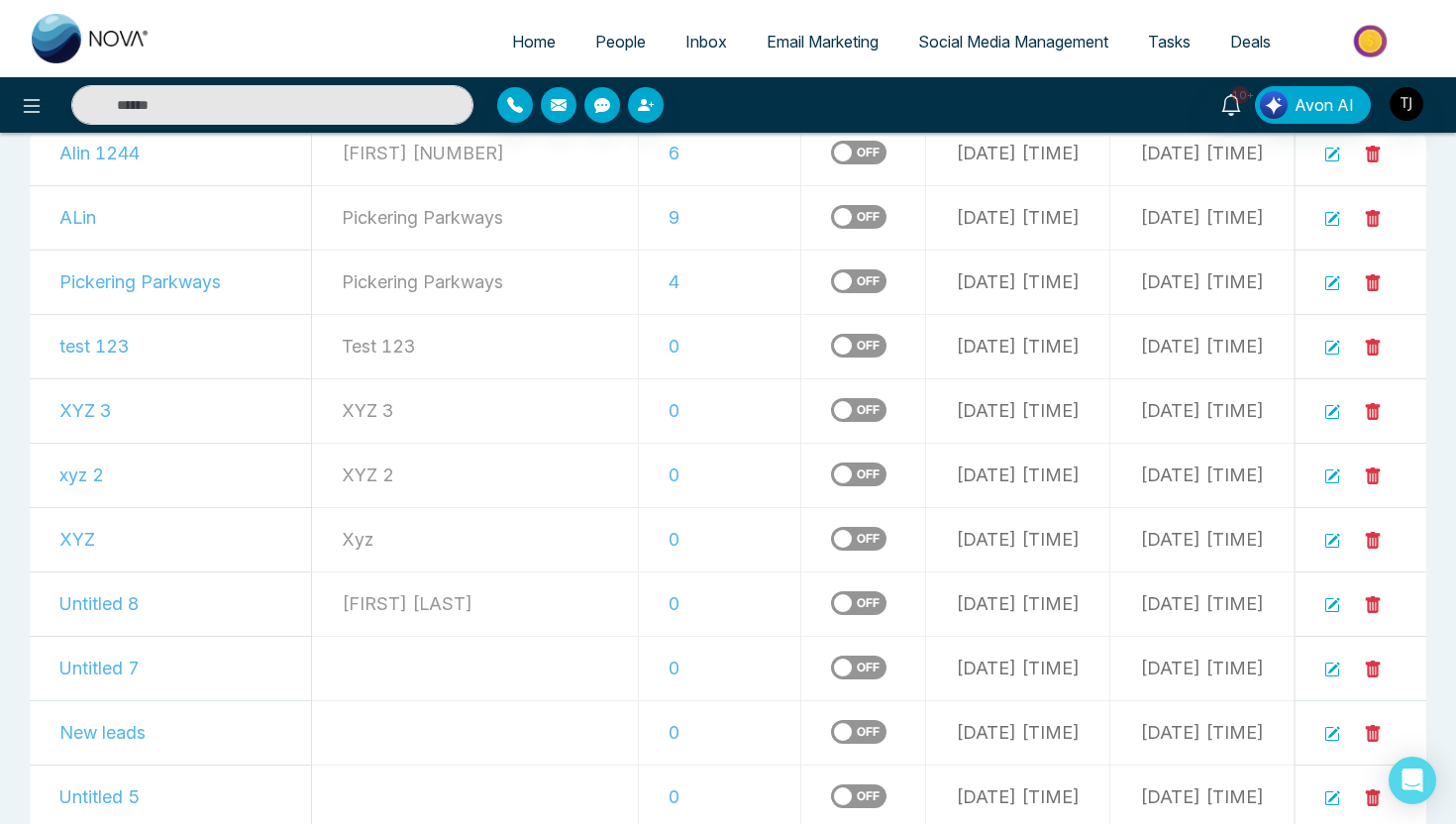 click 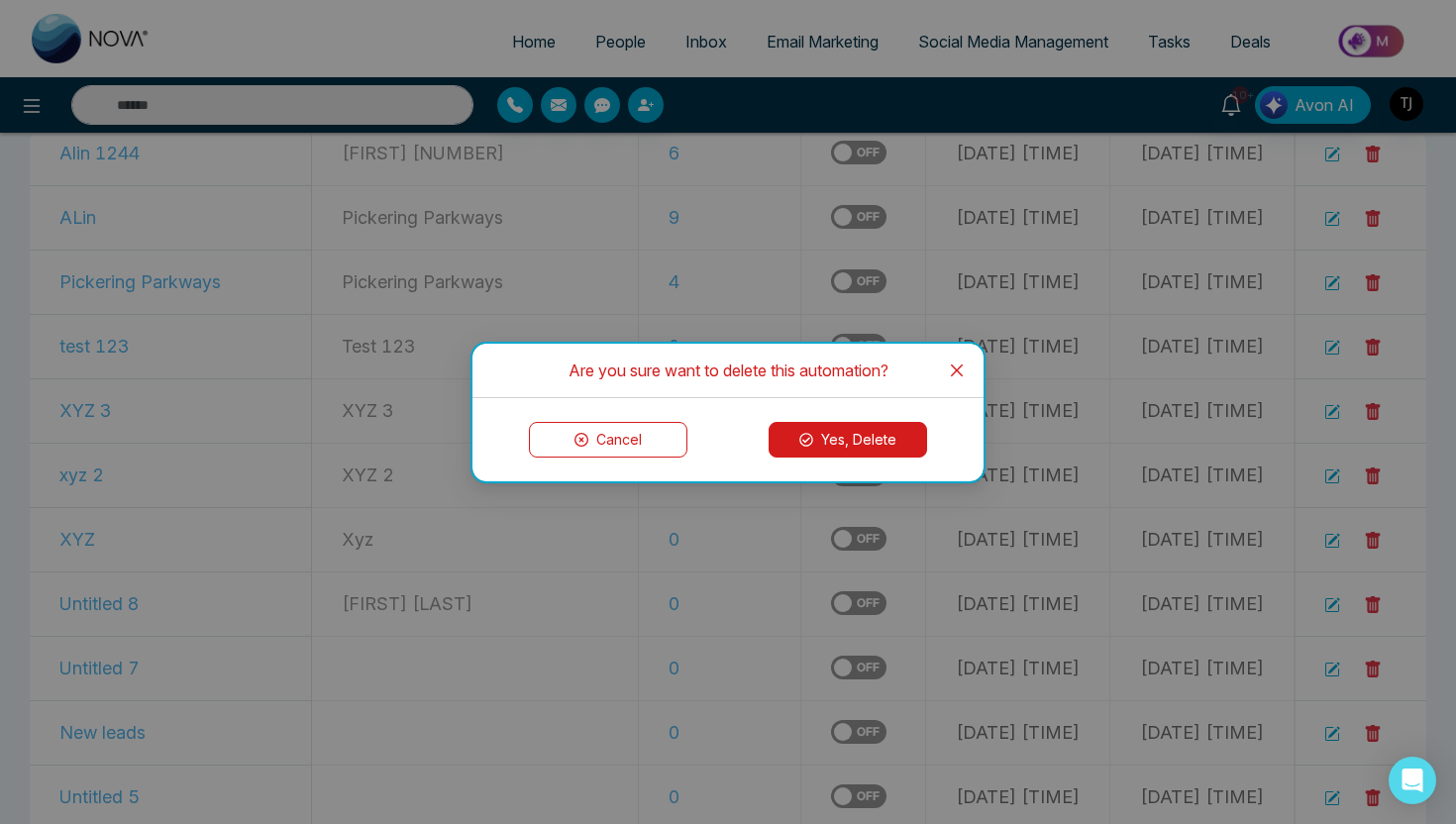 click 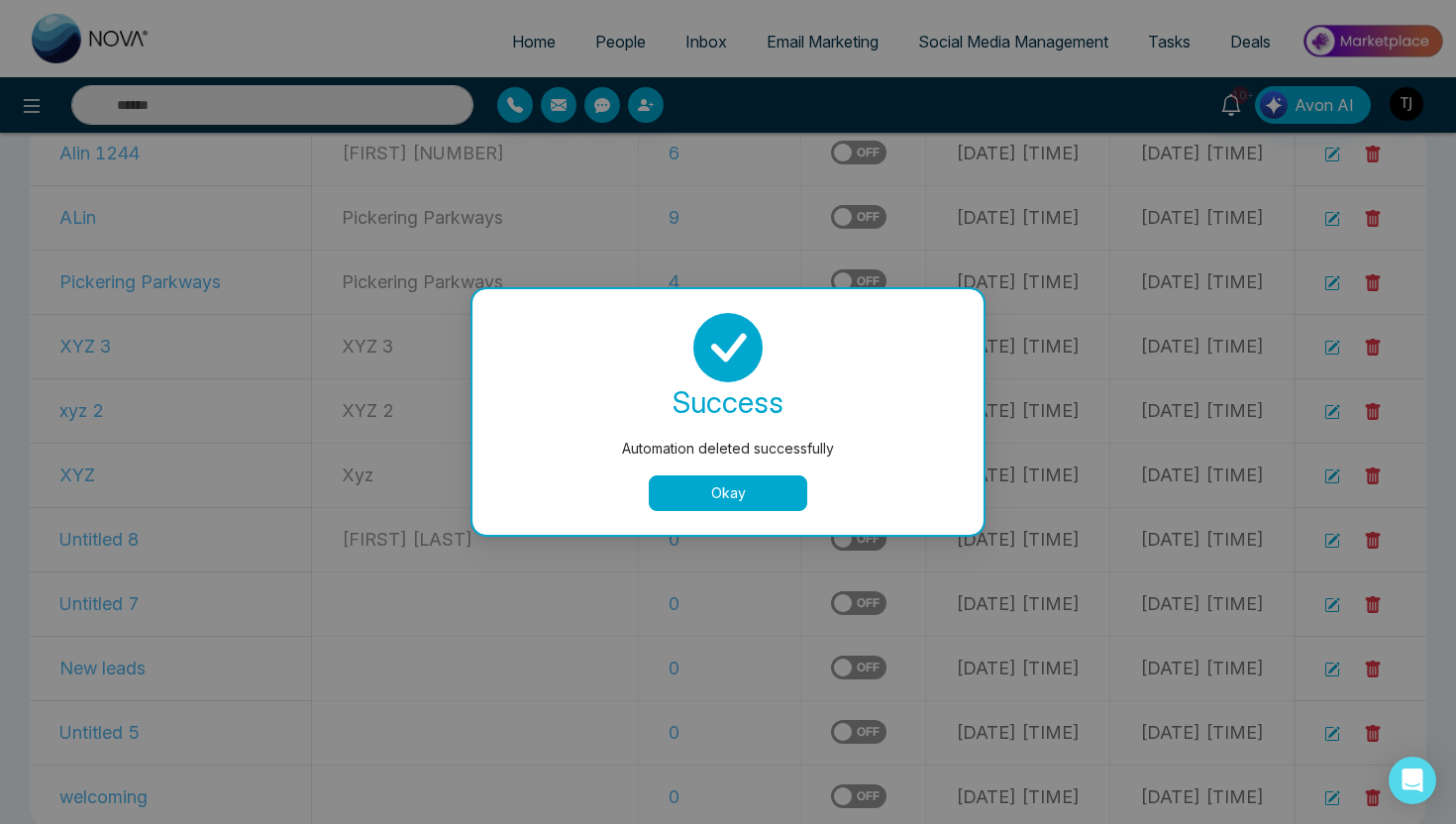 click on "Okay" at bounding box center [728, 493] 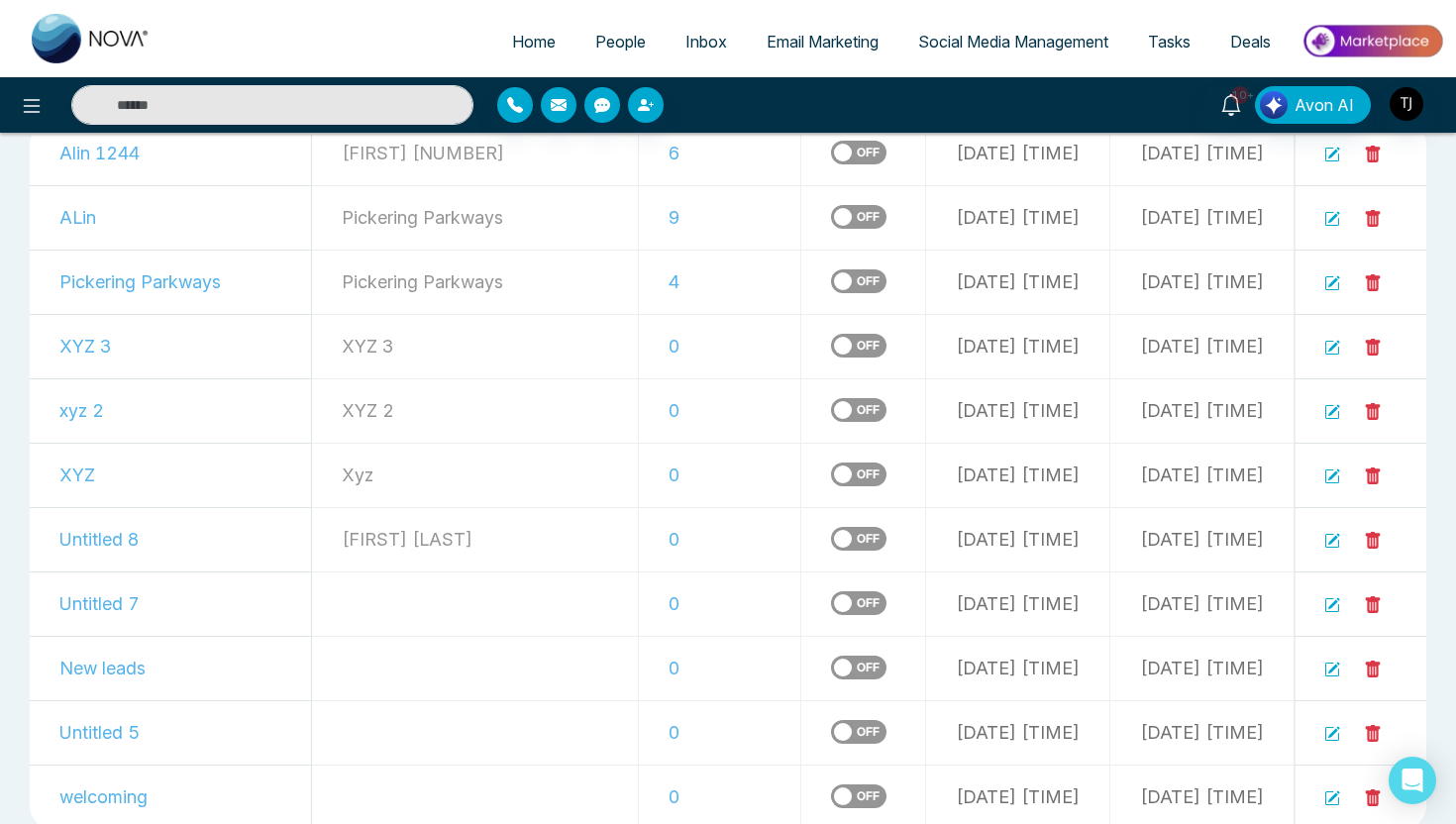 click 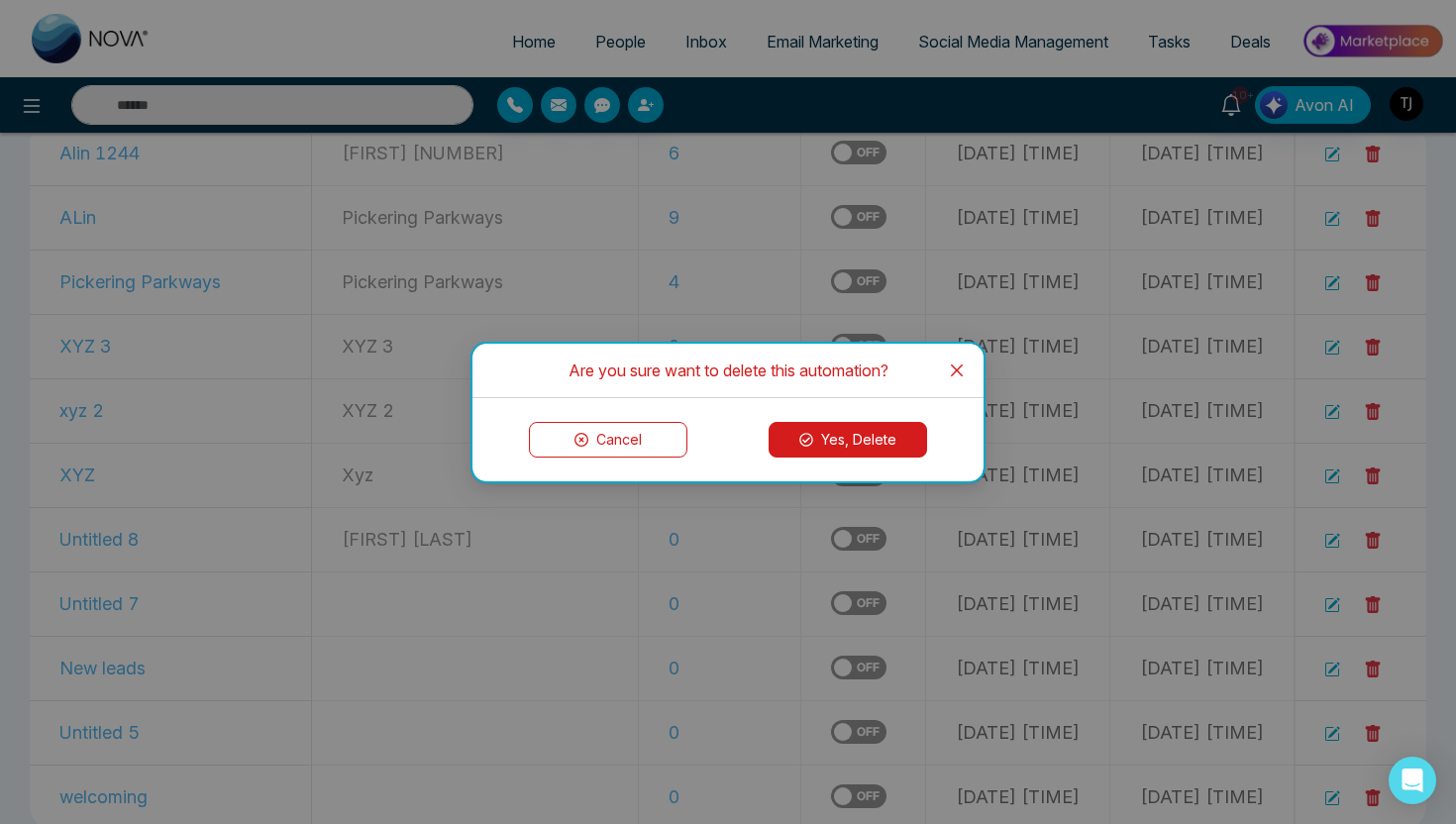 click on "Yes, Delete" at bounding box center [848, 440] 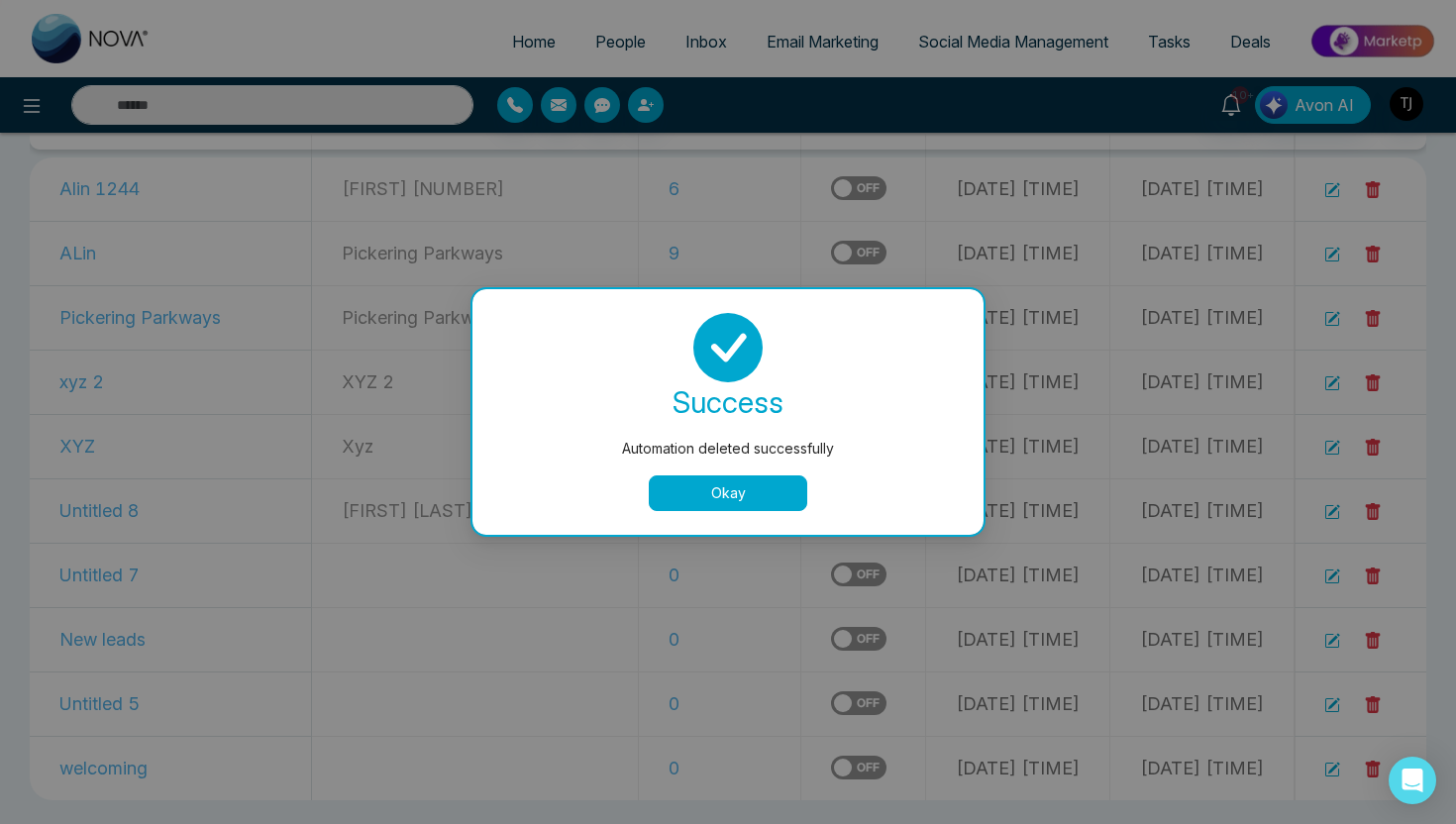 scroll, scrollTop: 171, scrollLeft: 0, axis: vertical 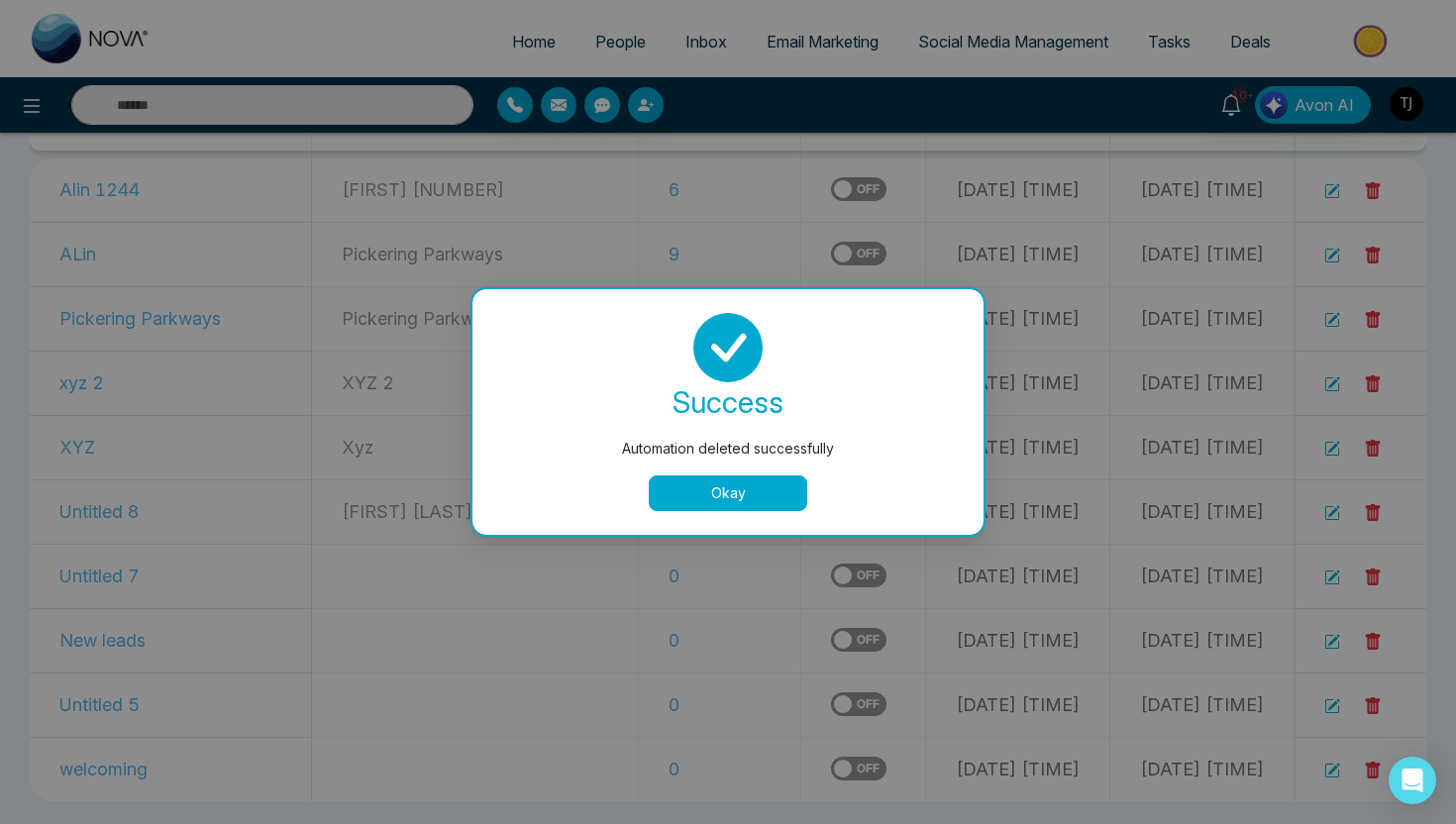 click on "Okay" at bounding box center [728, 493] 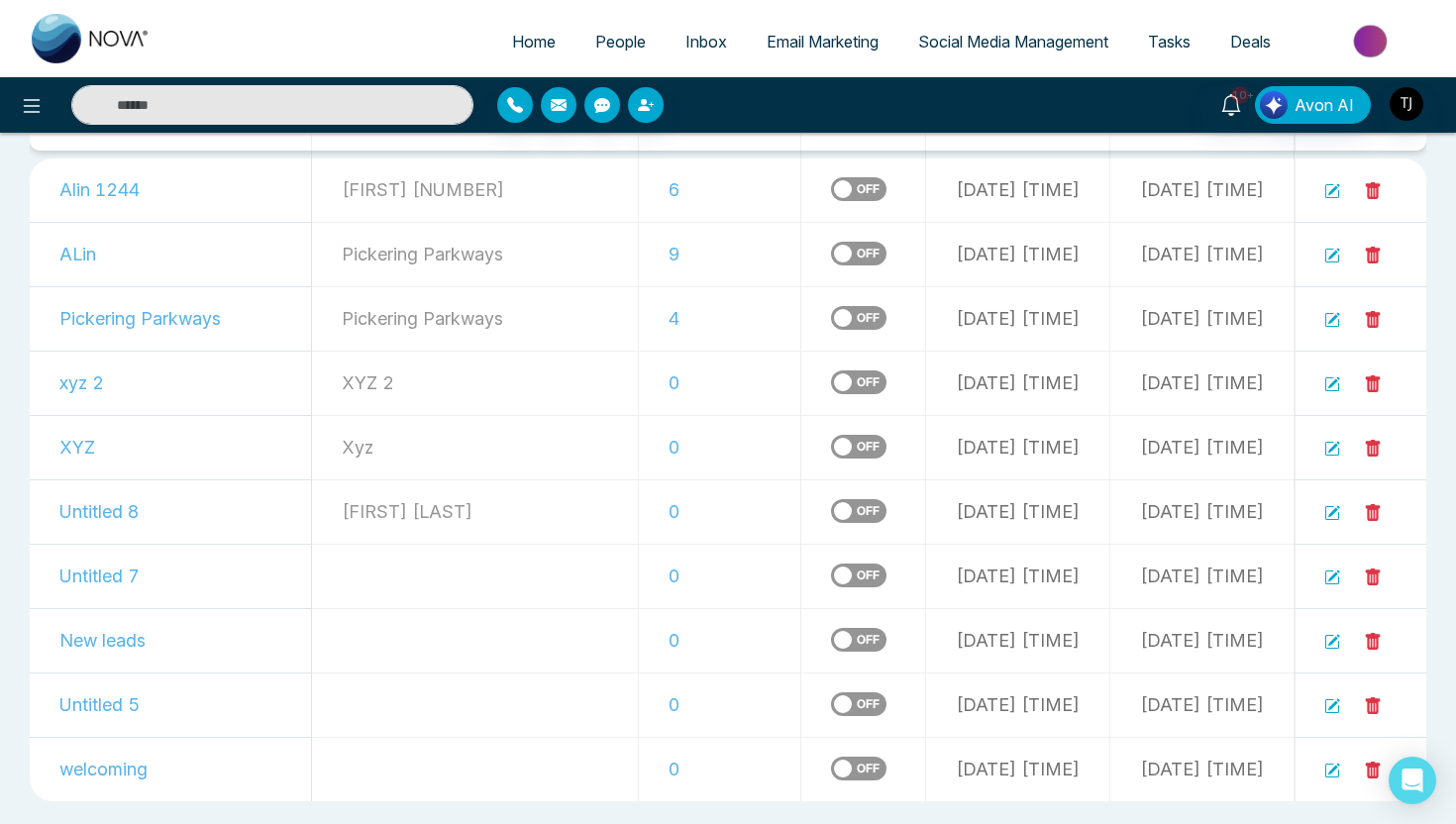 click 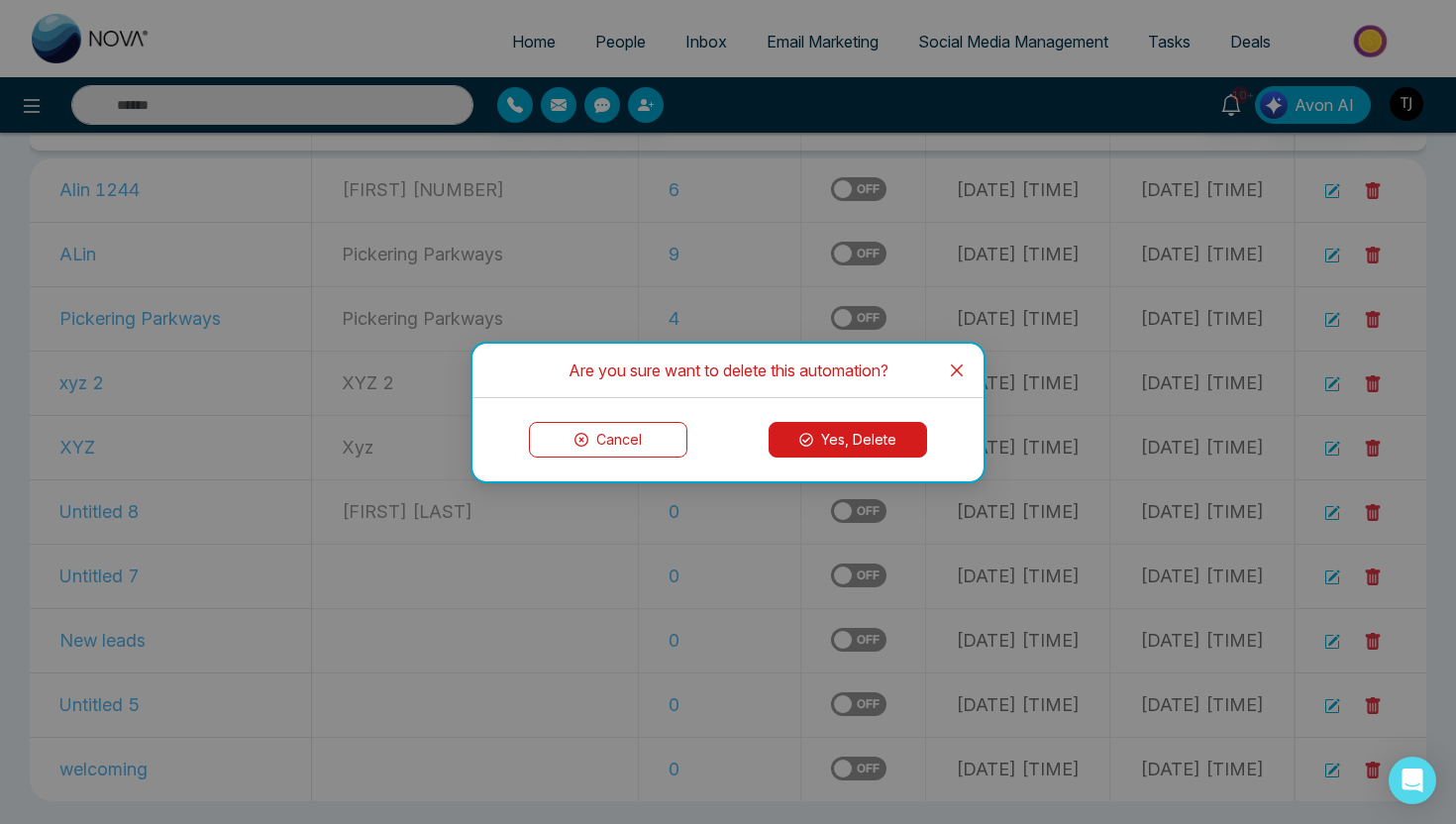 click on "Yes, Delete" at bounding box center (848, 440) 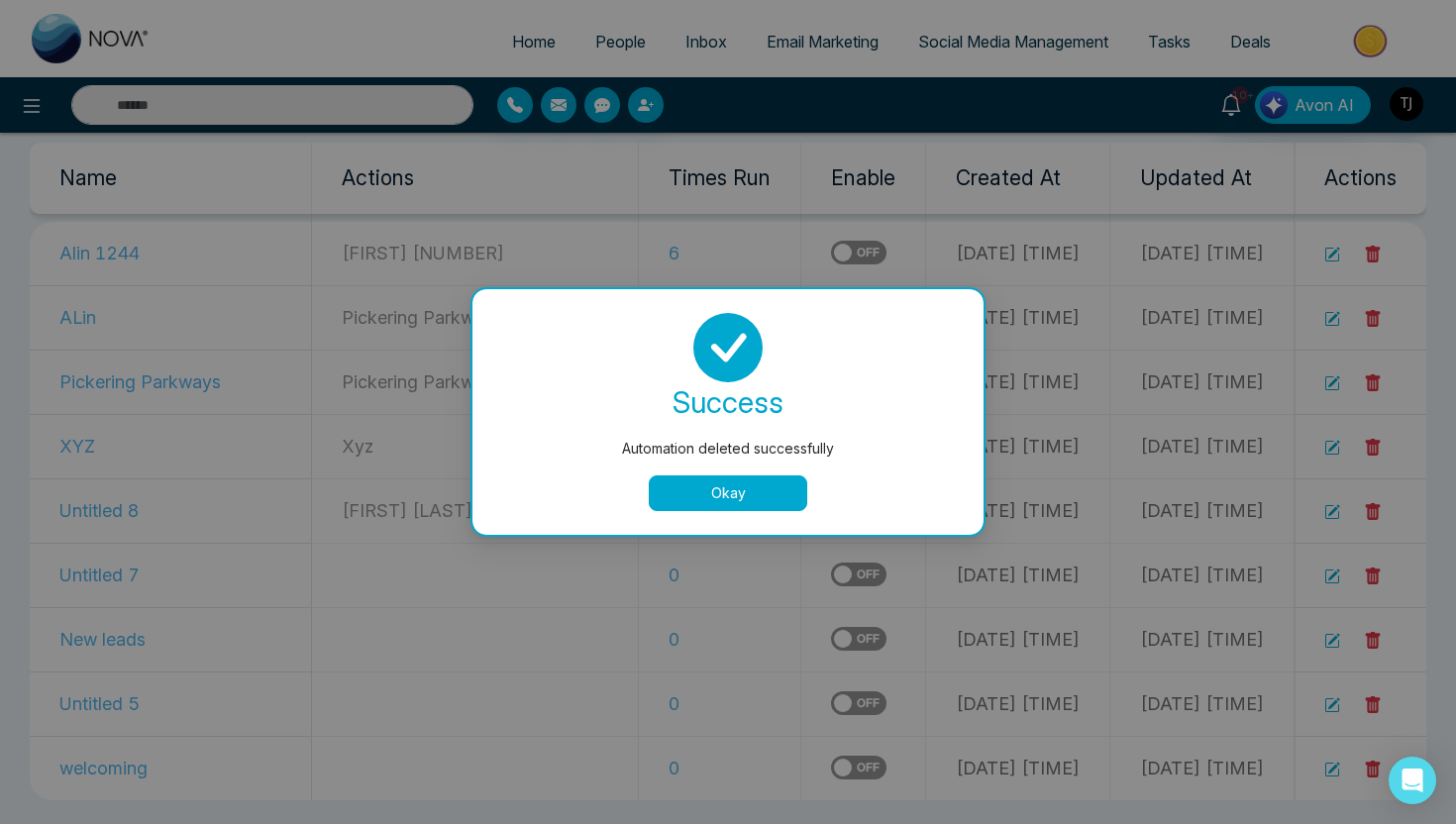 scroll, scrollTop: 107, scrollLeft: 0, axis: vertical 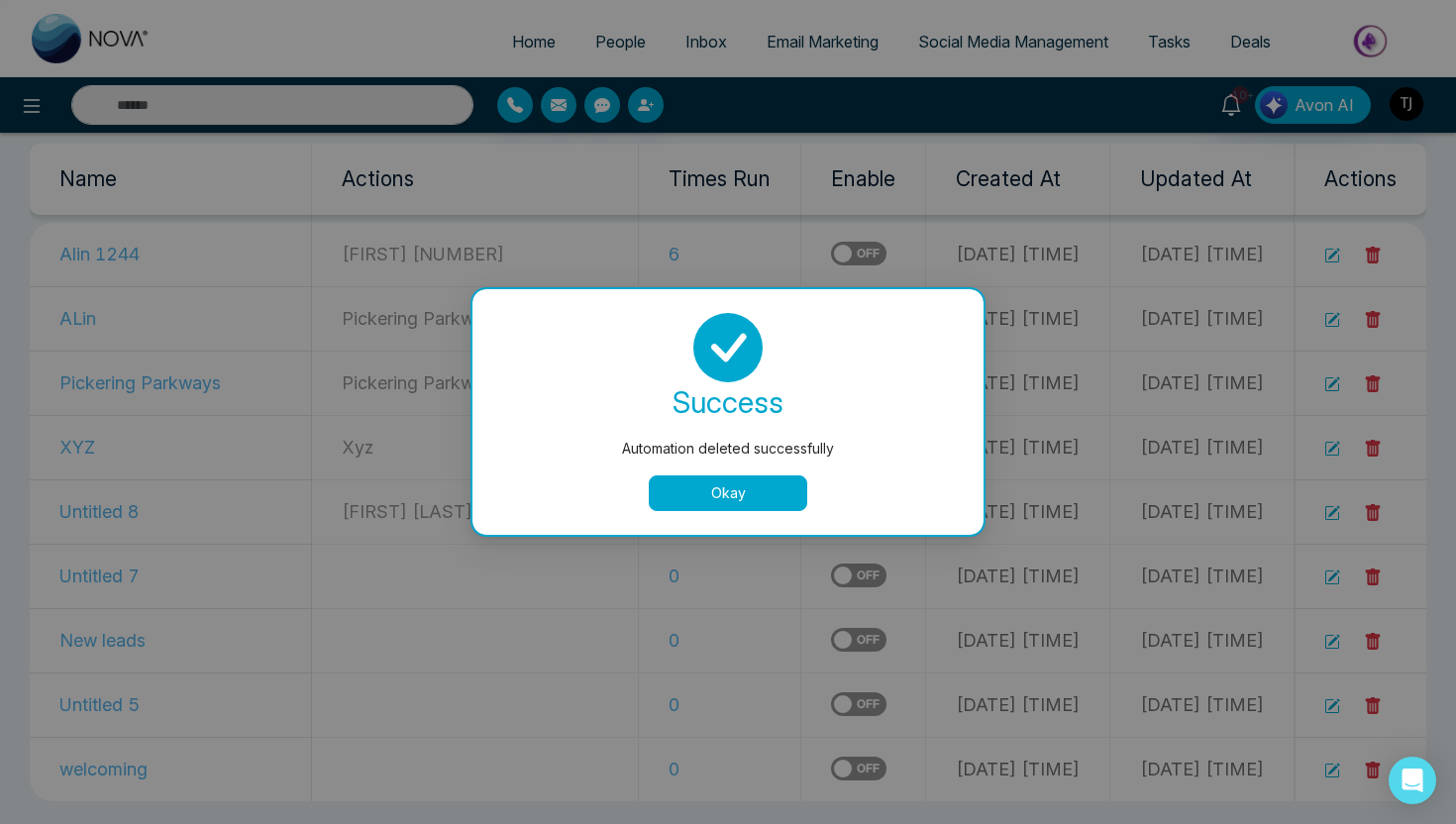 click on "Okay" at bounding box center (728, 493) 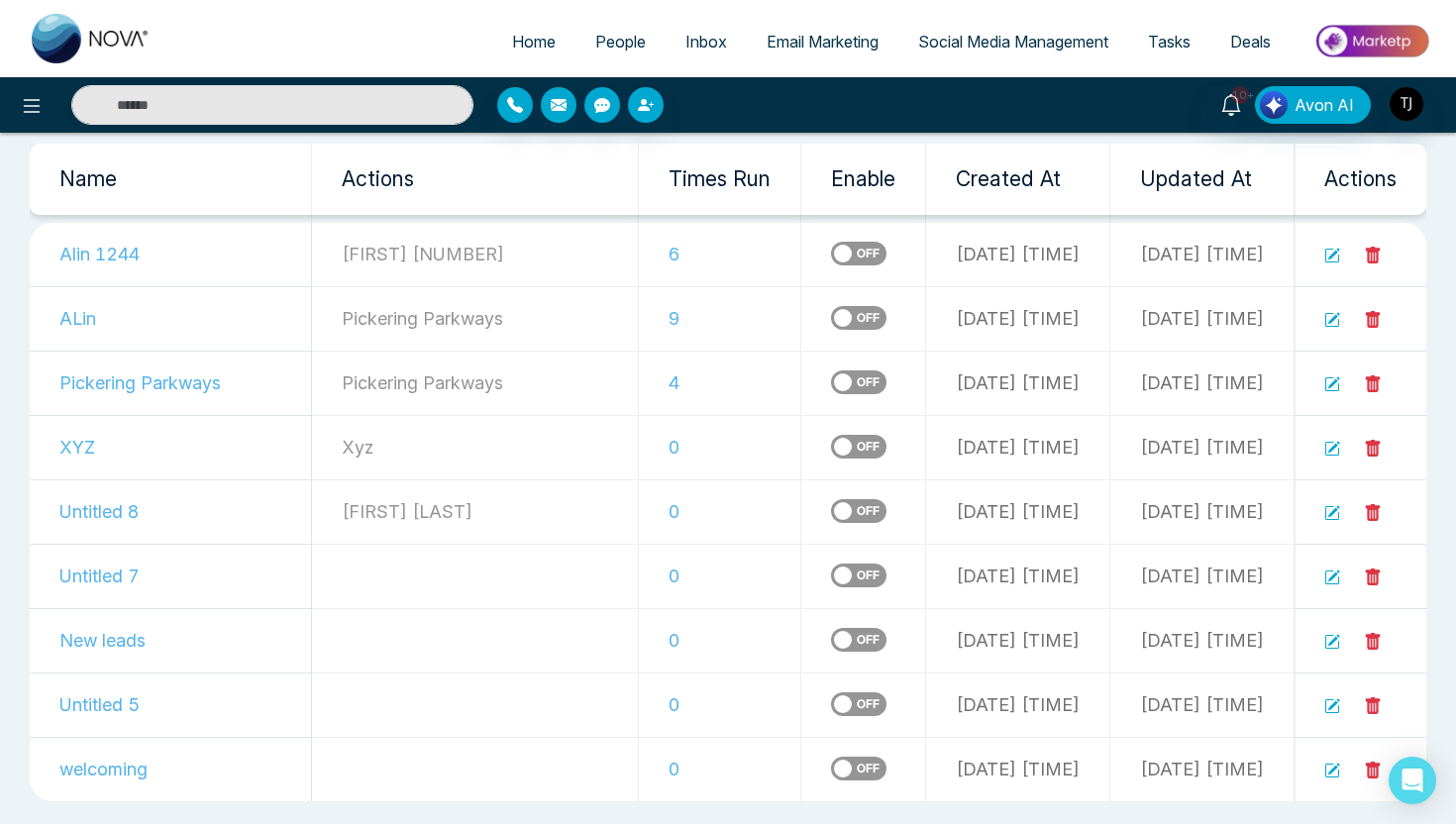 click 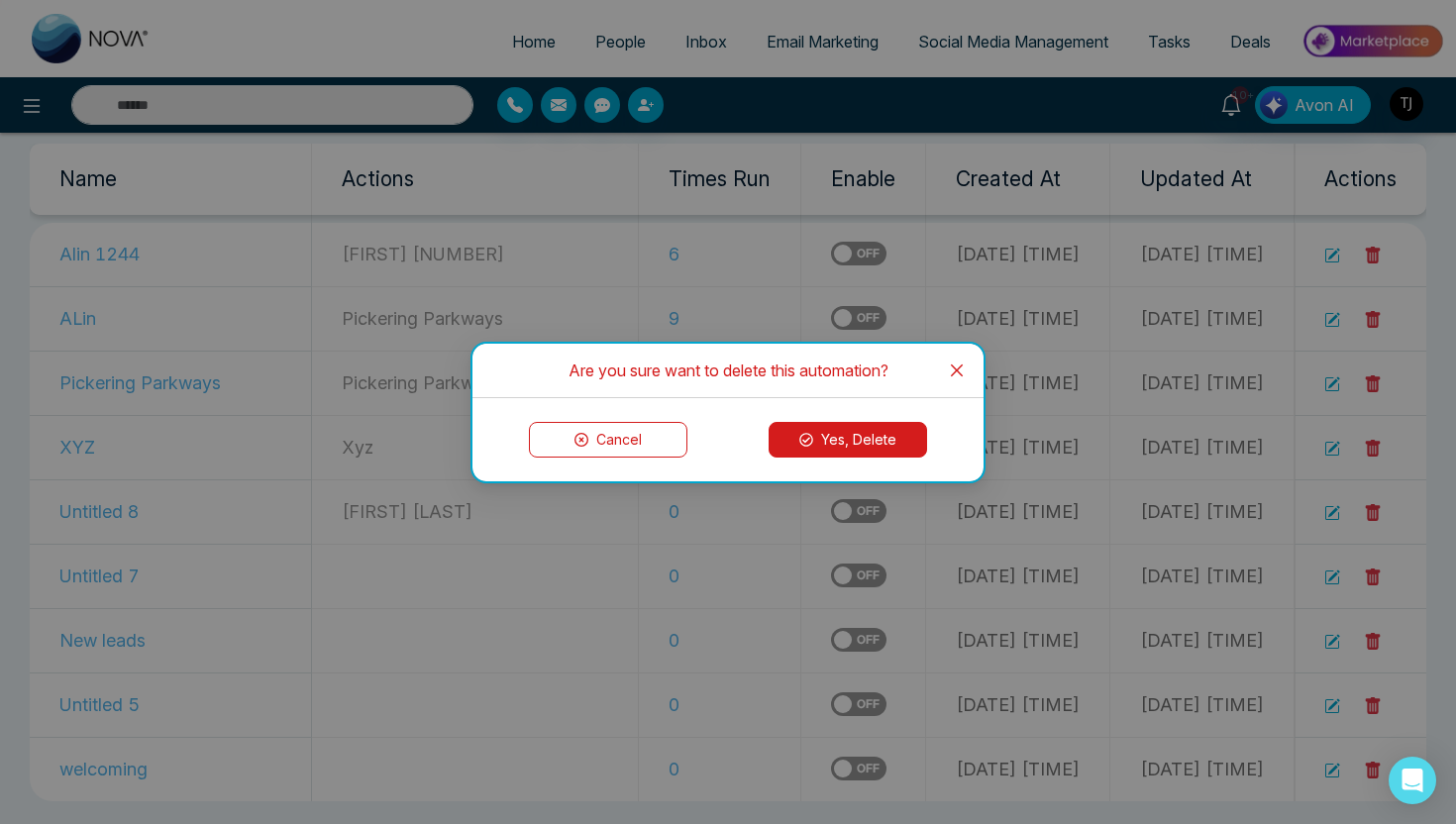 click on "Yes, Delete" at bounding box center (848, 440) 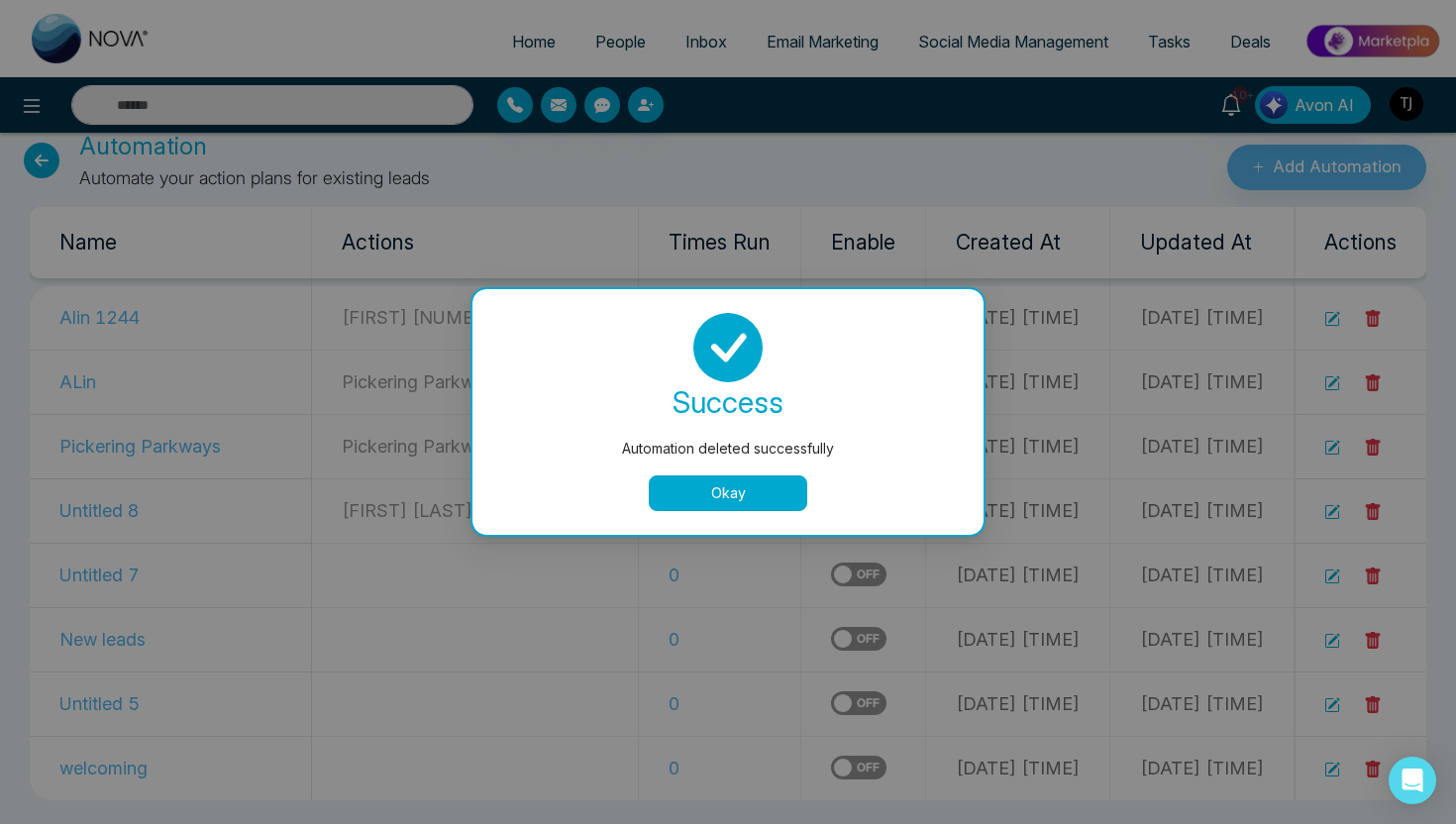 scroll, scrollTop: 43, scrollLeft: 0, axis: vertical 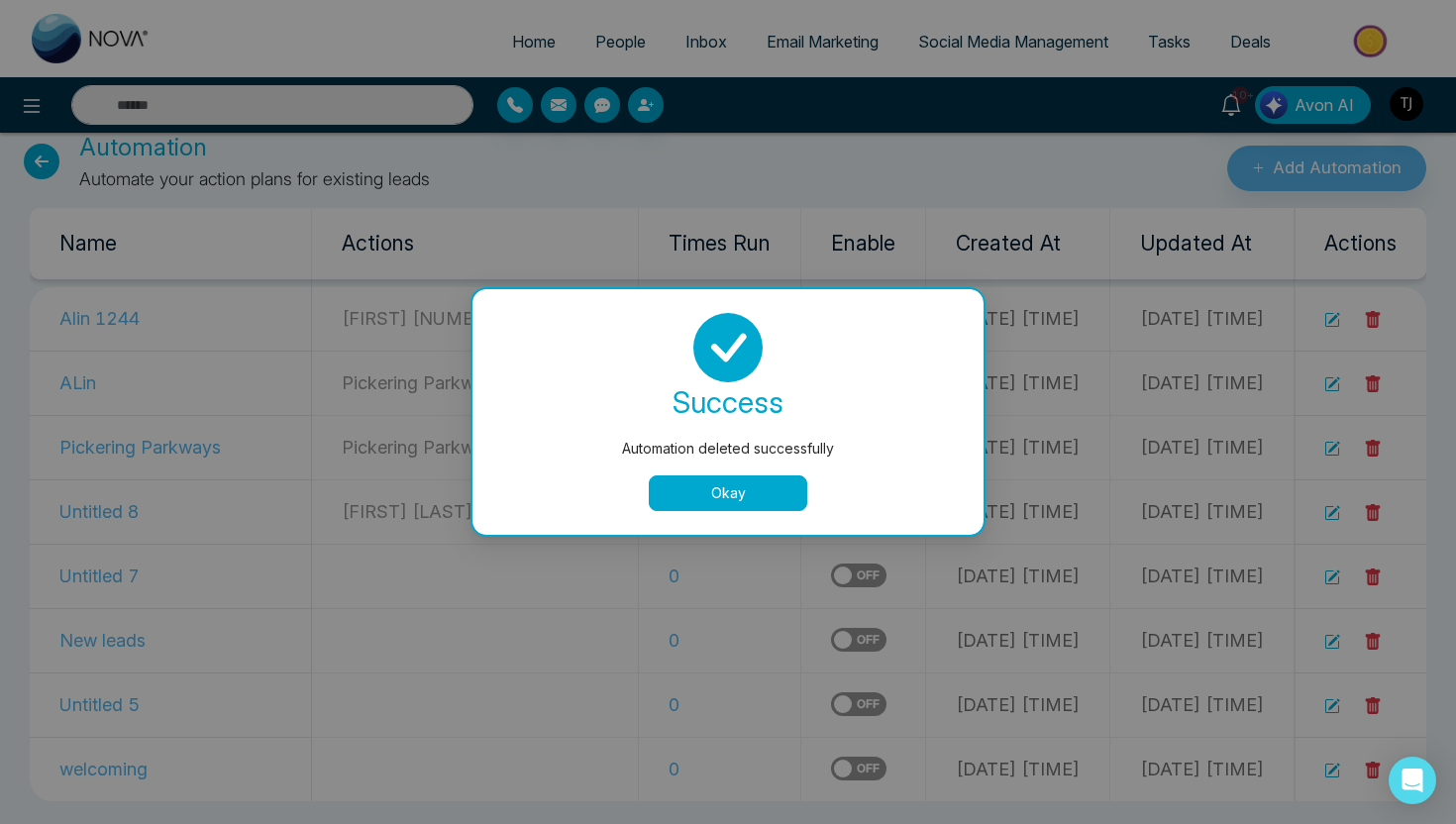 click on "Okay" at bounding box center (728, 493) 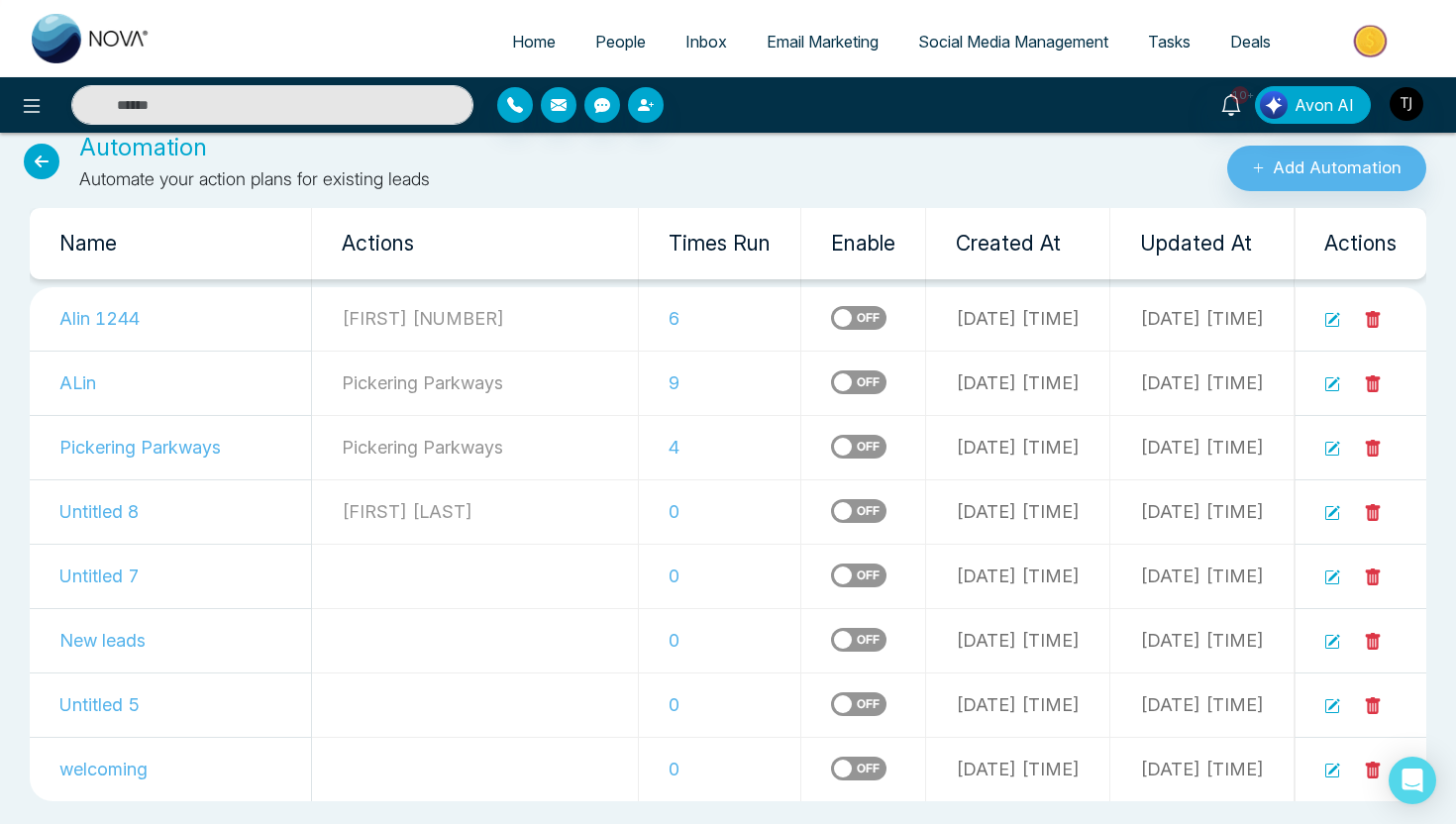 click 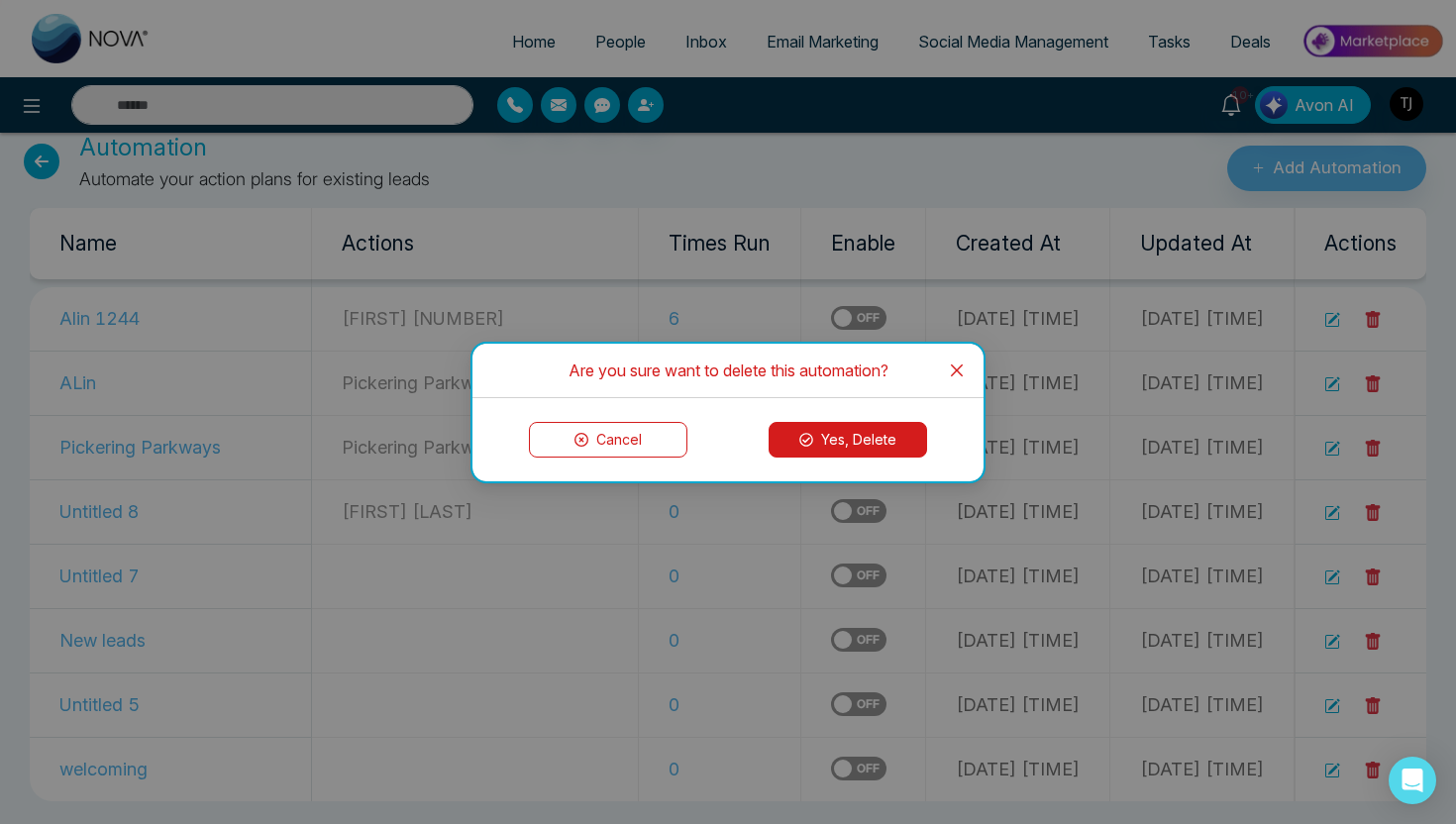 click on "Yes, Delete" at bounding box center (848, 440) 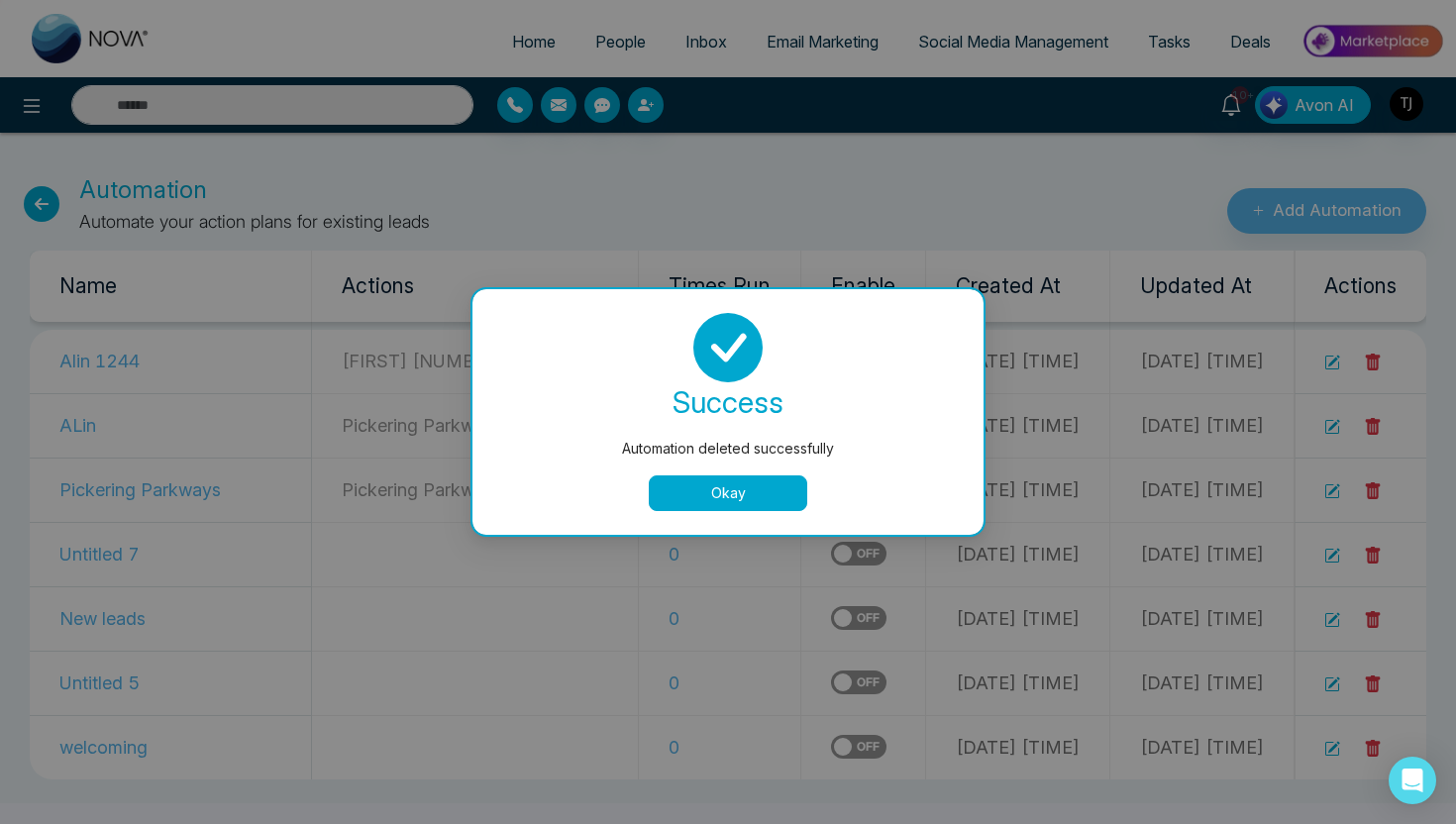 scroll, scrollTop: 0, scrollLeft: 0, axis: both 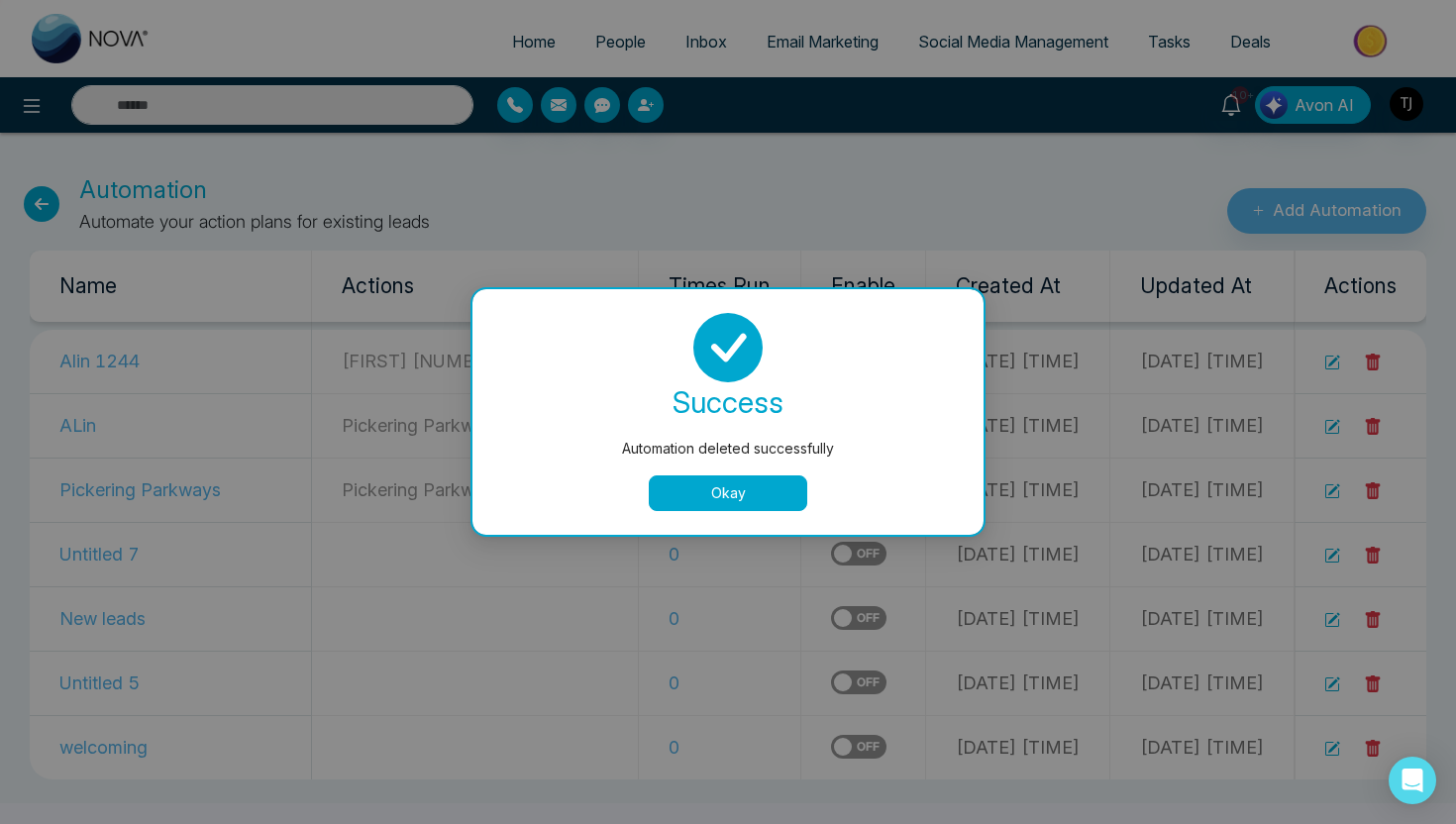 click on "Okay" at bounding box center (728, 493) 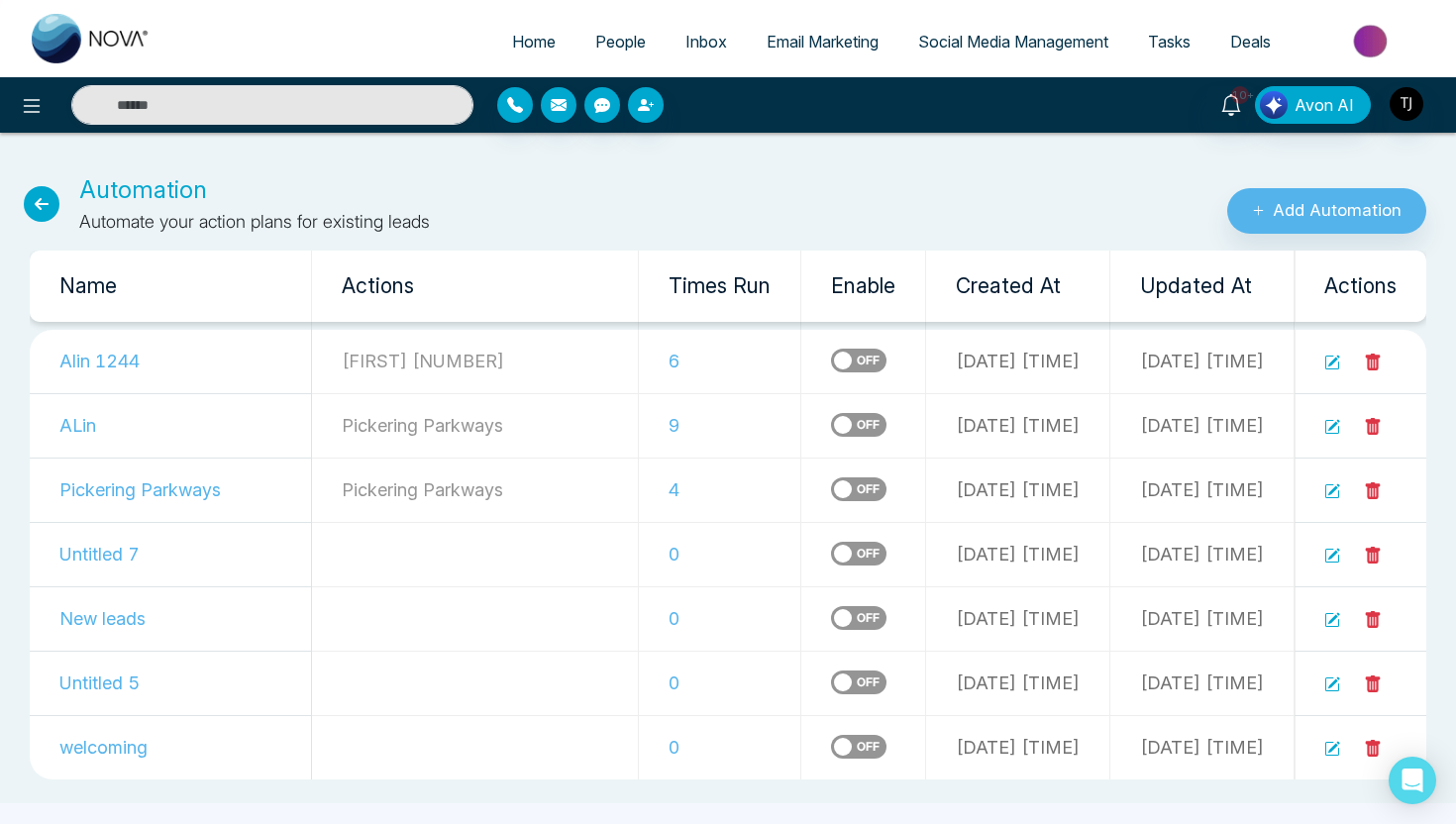 click at bounding box center (1361, 554) 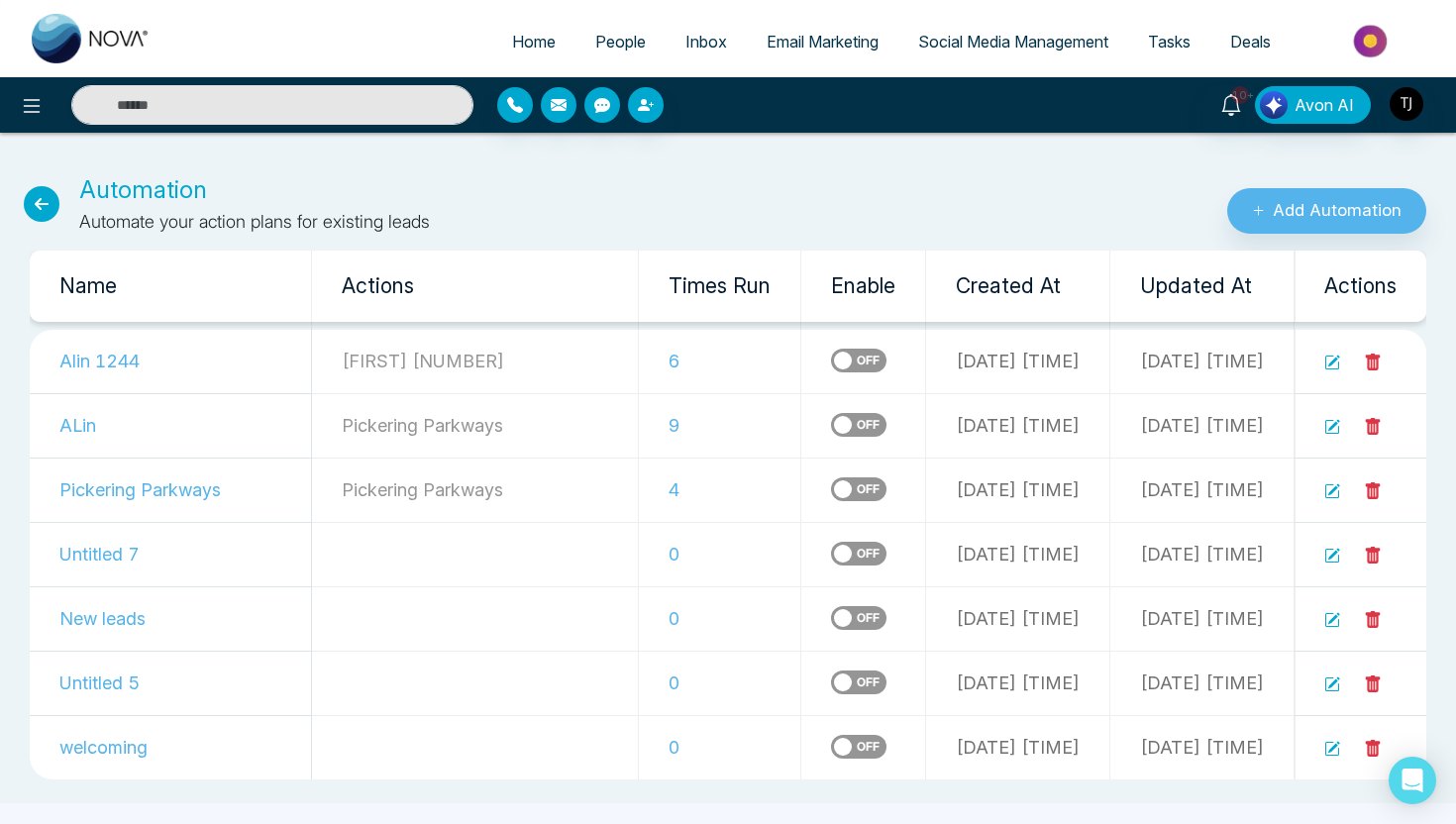click 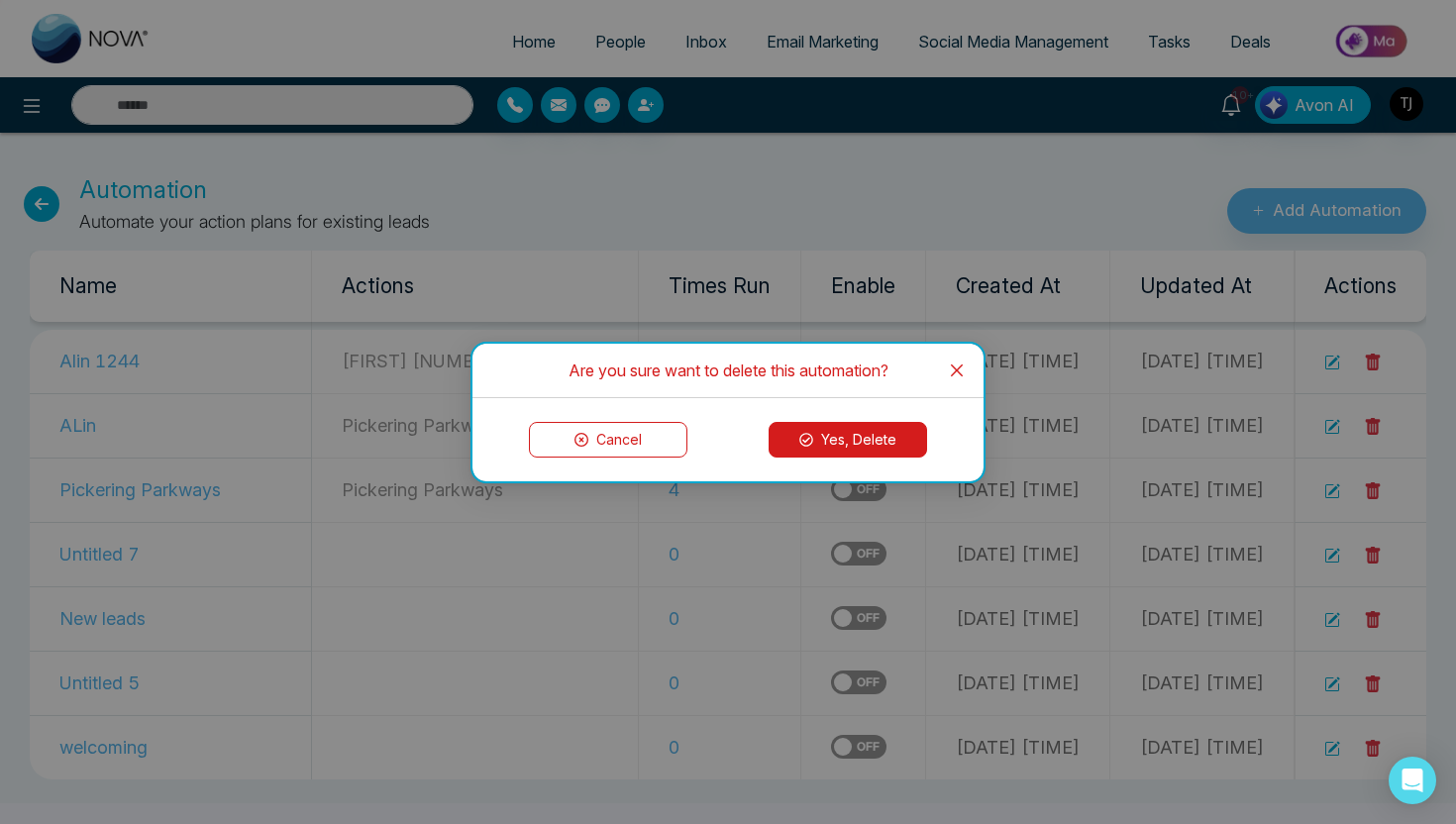 click on "Yes, Delete" at bounding box center [848, 440] 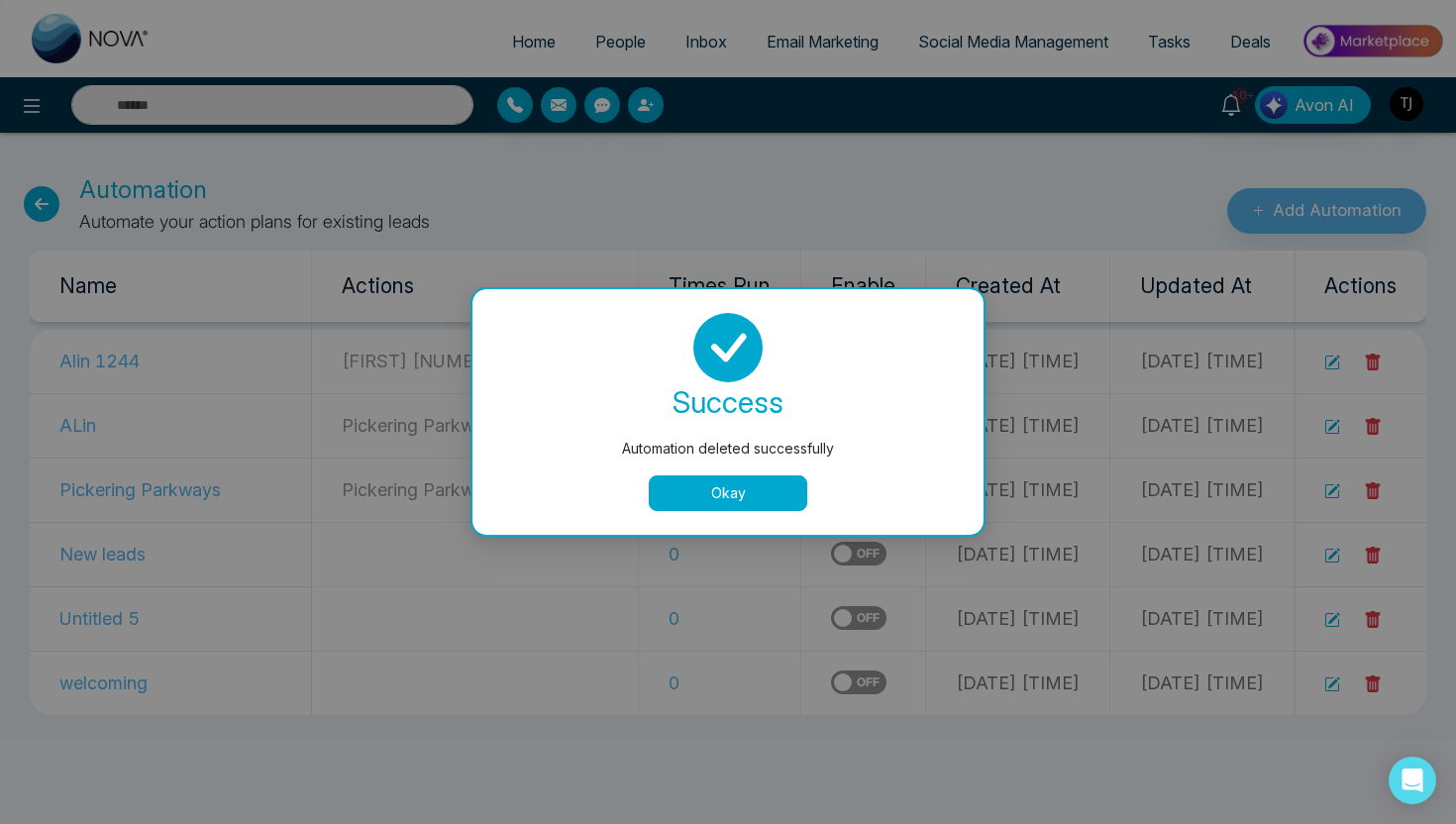 click on "success Automation deleted successfully   Okay" at bounding box center (728, 412) 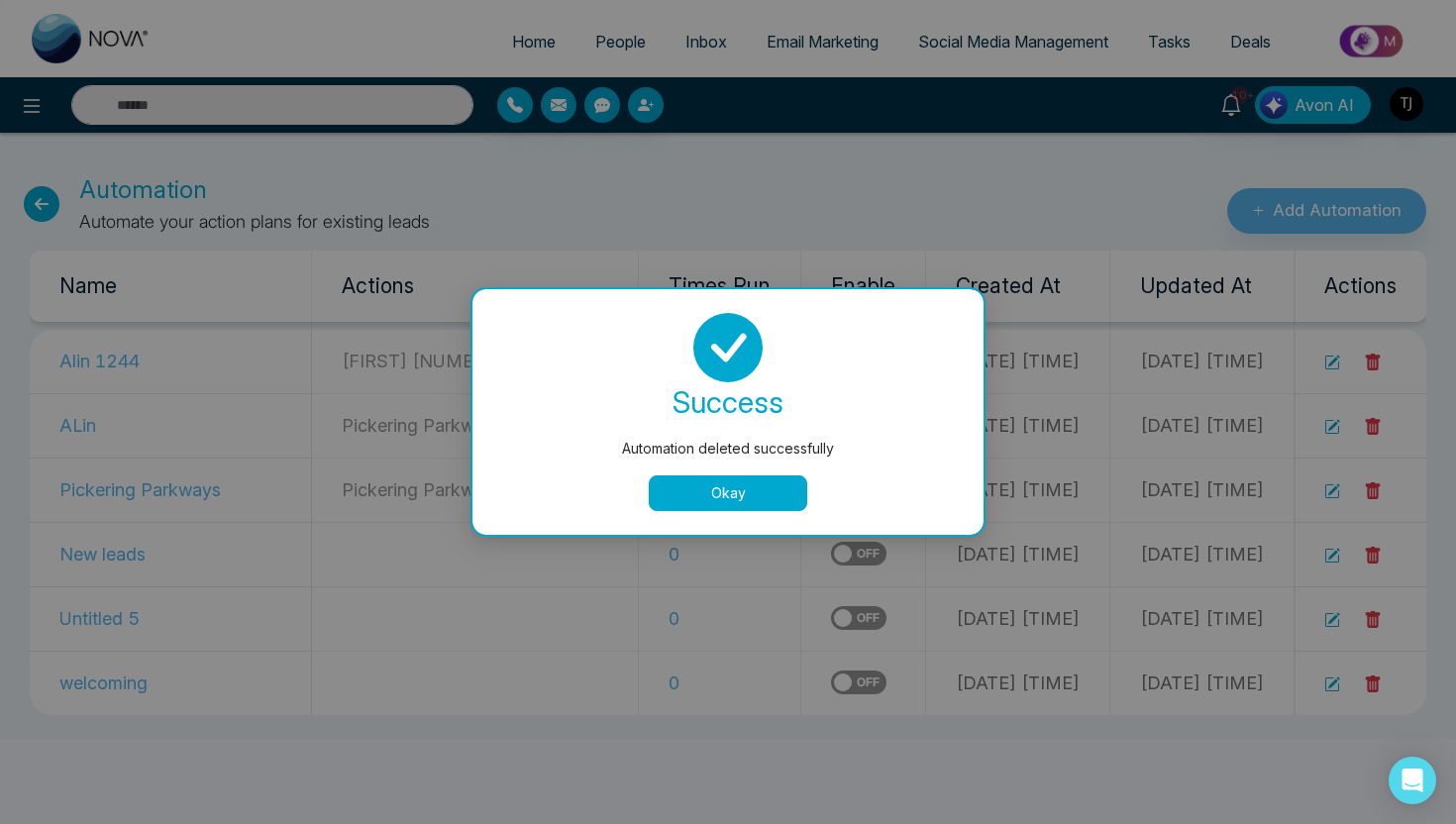 click on "Okay" at bounding box center [728, 493] 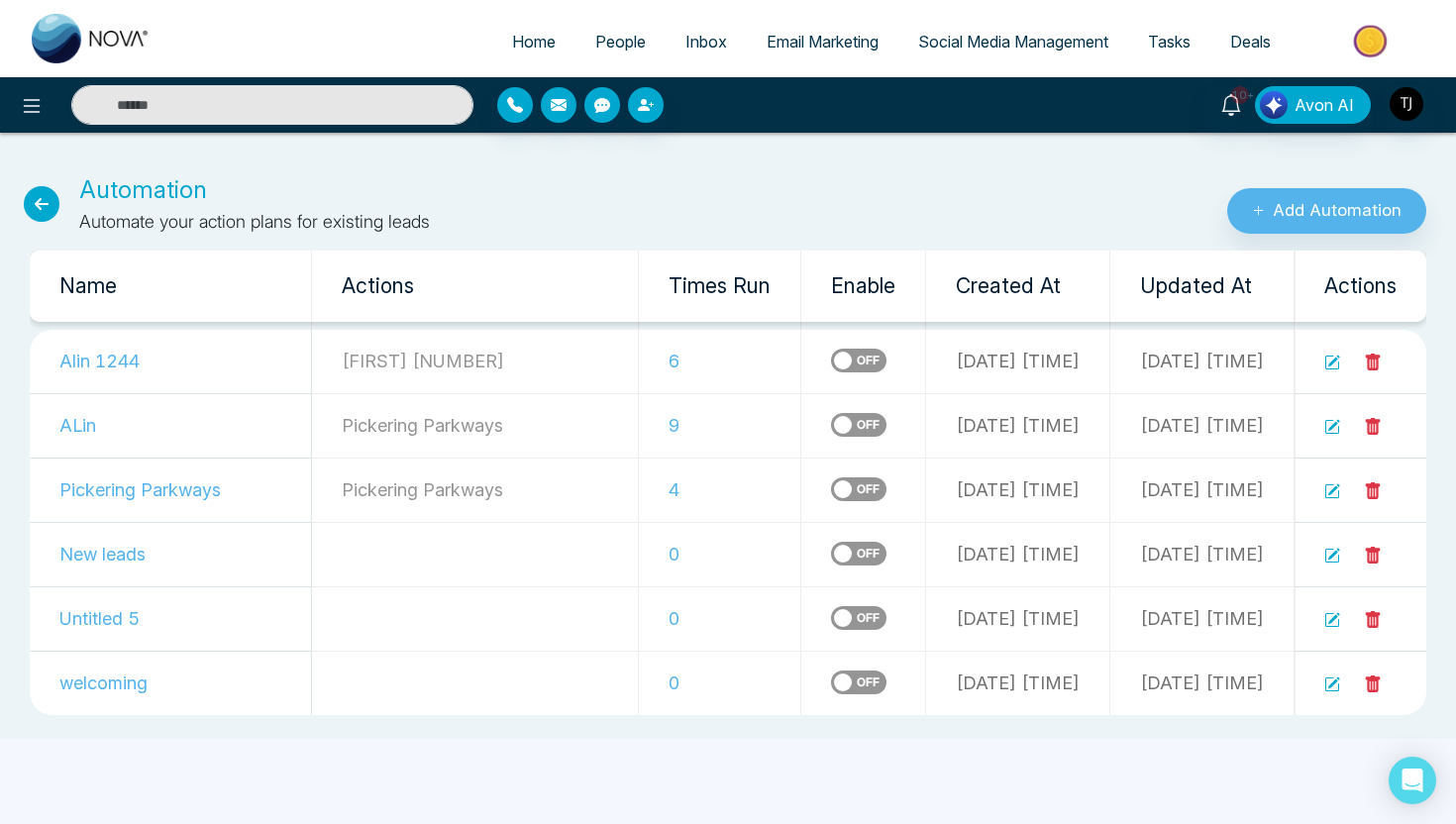 click 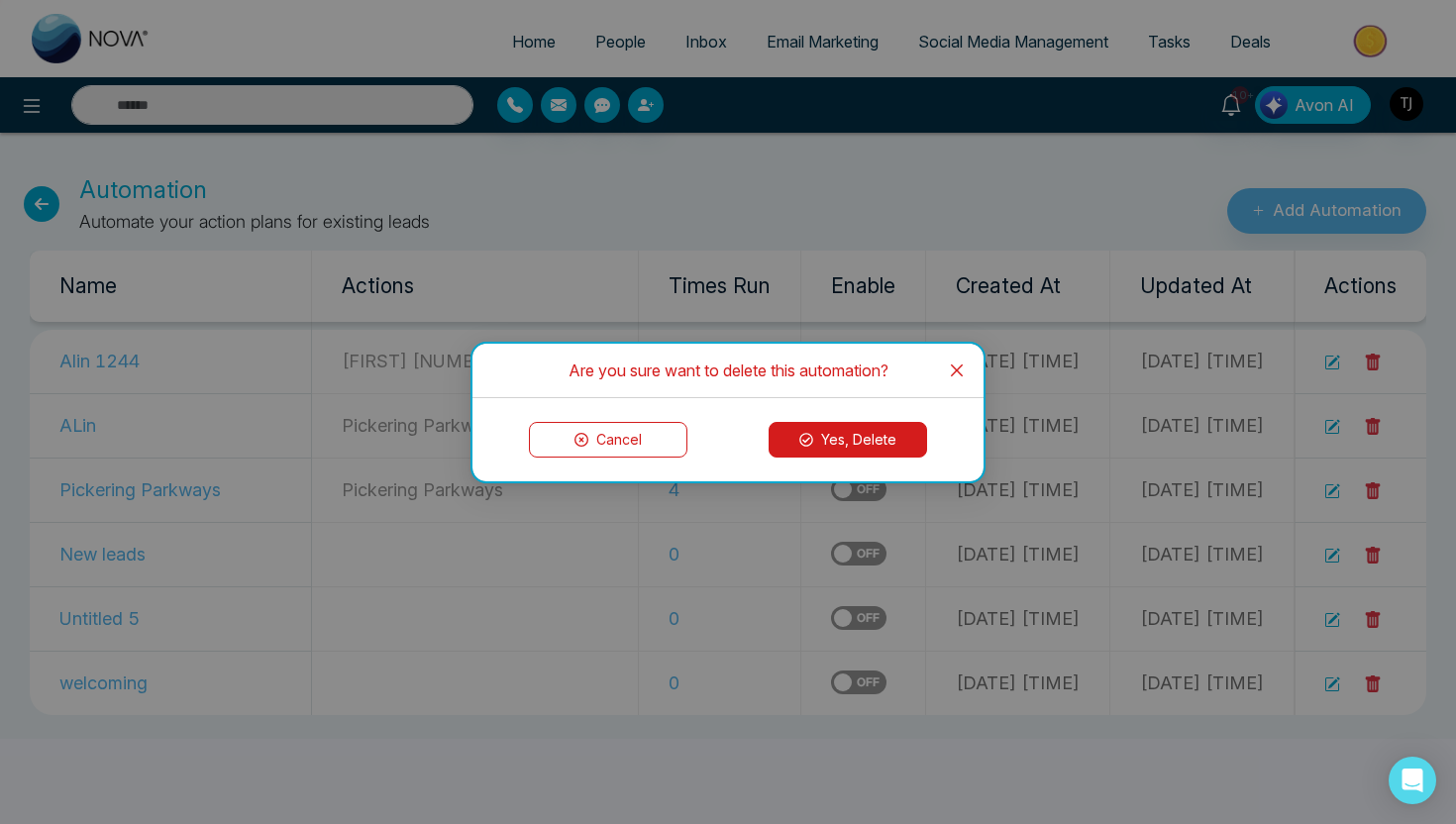click on "Yes, Delete" at bounding box center (848, 440) 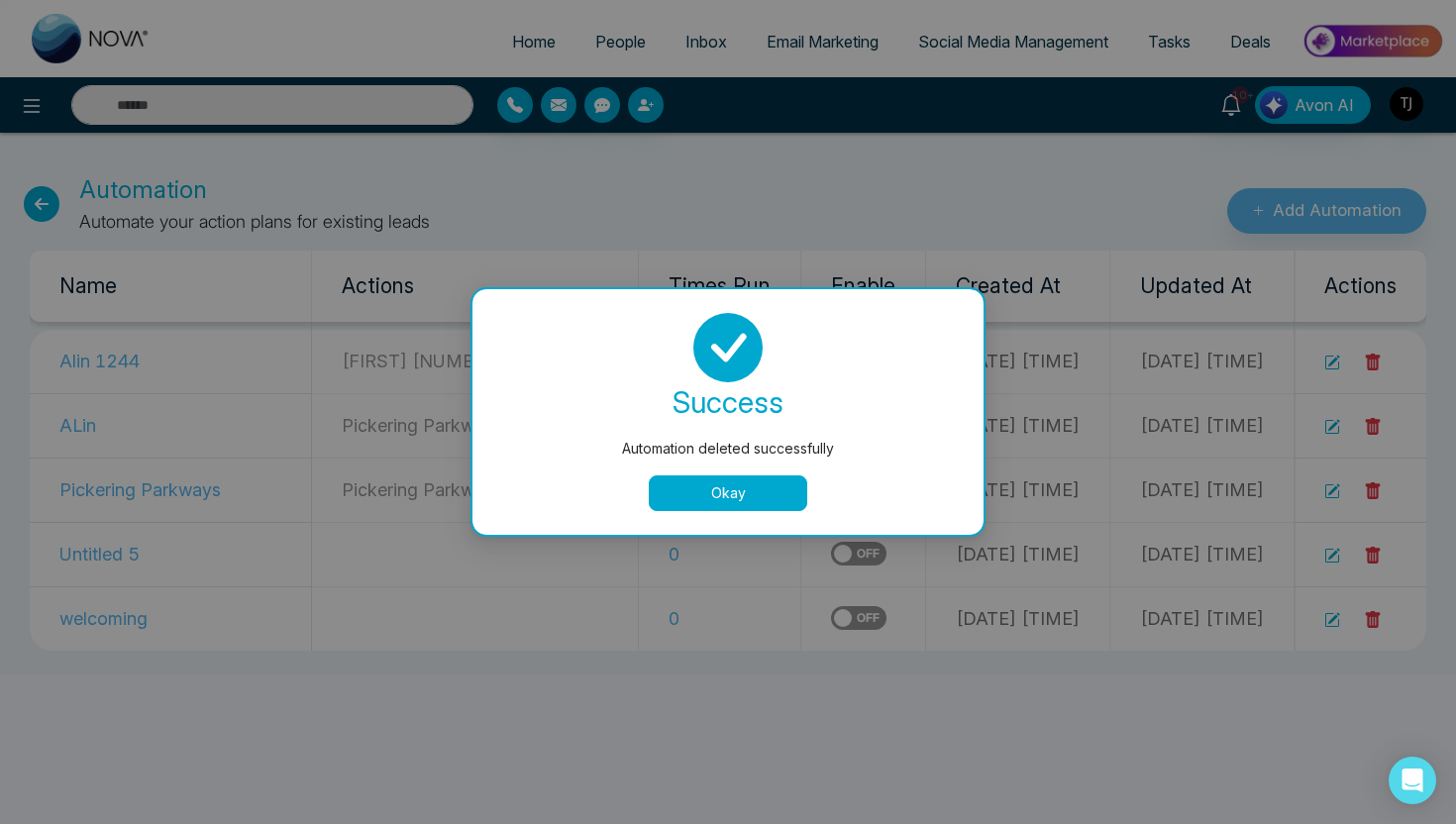 click on "success Automation deleted successfully   Okay" at bounding box center (728, 412) 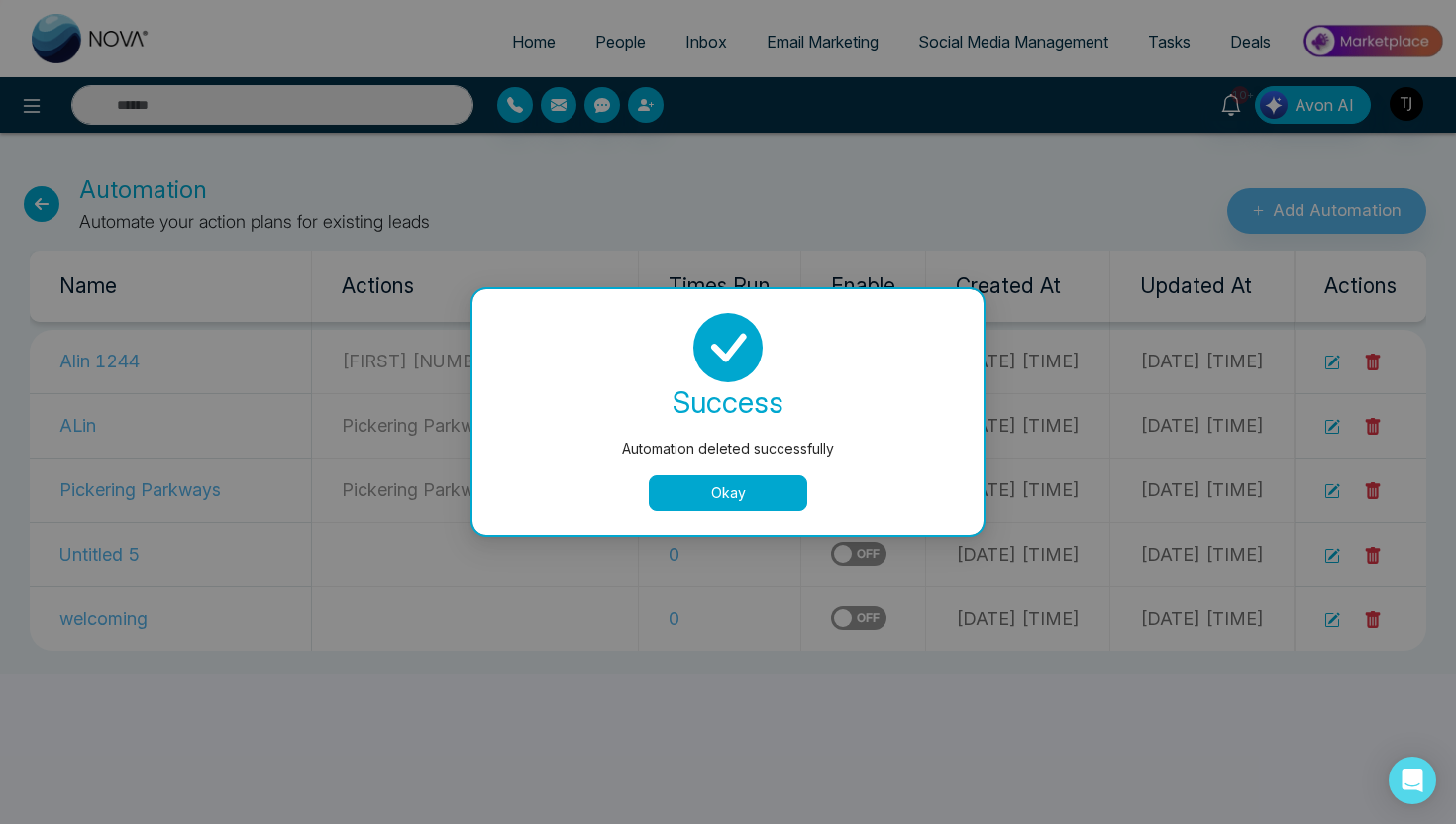 click on "Okay" at bounding box center [728, 493] 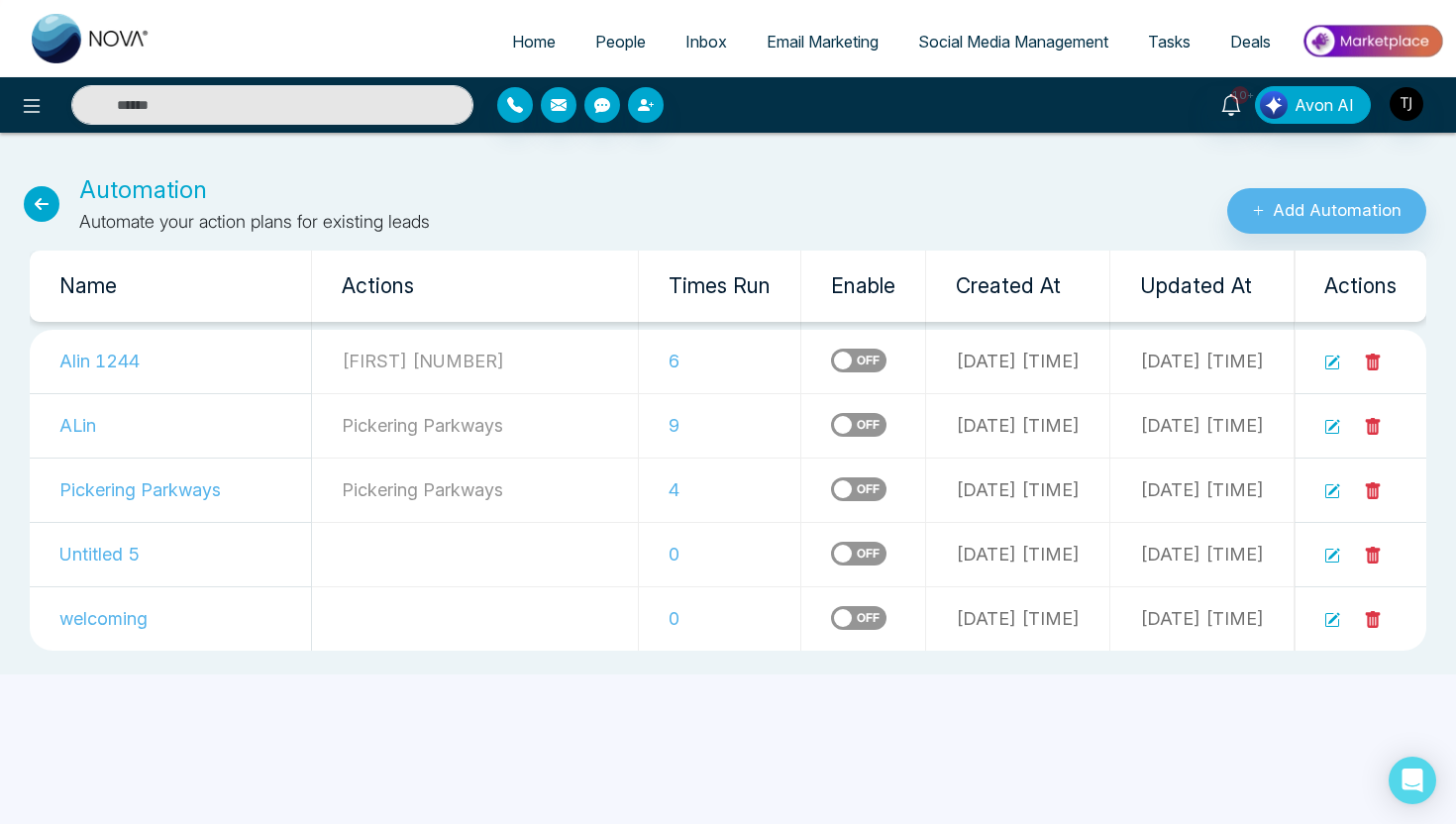 click 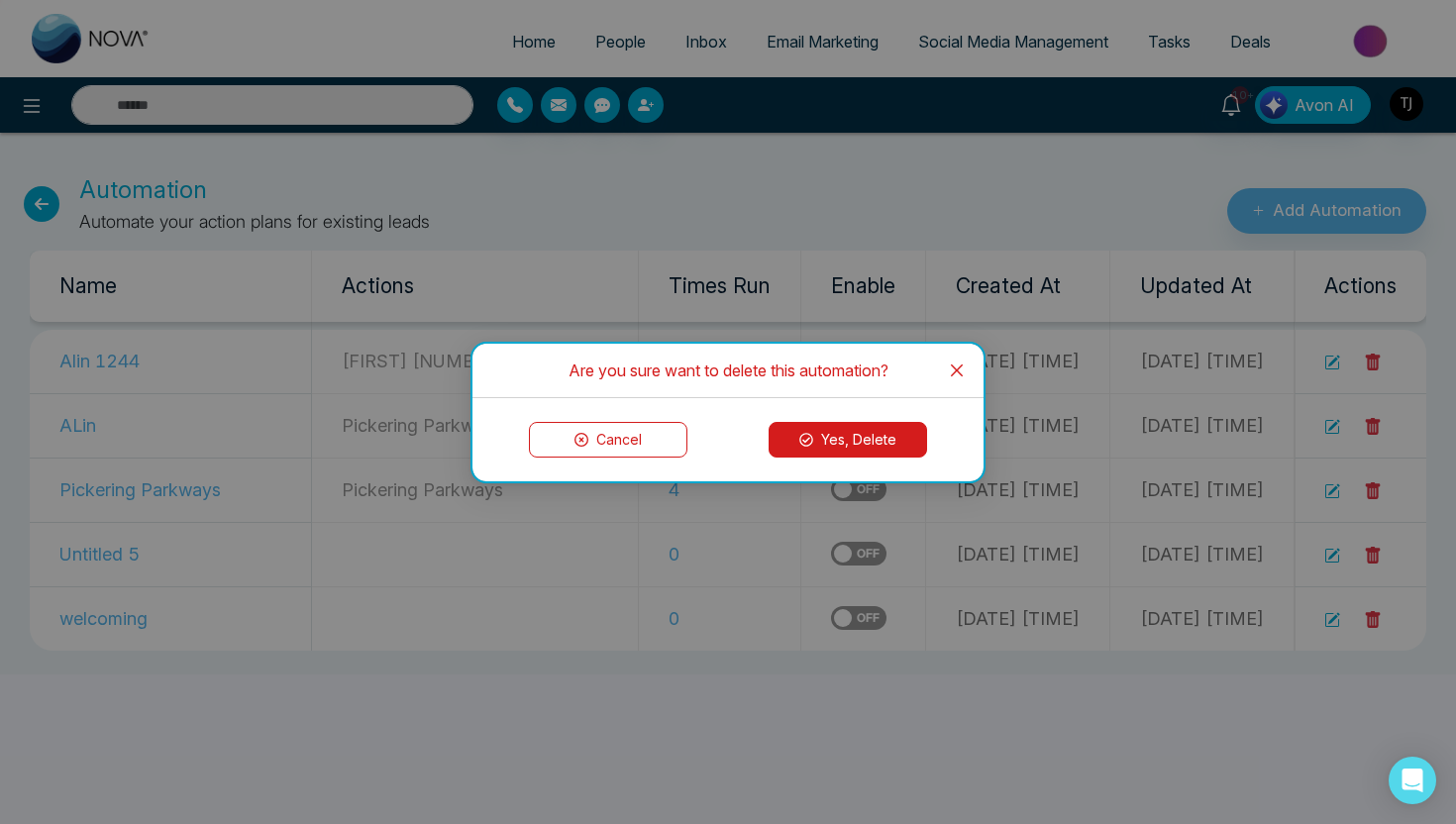 click on "Yes, Delete" at bounding box center (848, 440) 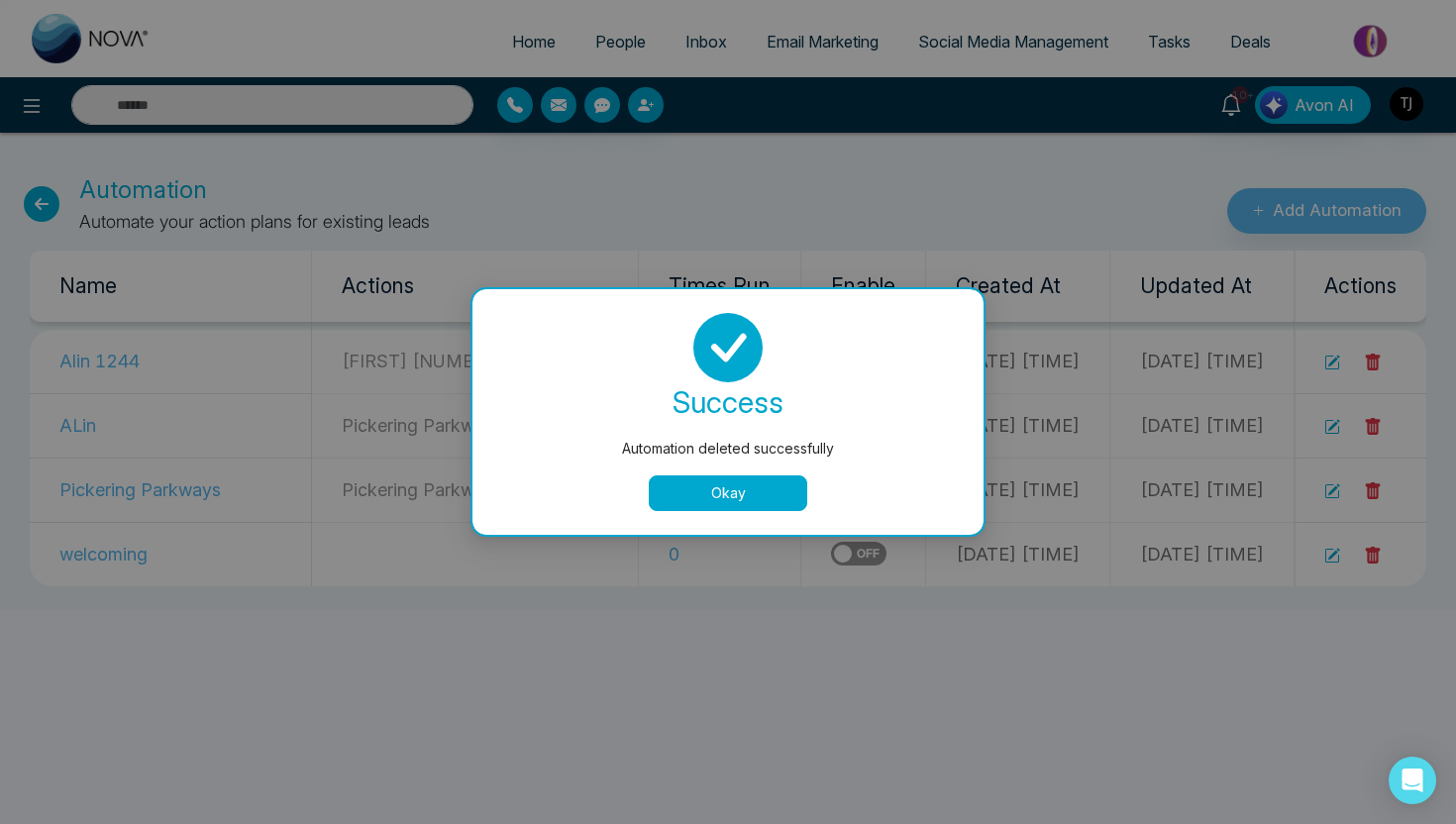 click on "Okay" at bounding box center [728, 493] 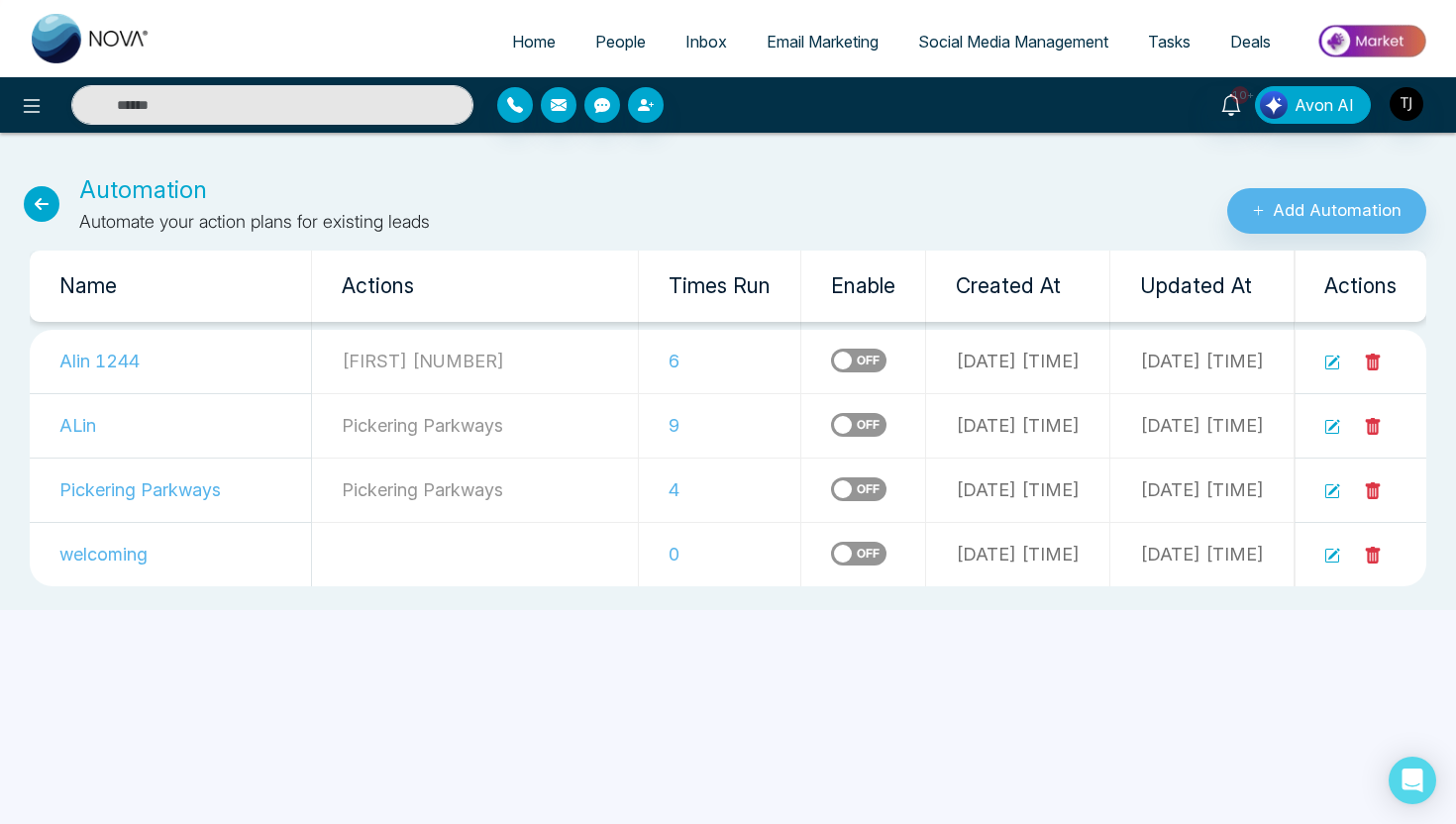 click 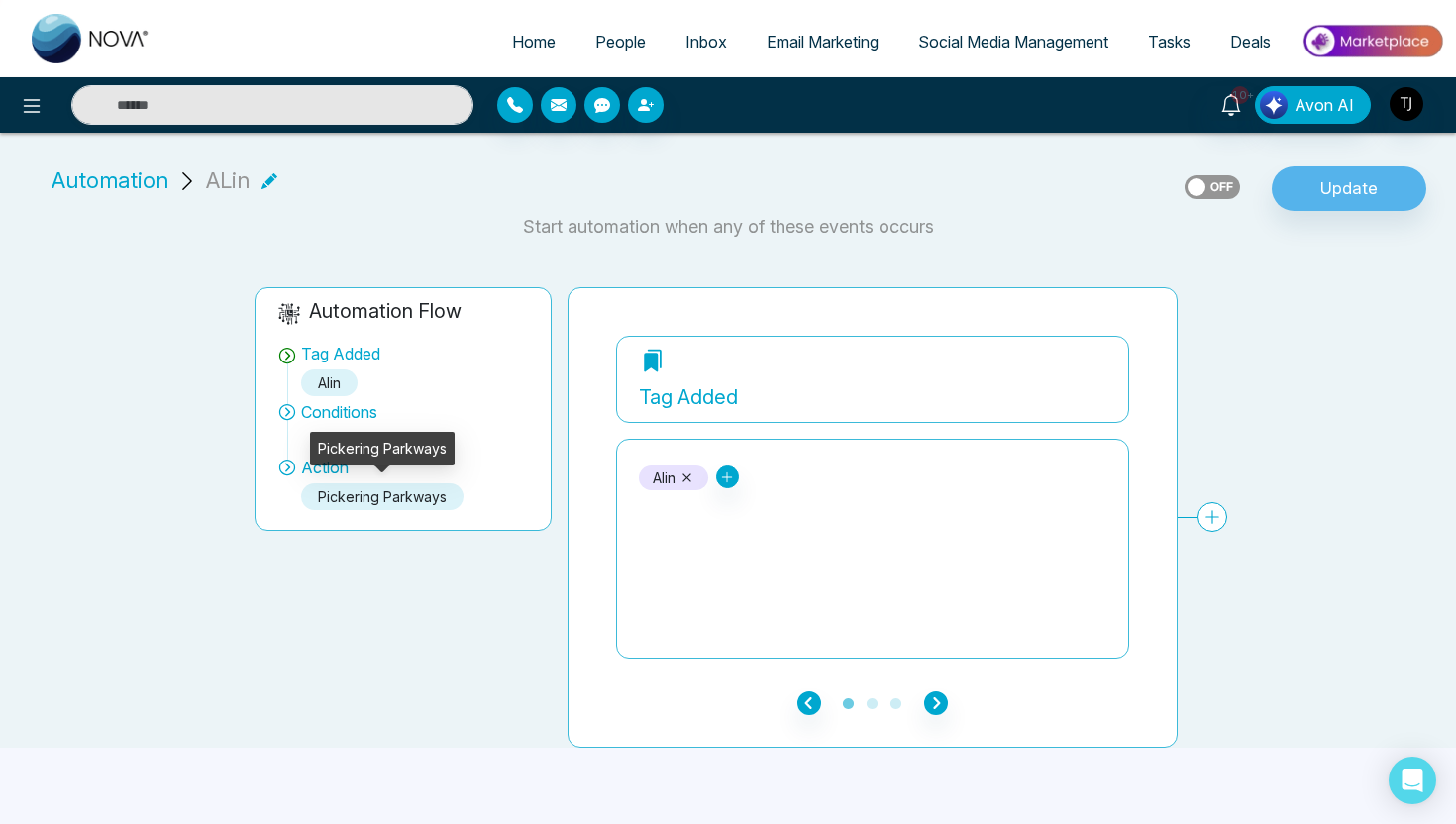 click on "Pickering Parkways" at bounding box center (382, 496) 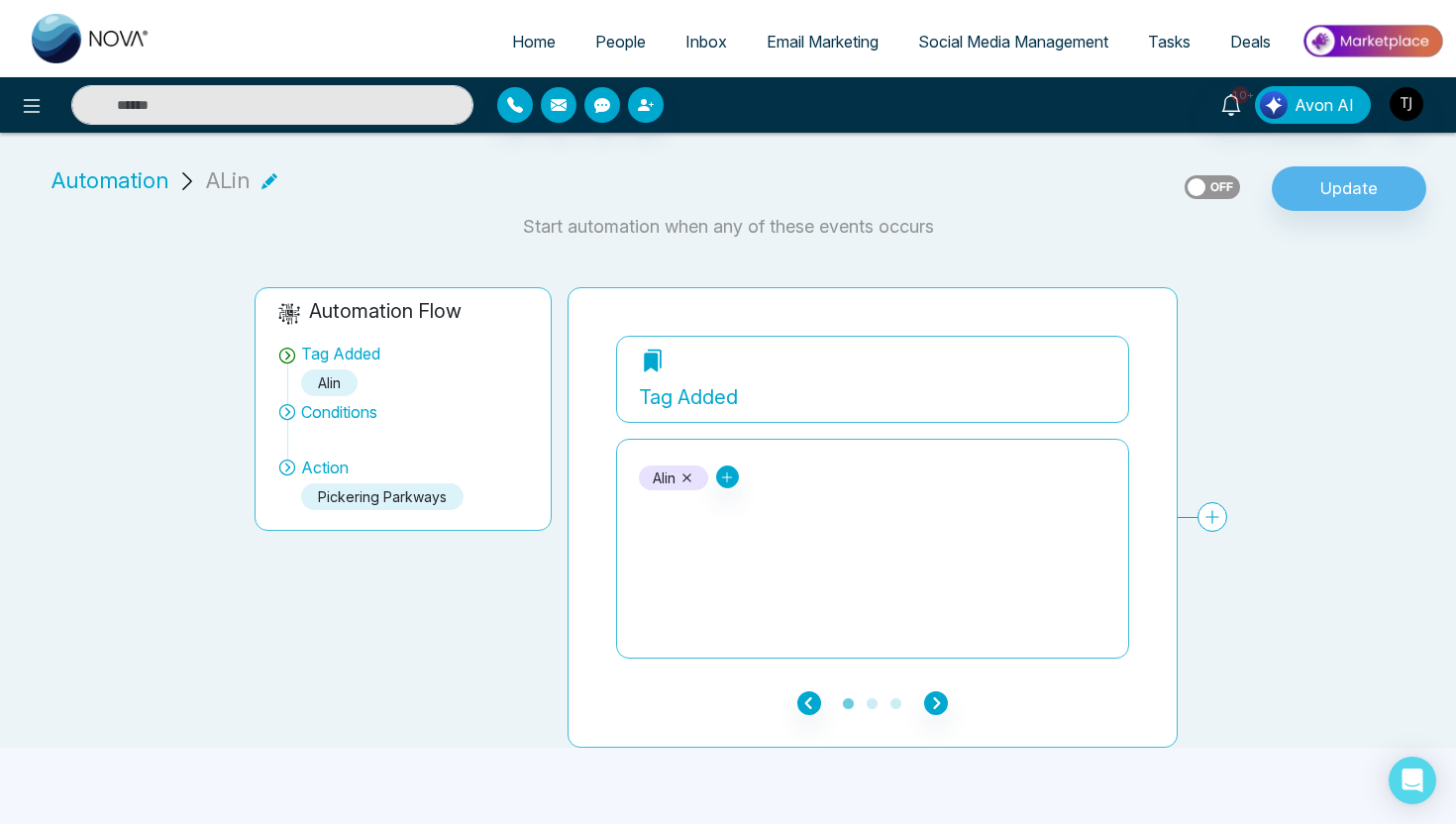 click on "Action" at bounding box center (325, 467) 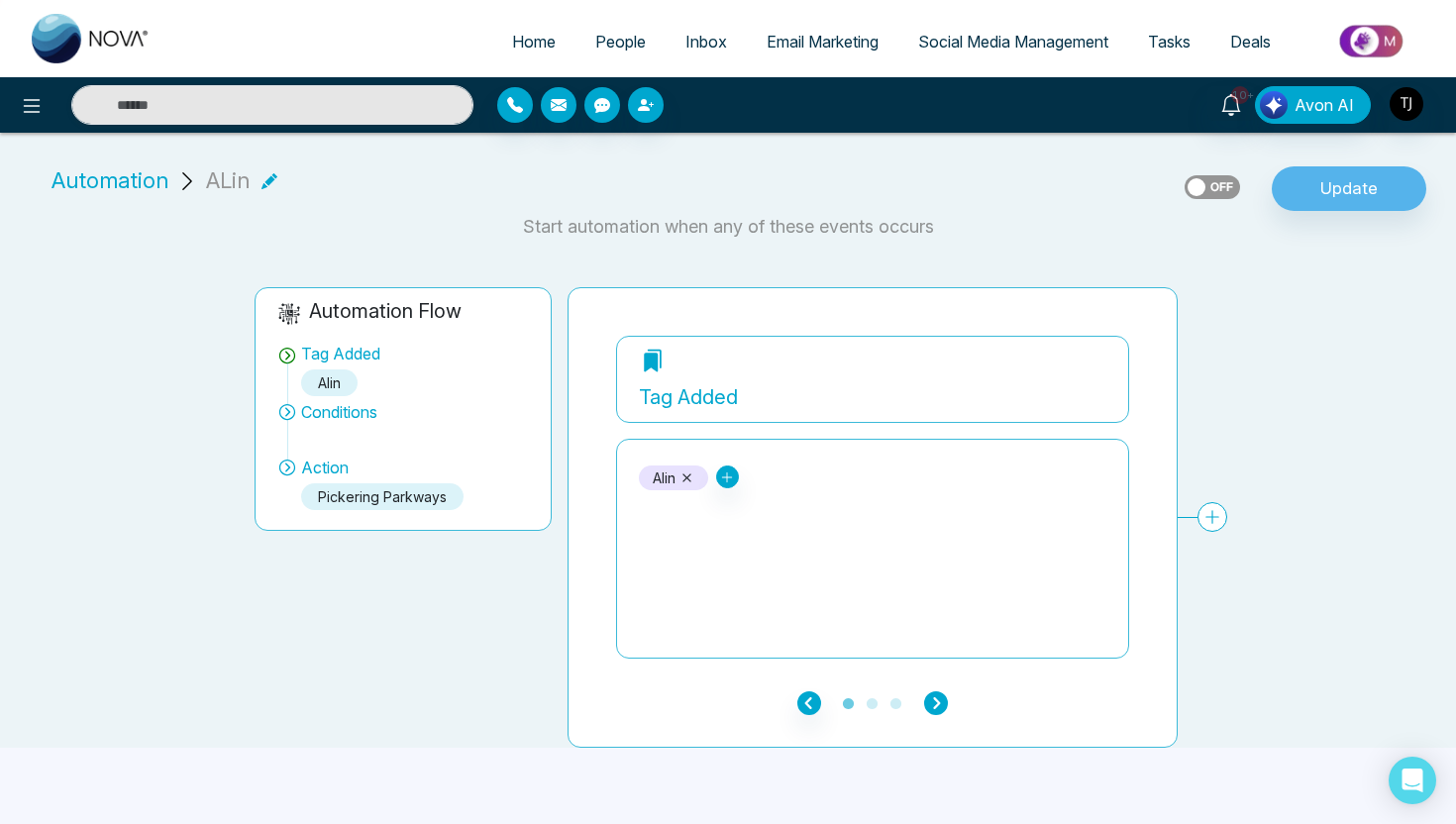 click 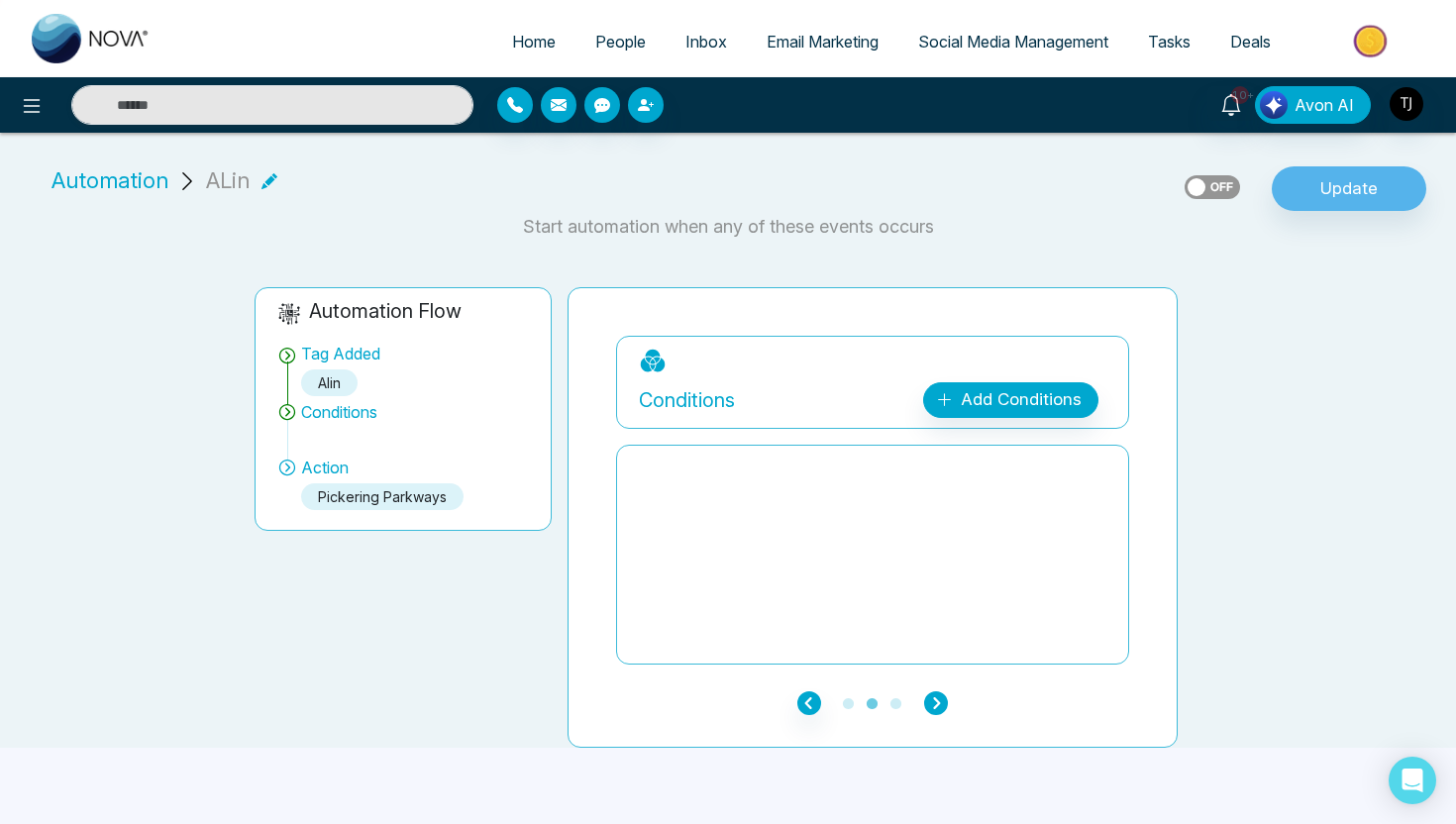 click 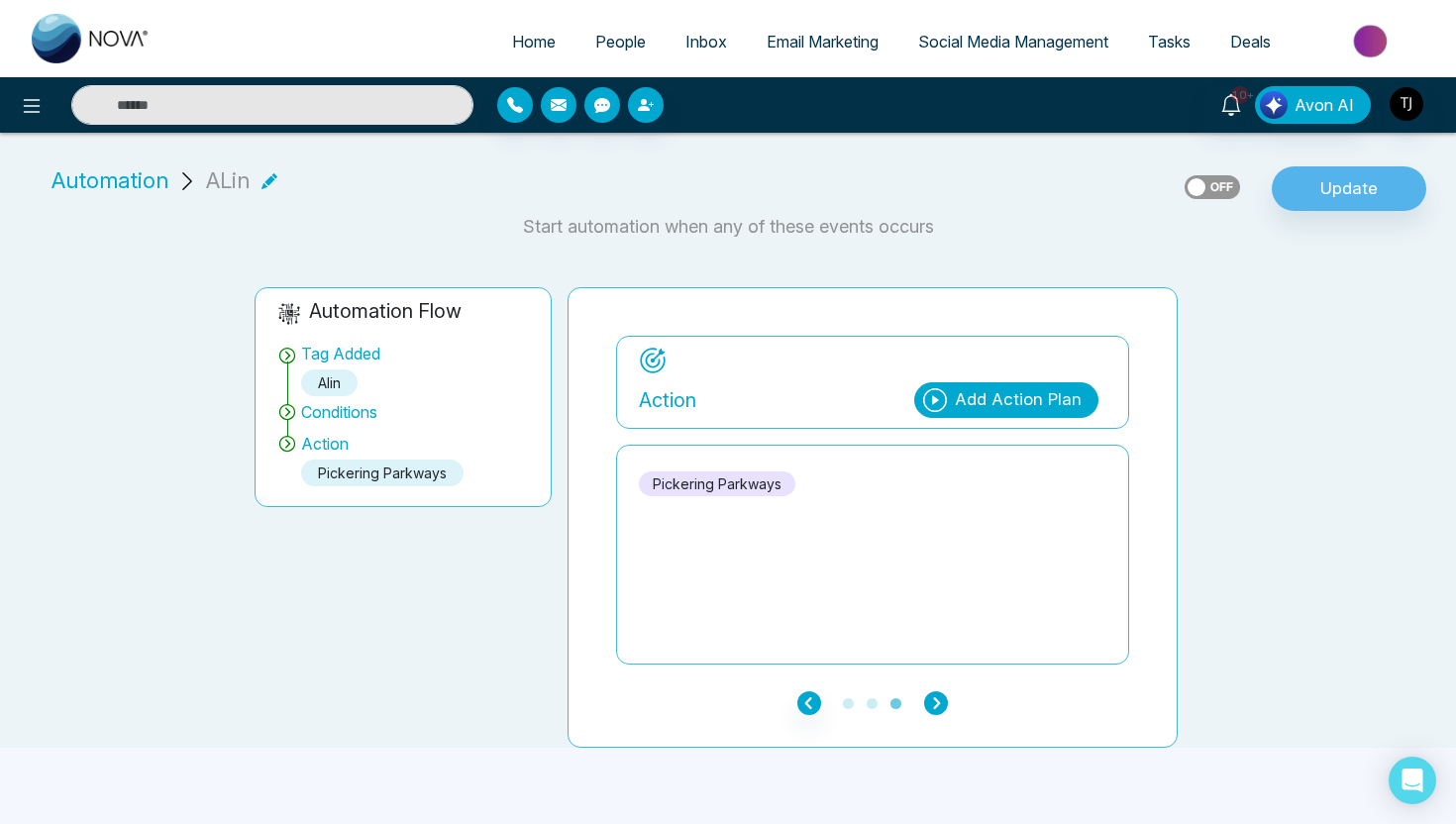 click 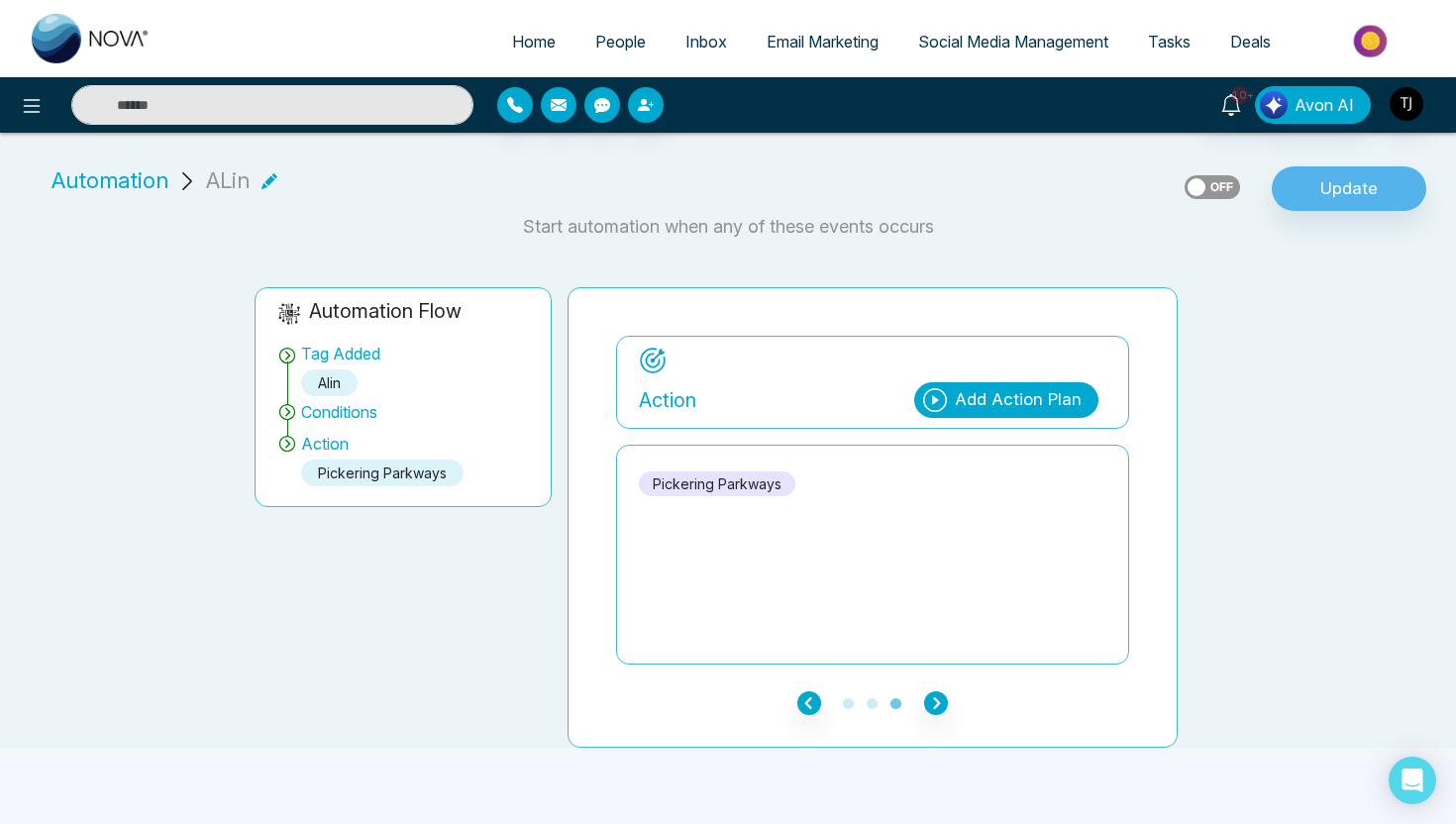 click on "Automation" at bounding box center (110, 180) 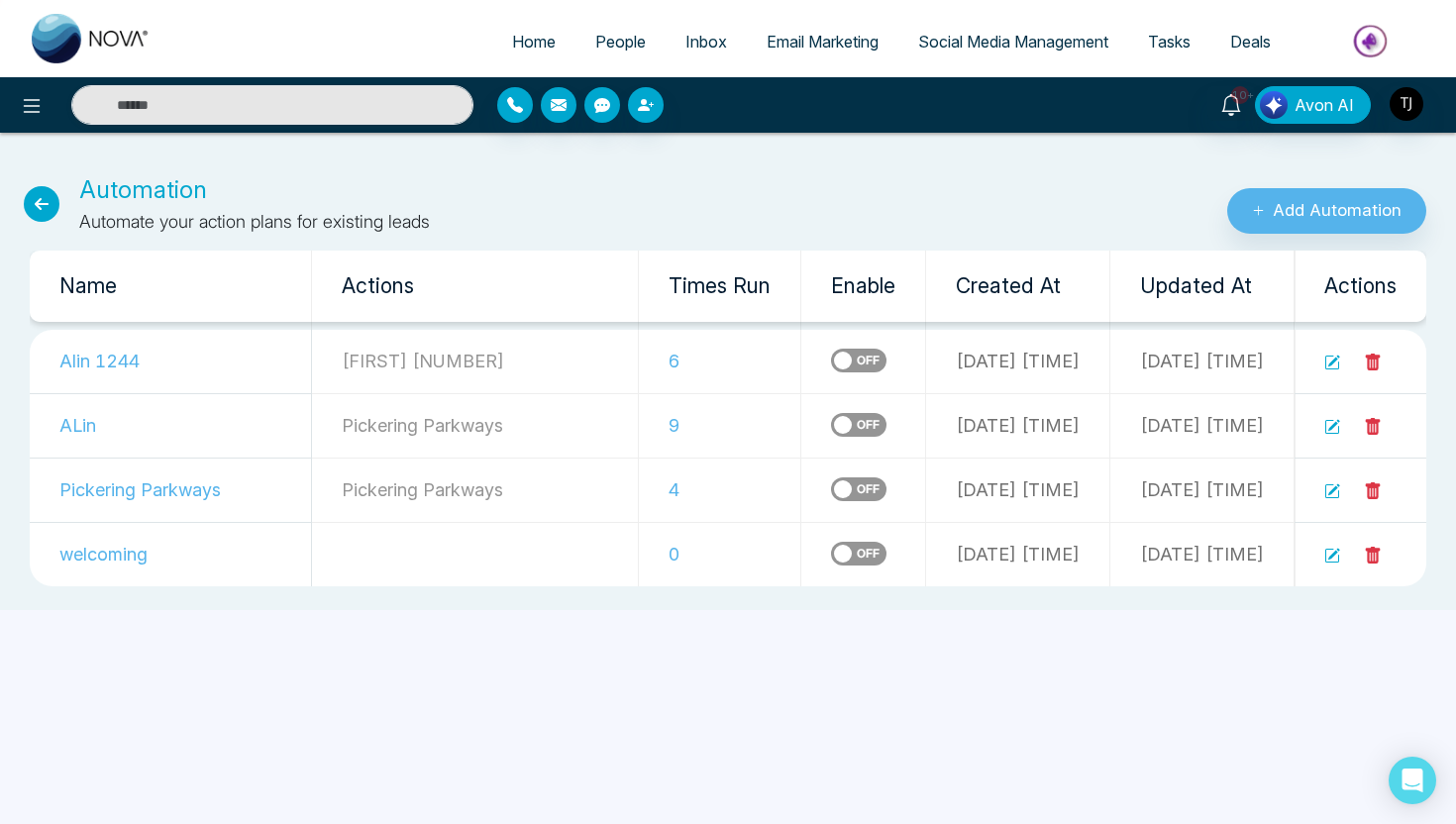 click on "Home" at bounding box center (534, 42) 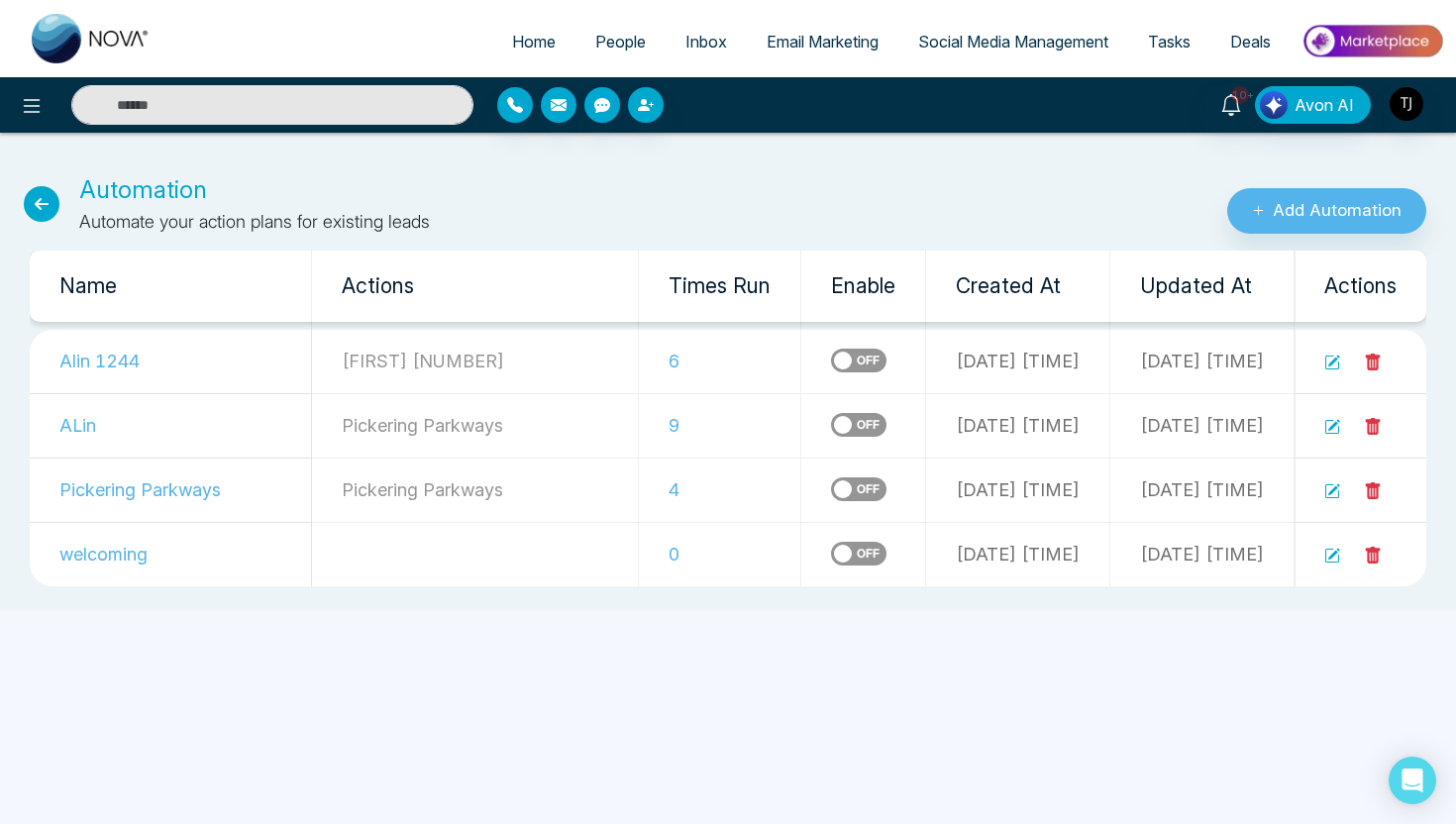 select on "*" 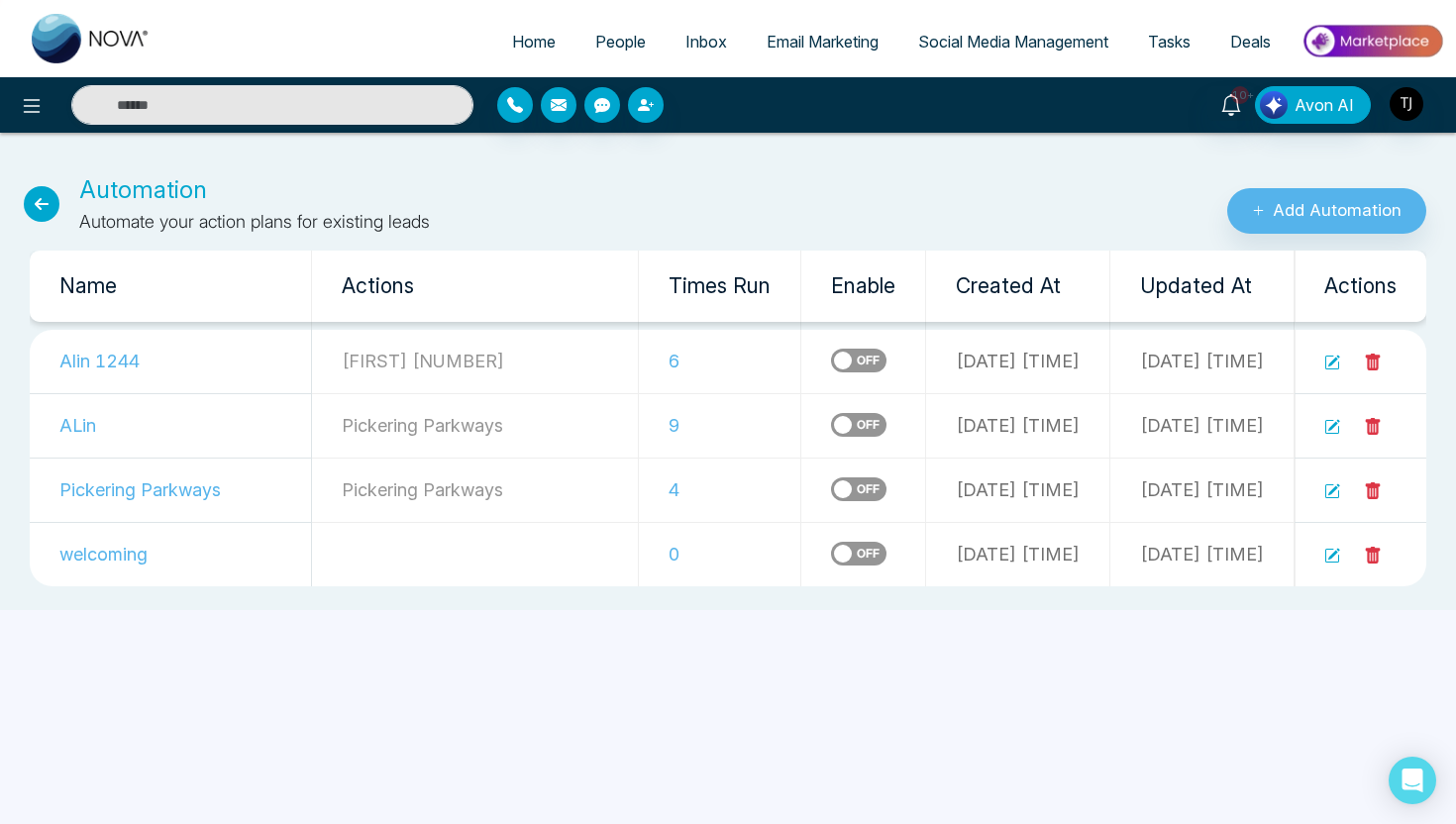 select on "*" 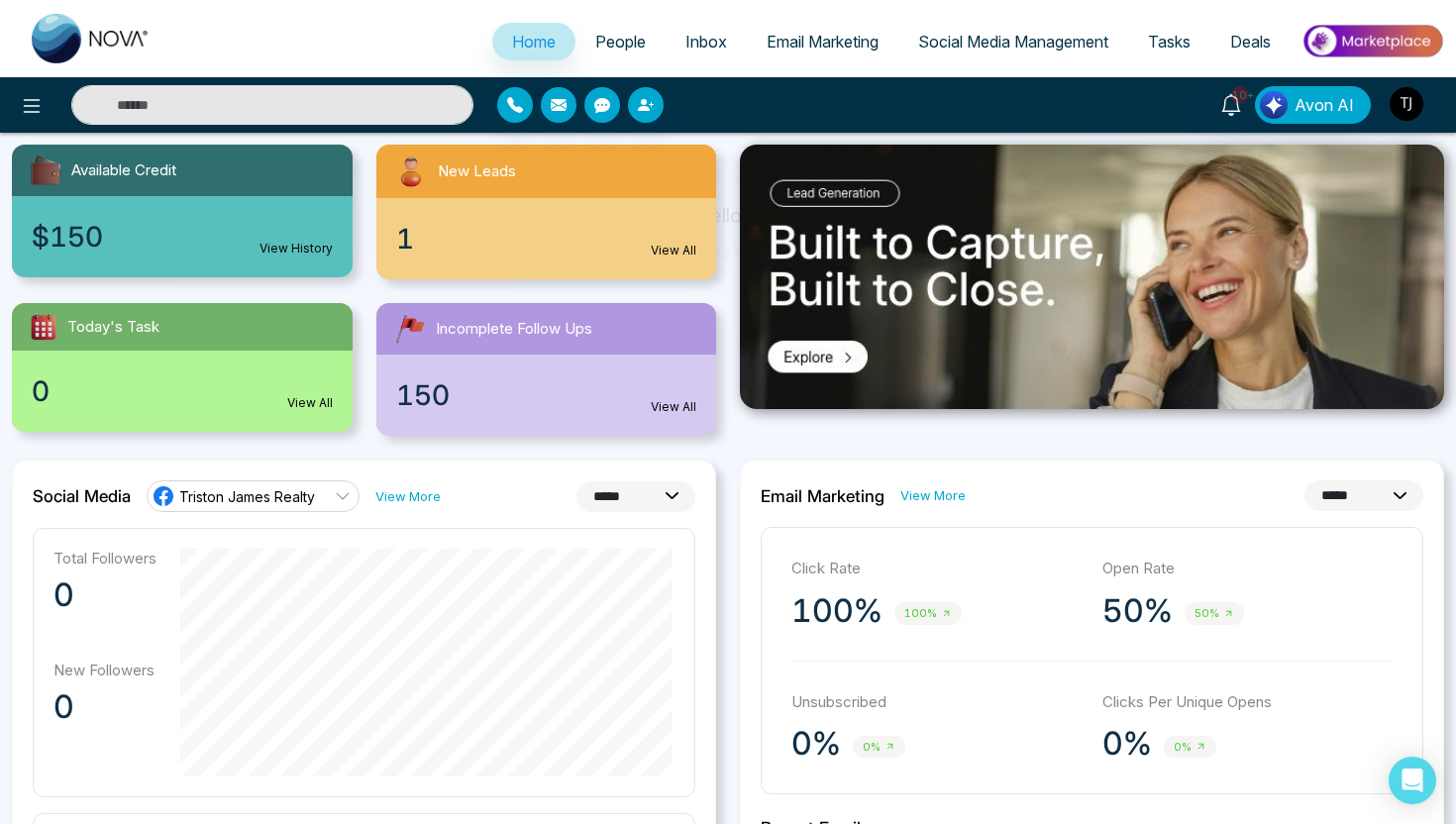 scroll, scrollTop: 243, scrollLeft: 0, axis: vertical 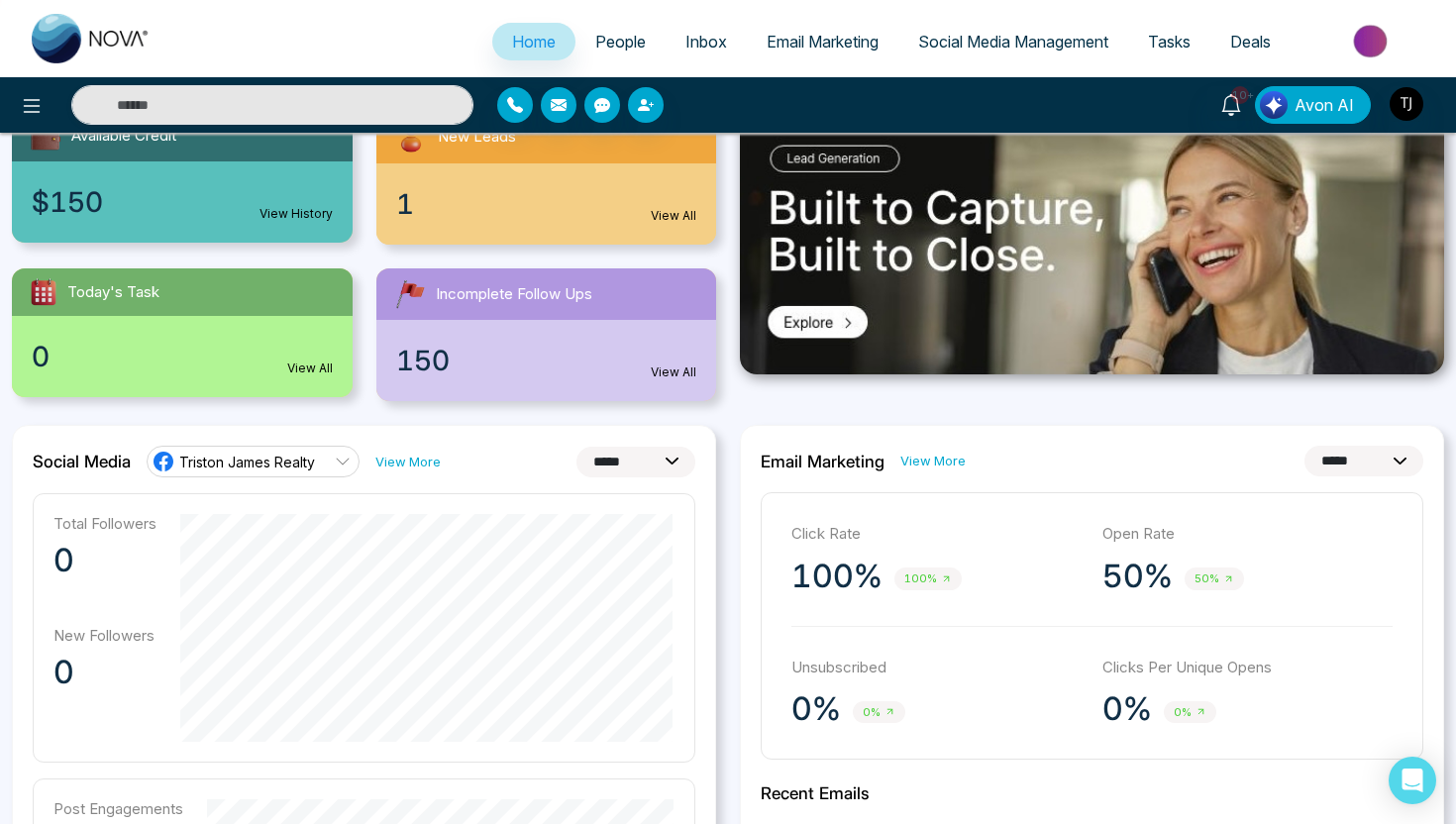 click on "150 View All" at bounding box center [547, 360] 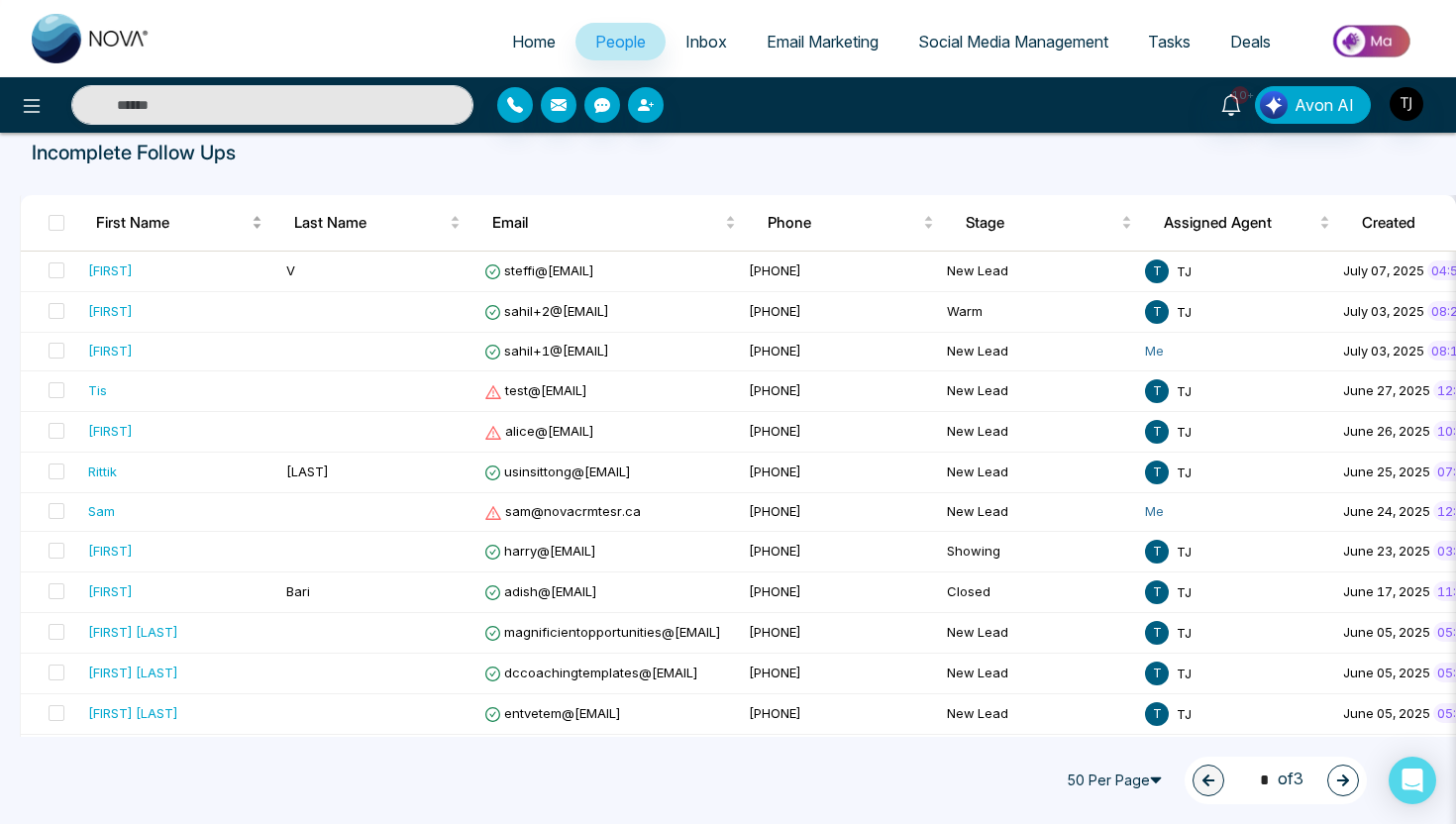 scroll, scrollTop: 0, scrollLeft: 0, axis: both 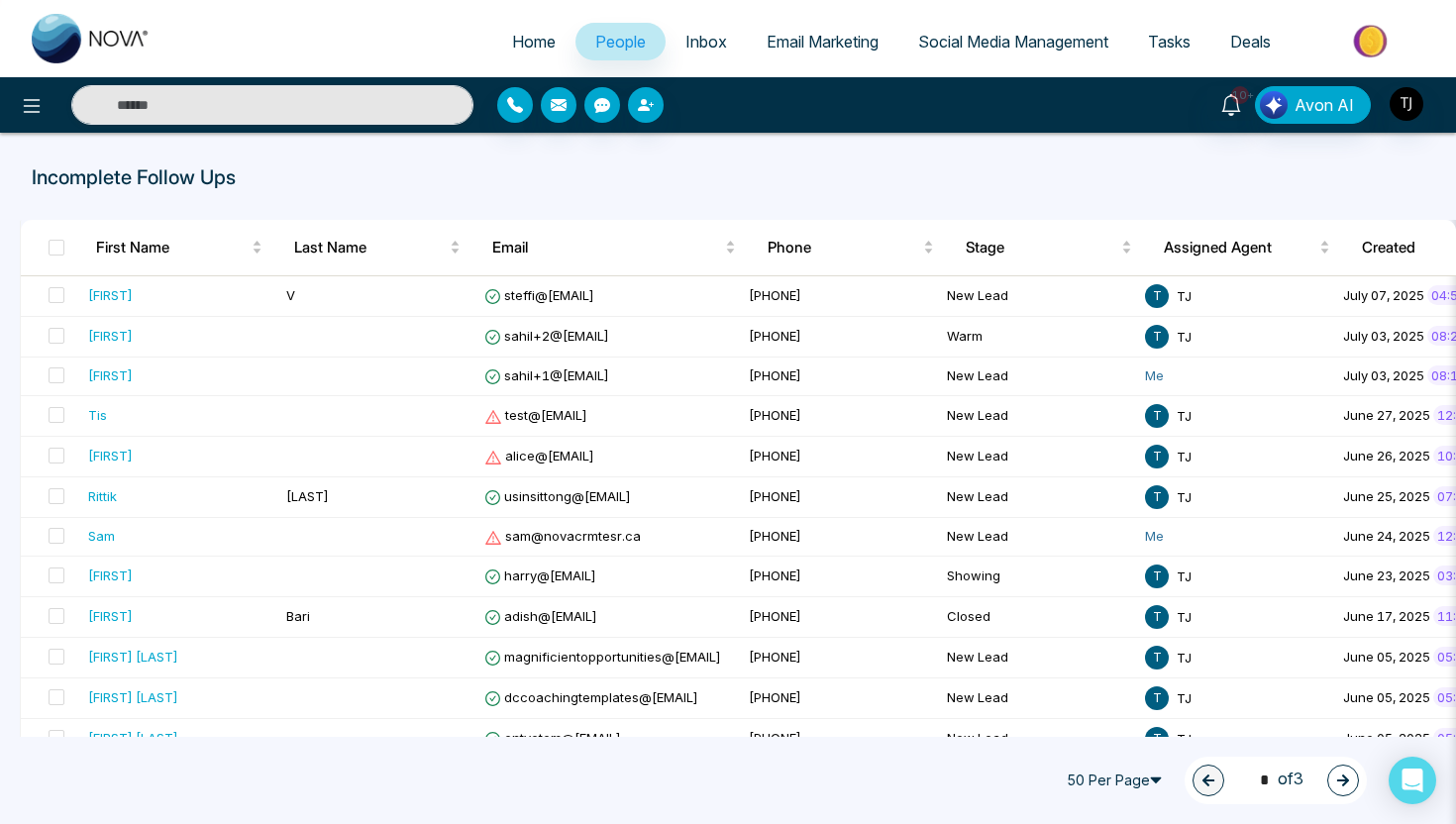 click on "Home" at bounding box center [534, 42] 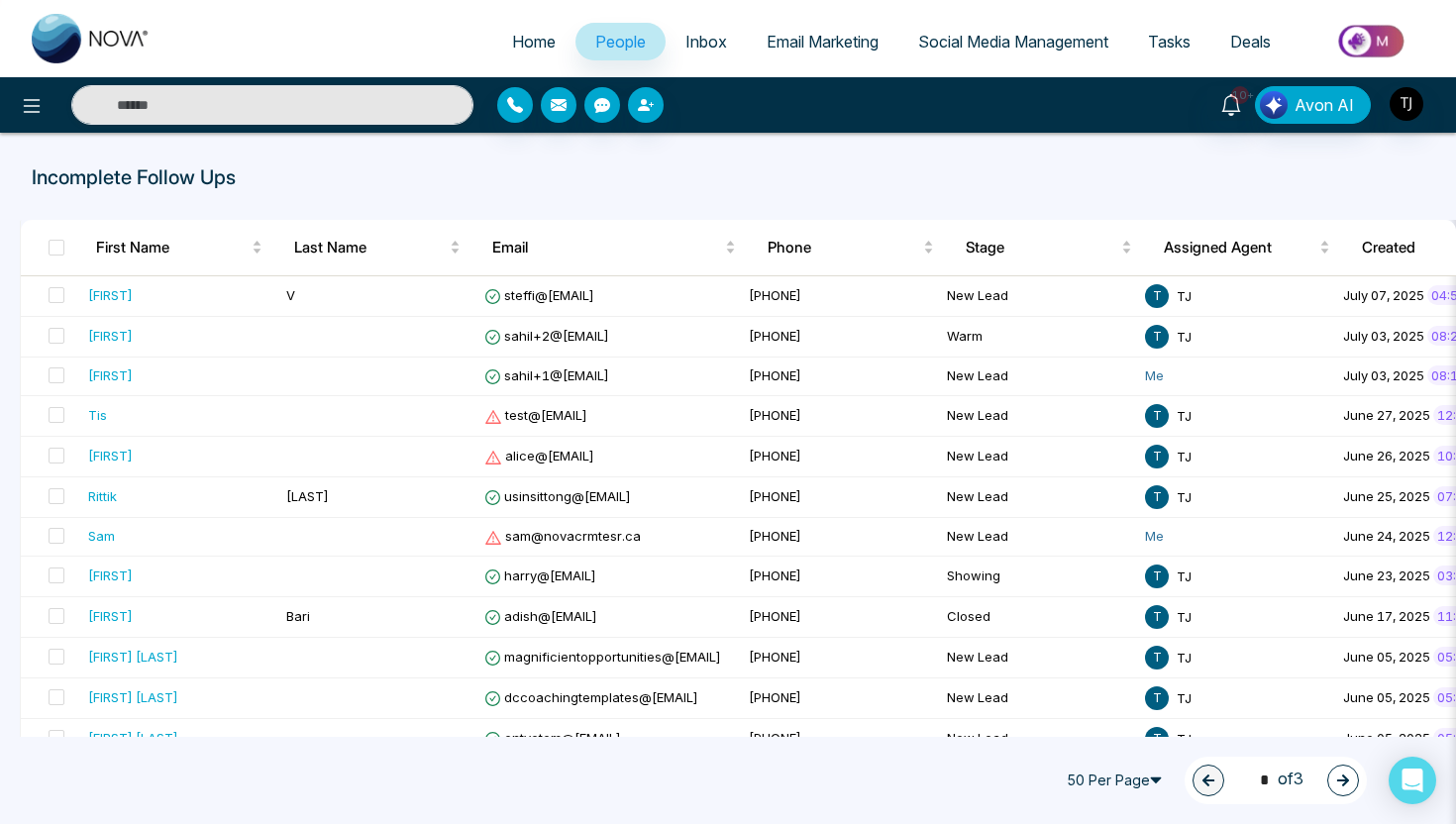 select on "*" 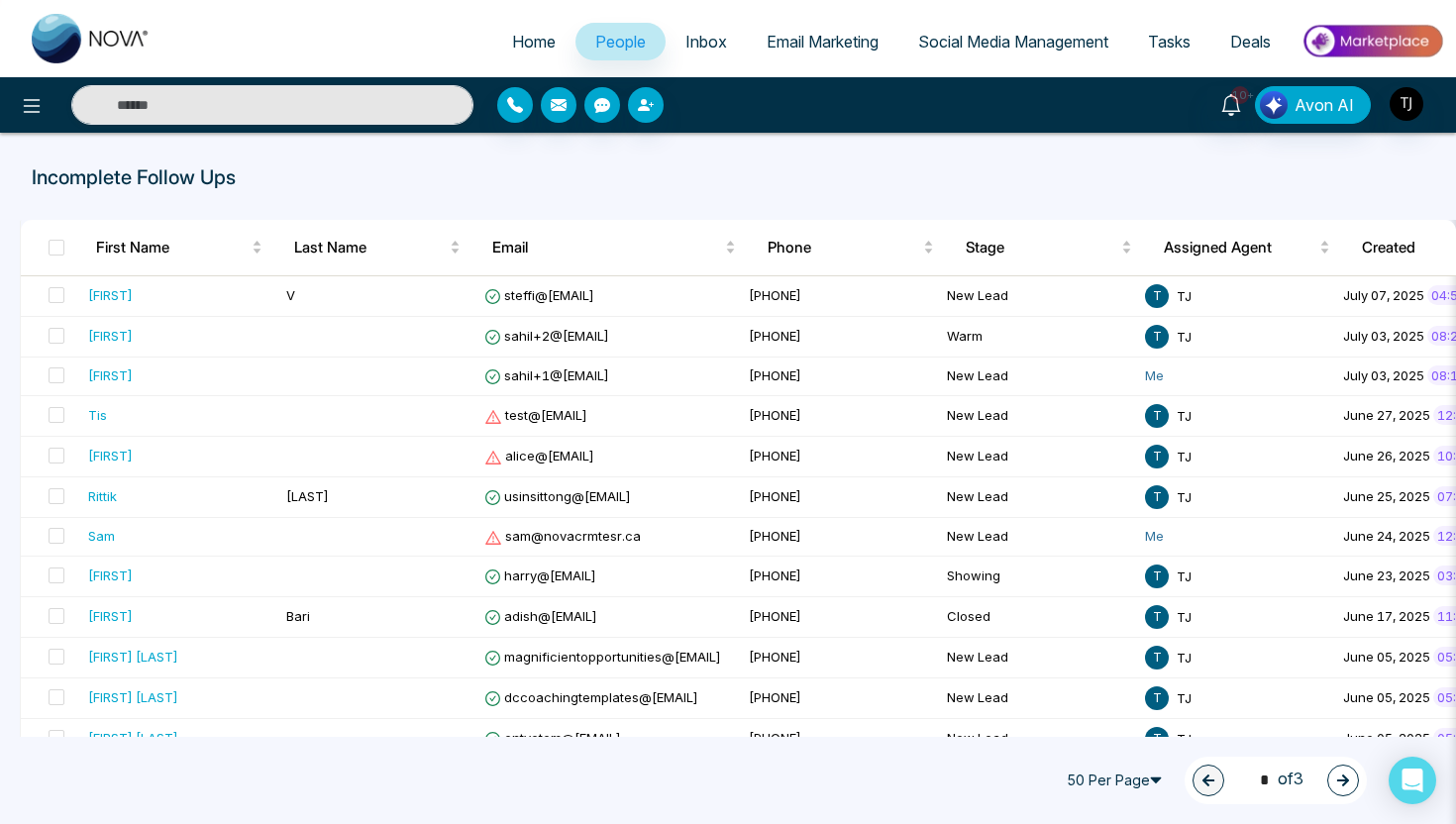 select on "*" 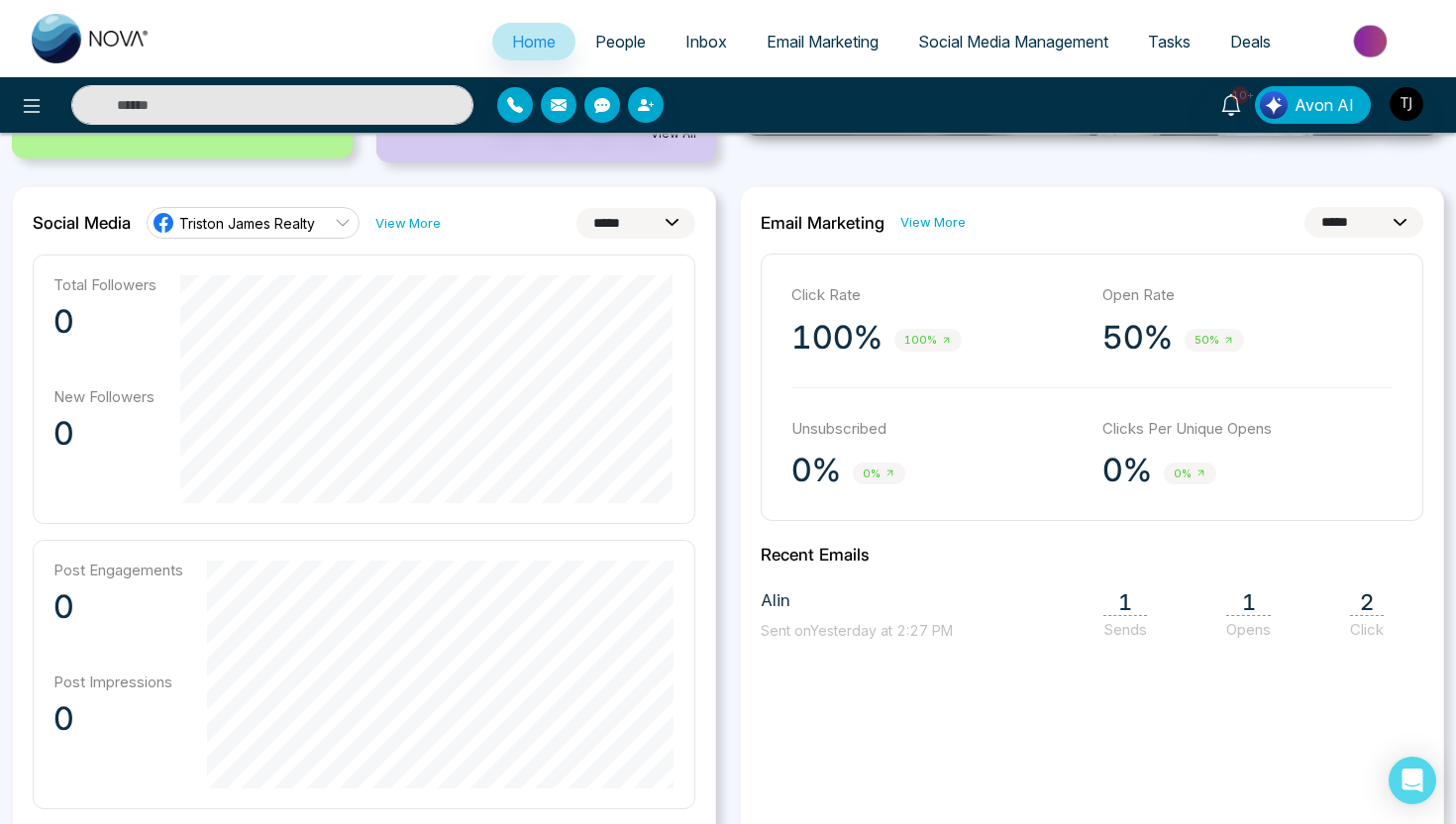 scroll, scrollTop: 461, scrollLeft: 0, axis: vertical 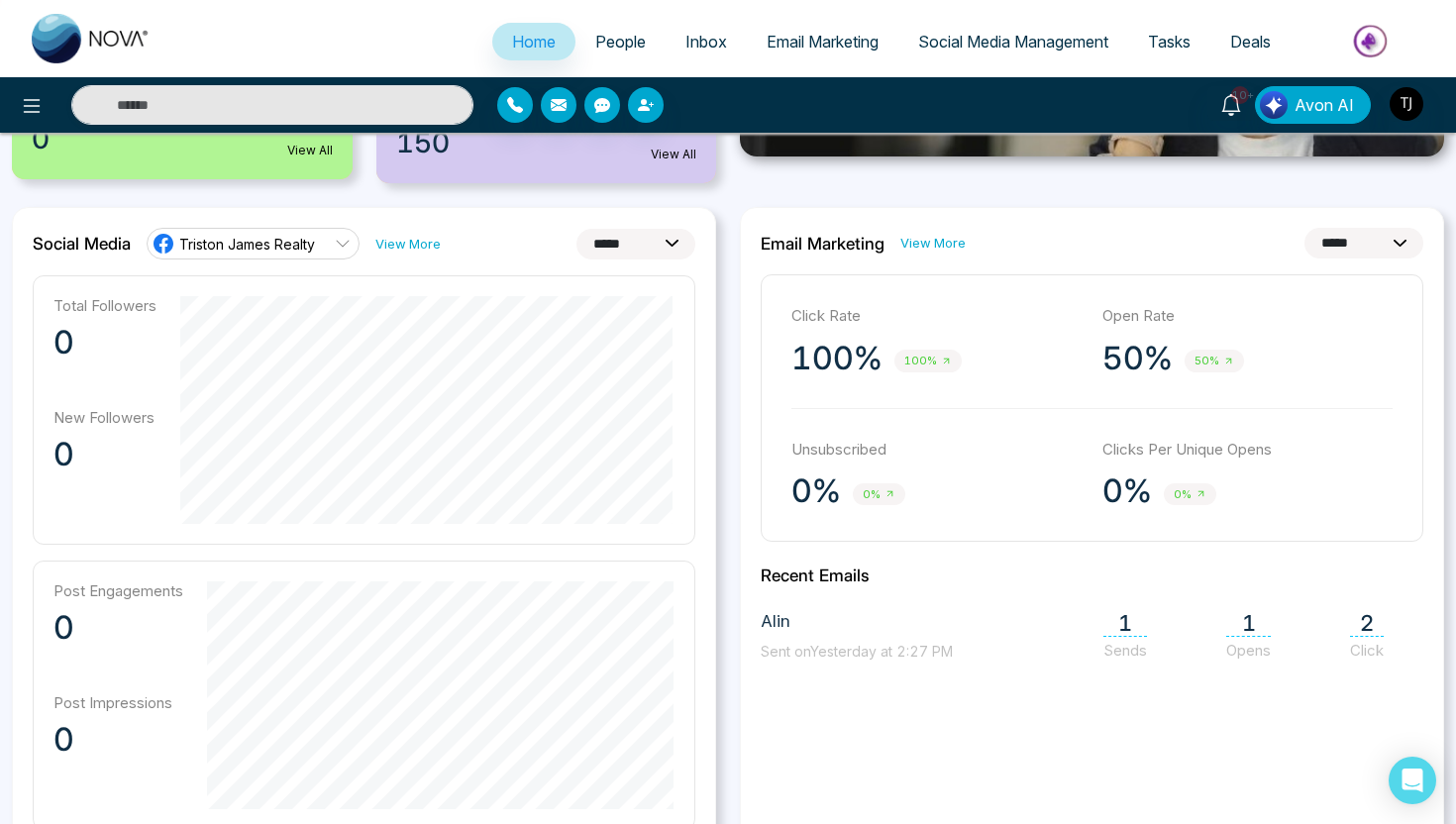 click on "**********" at bounding box center (636, 244) 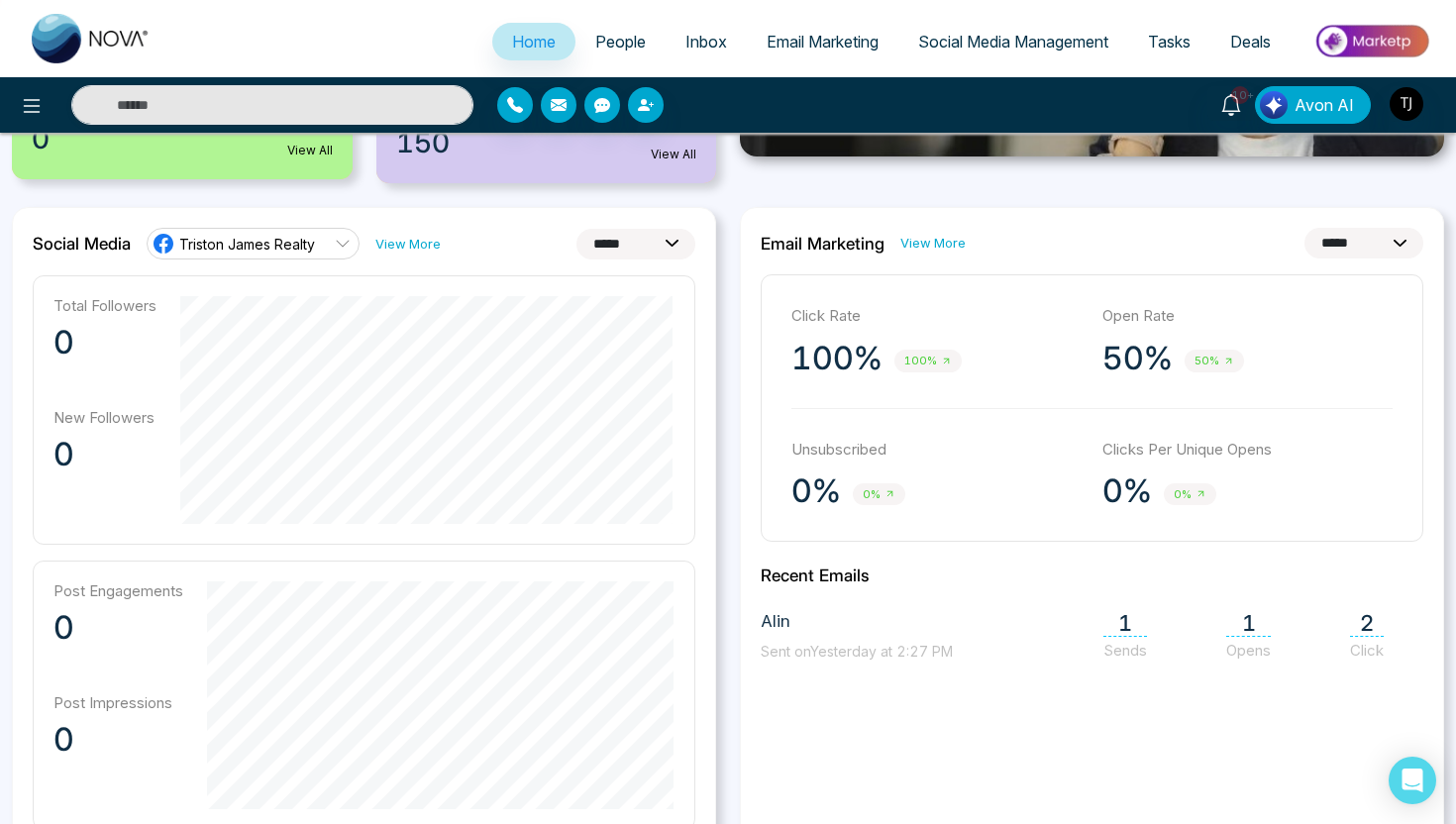 select on "**" 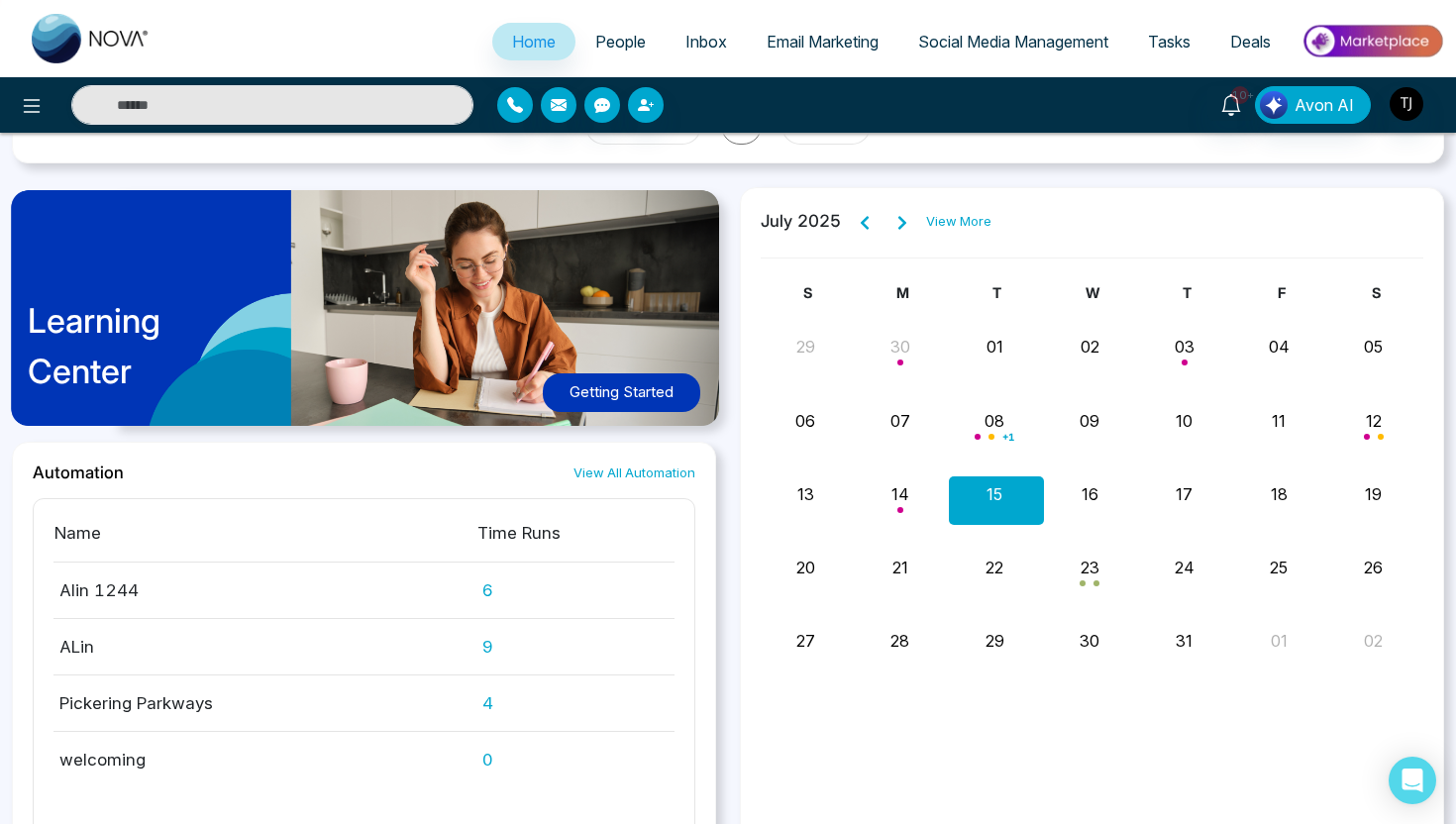 scroll, scrollTop: 1992, scrollLeft: 0, axis: vertical 